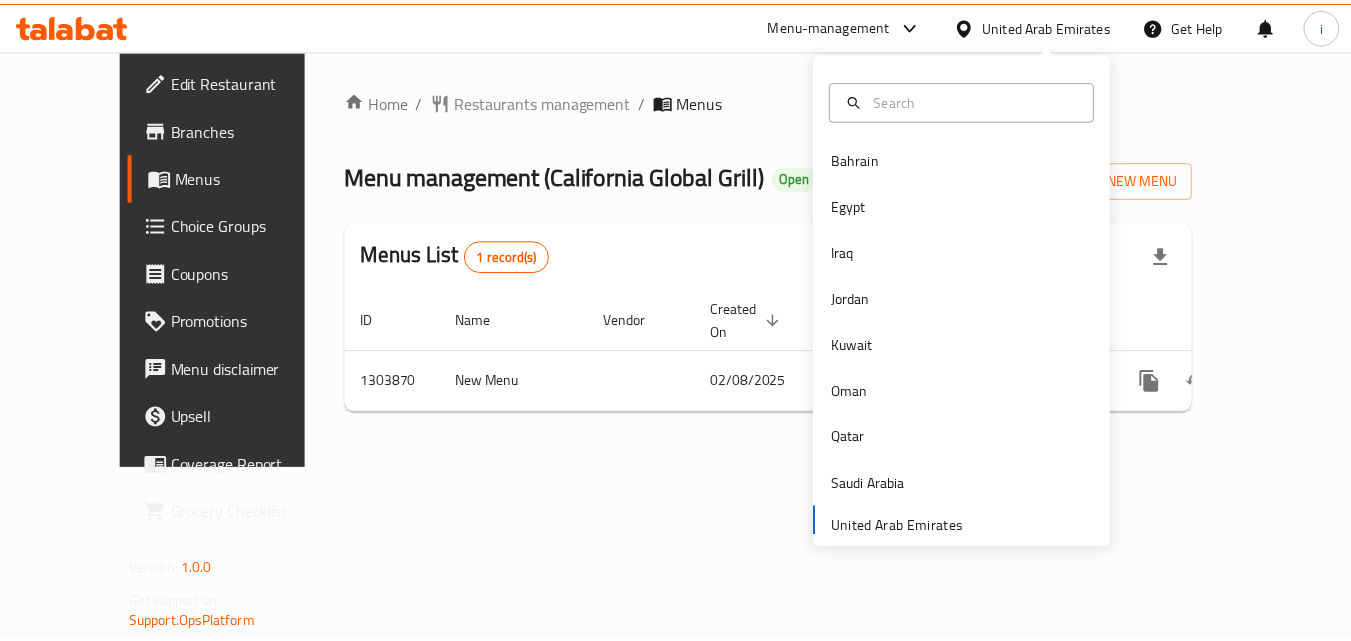 scroll, scrollTop: 0, scrollLeft: 0, axis: both 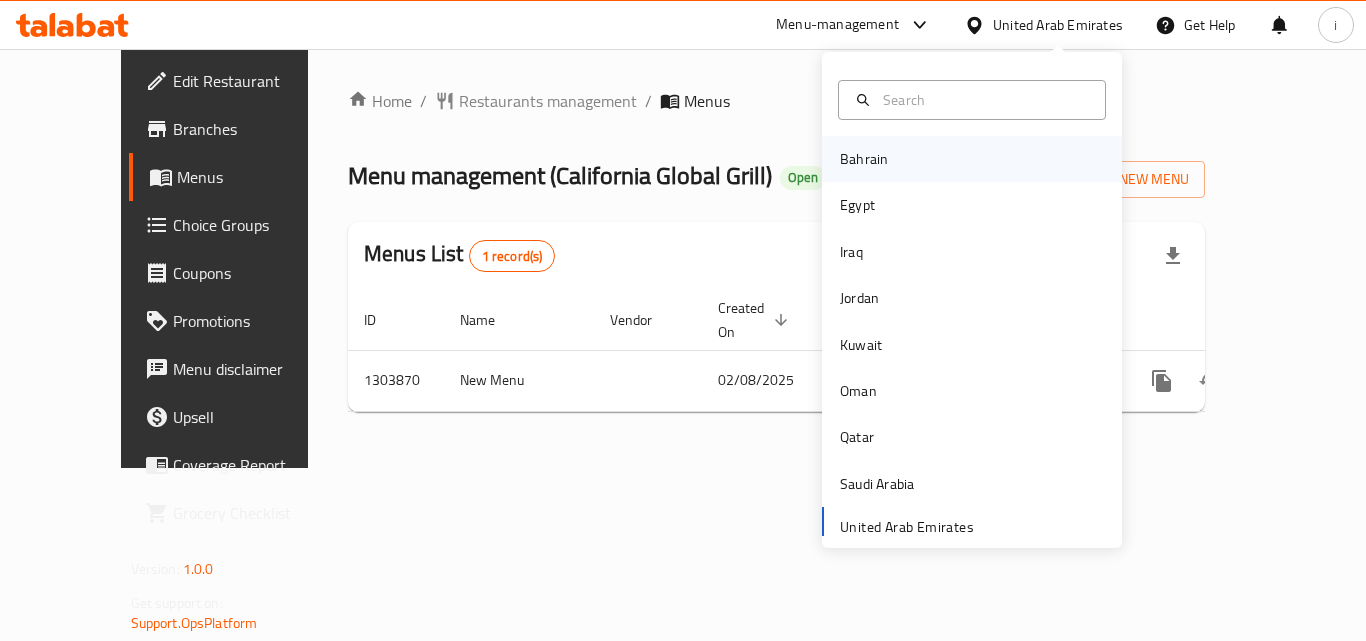 click on "Bahrain" at bounding box center (972, 159) 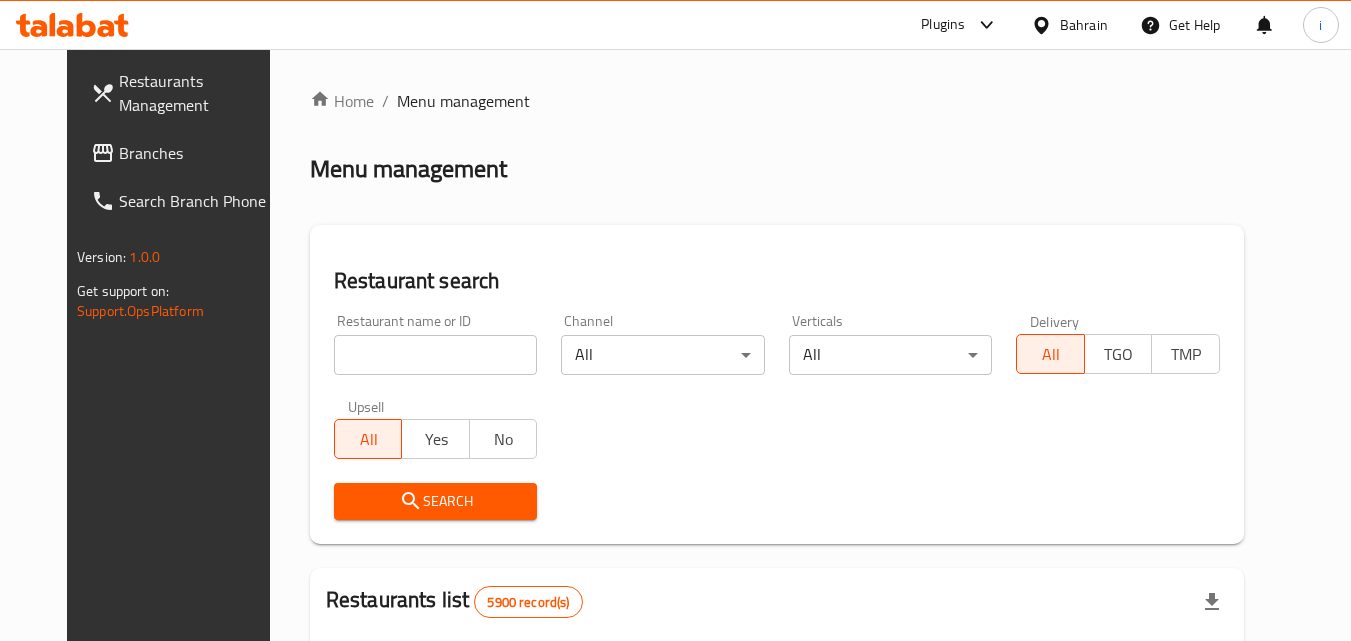 click 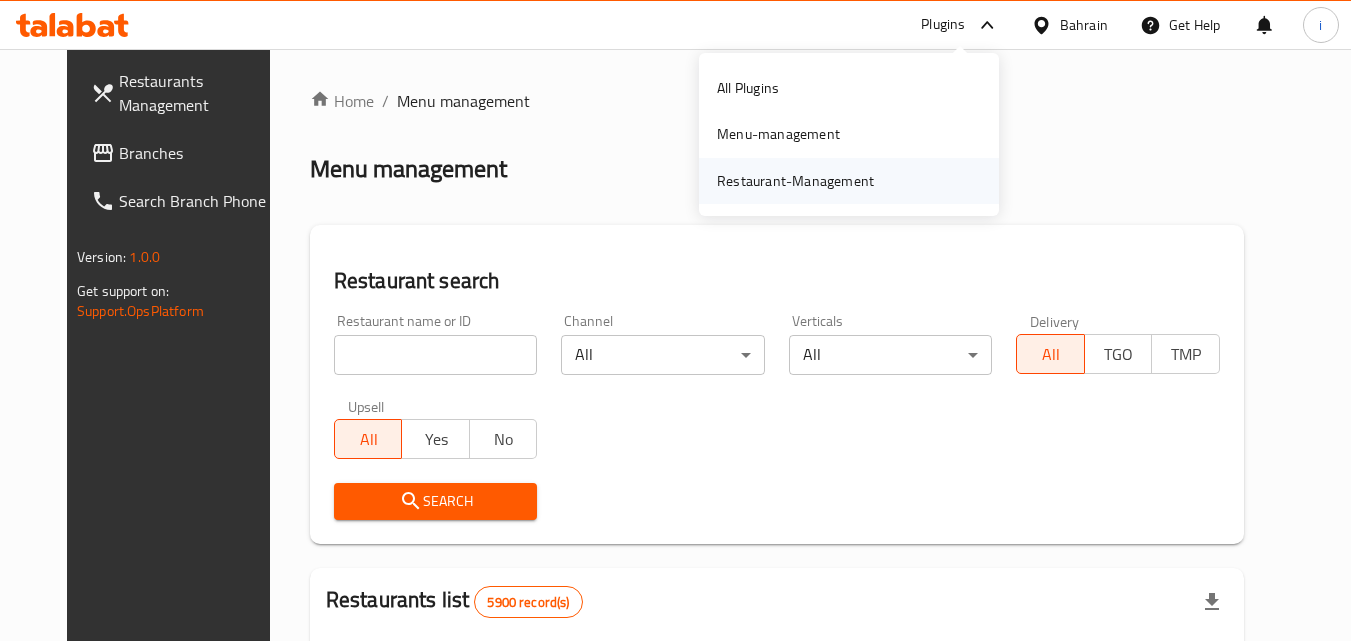 click on "Restaurant-Management" at bounding box center [795, 181] 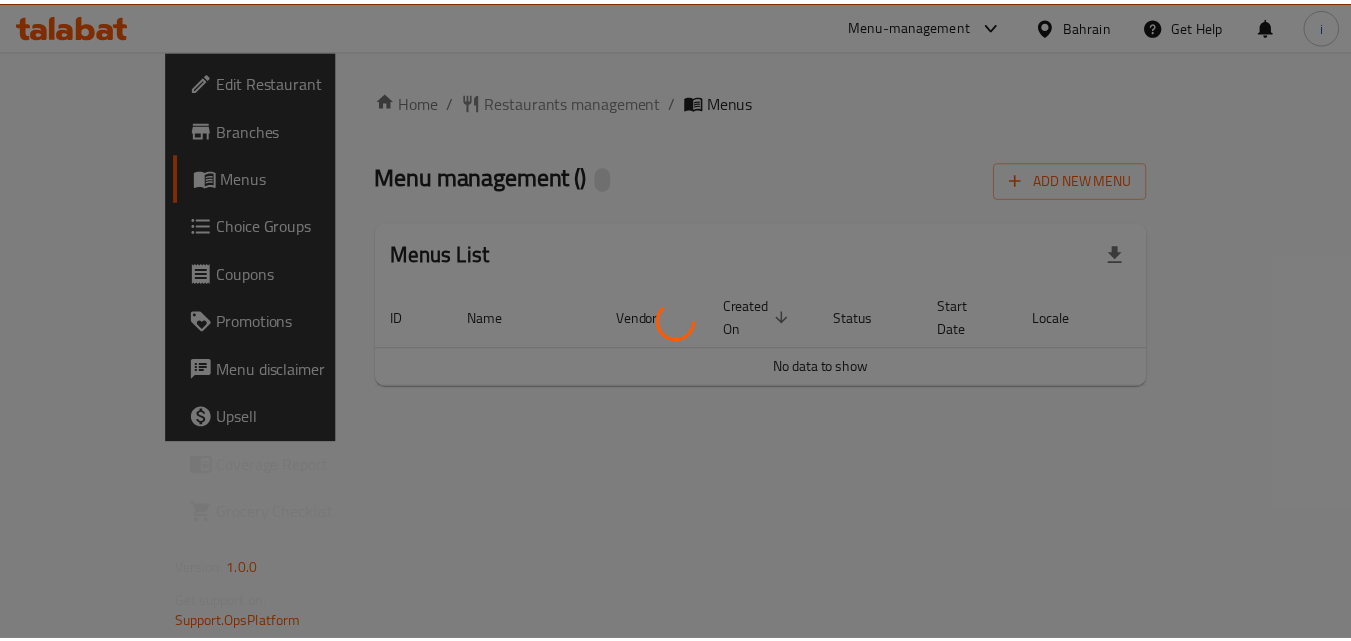 scroll, scrollTop: 0, scrollLeft: 0, axis: both 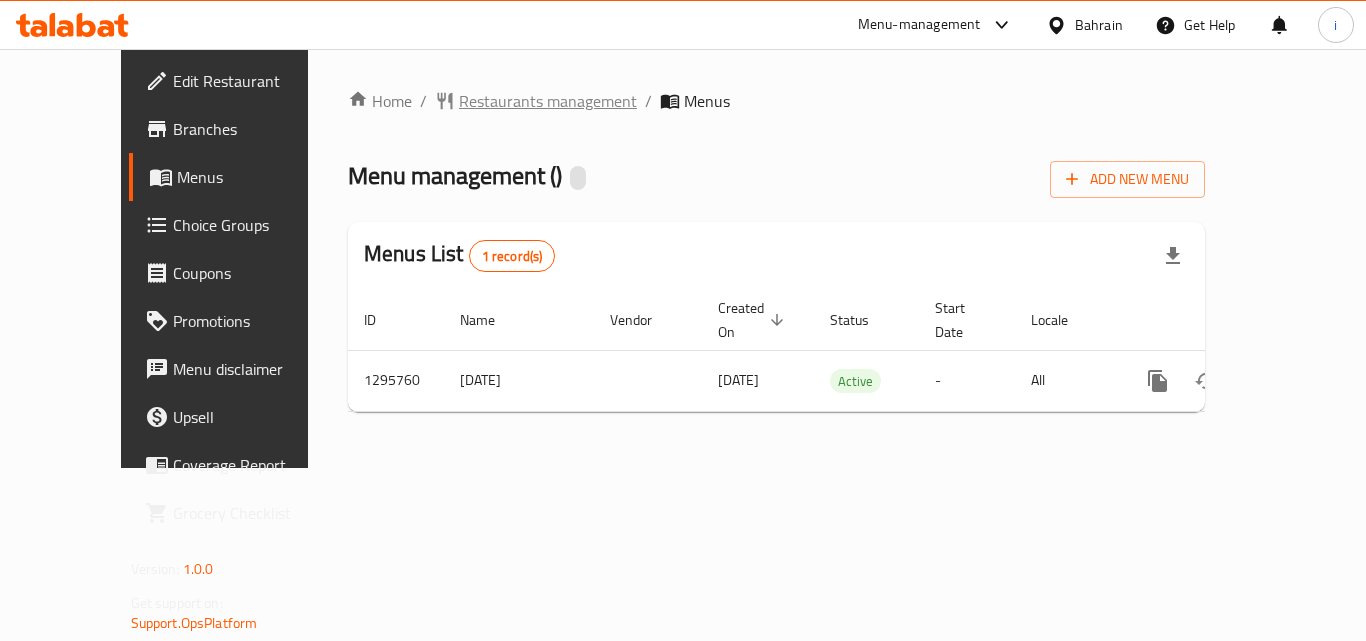click on "Restaurants management" at bounding box center [548, 101] 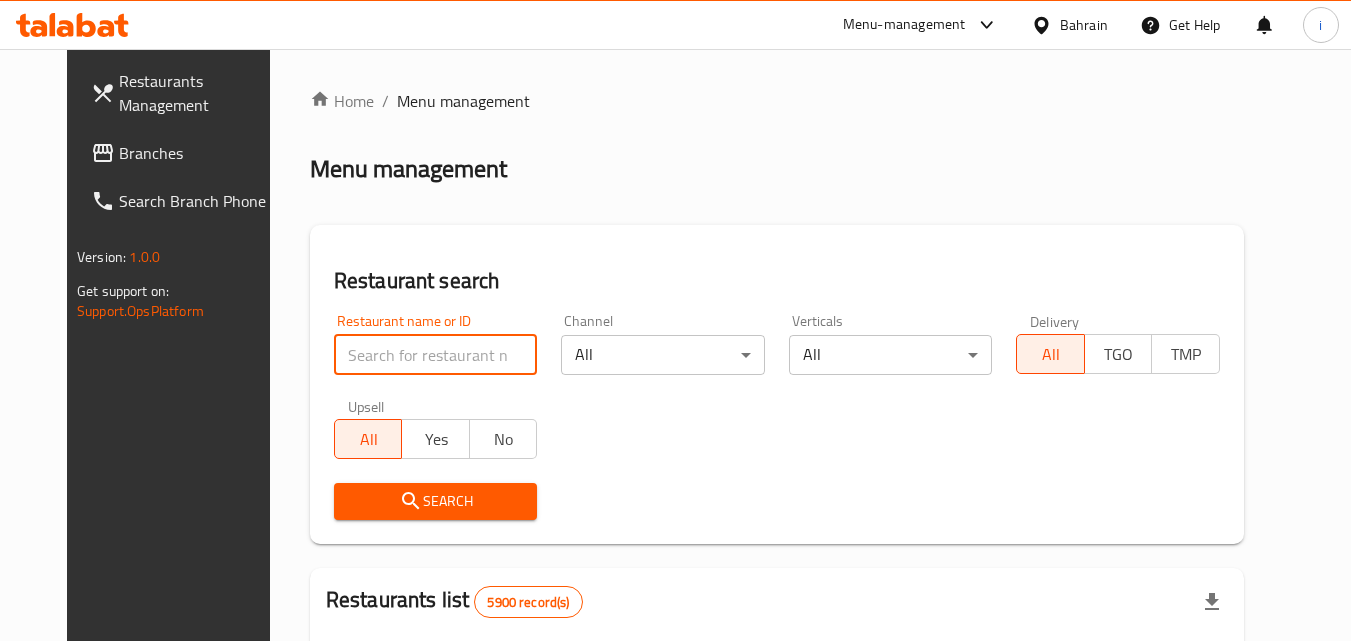 click at bounding box center (436, 355) 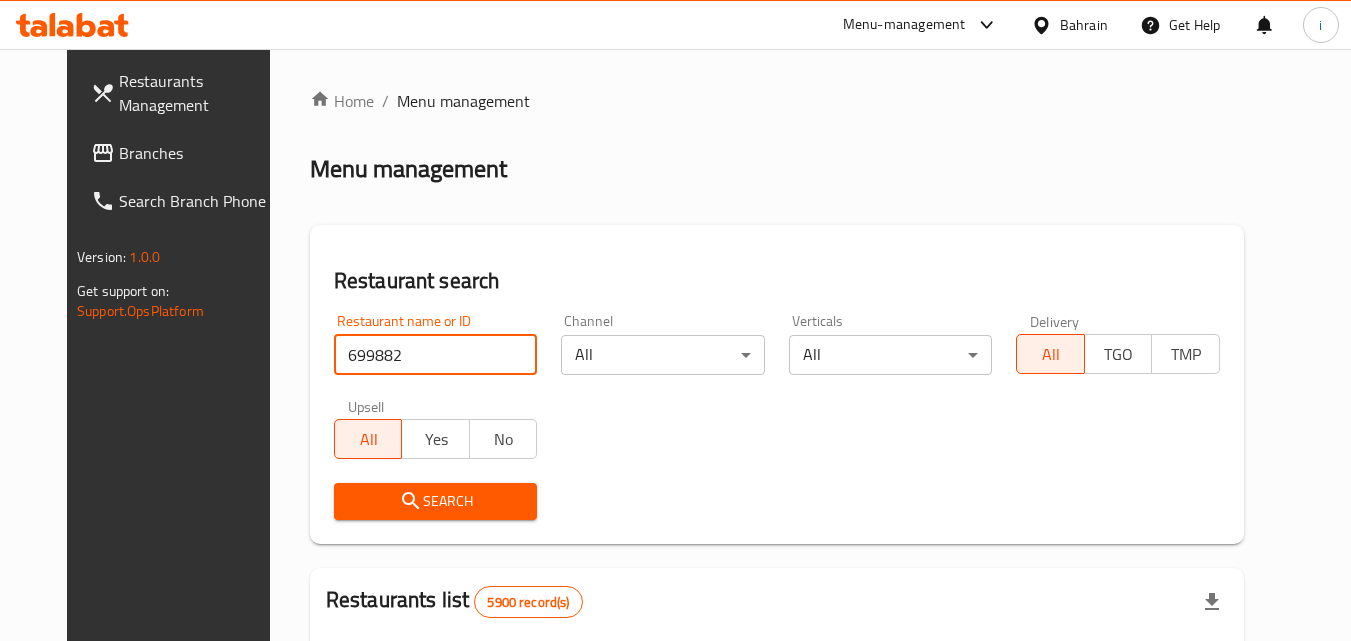 type on "699882" 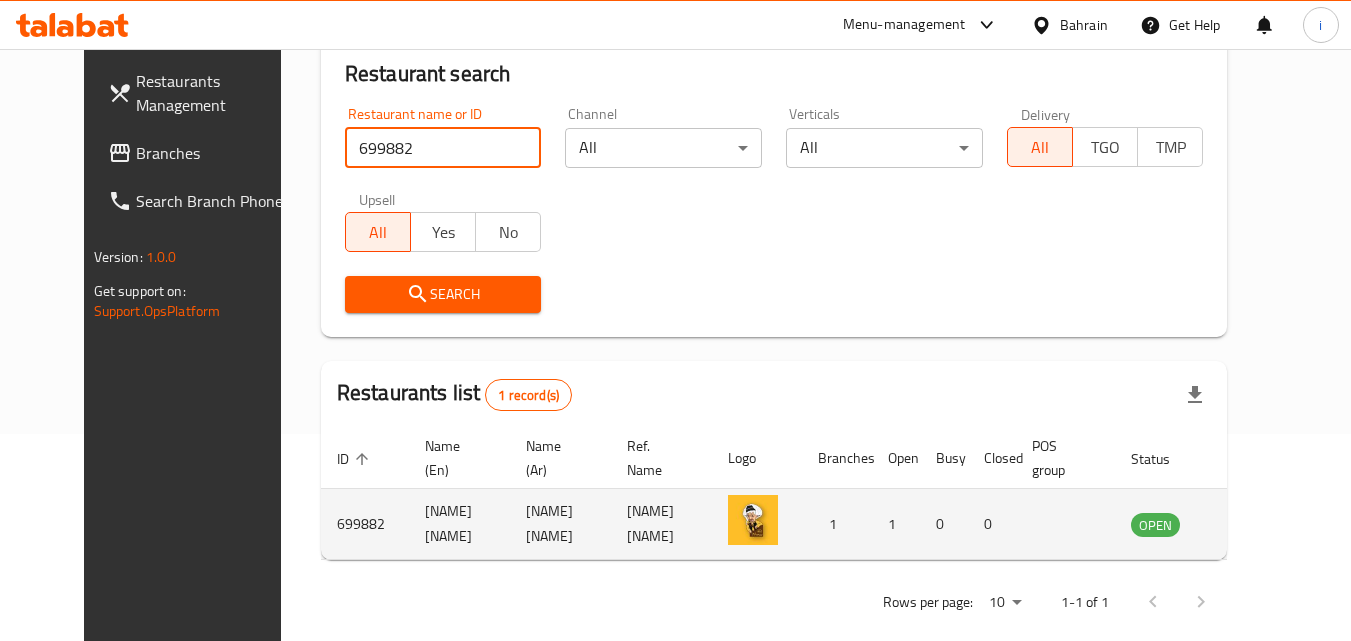 scroll, scrollTop: 234, scrollLeft: 0, axis: vertical 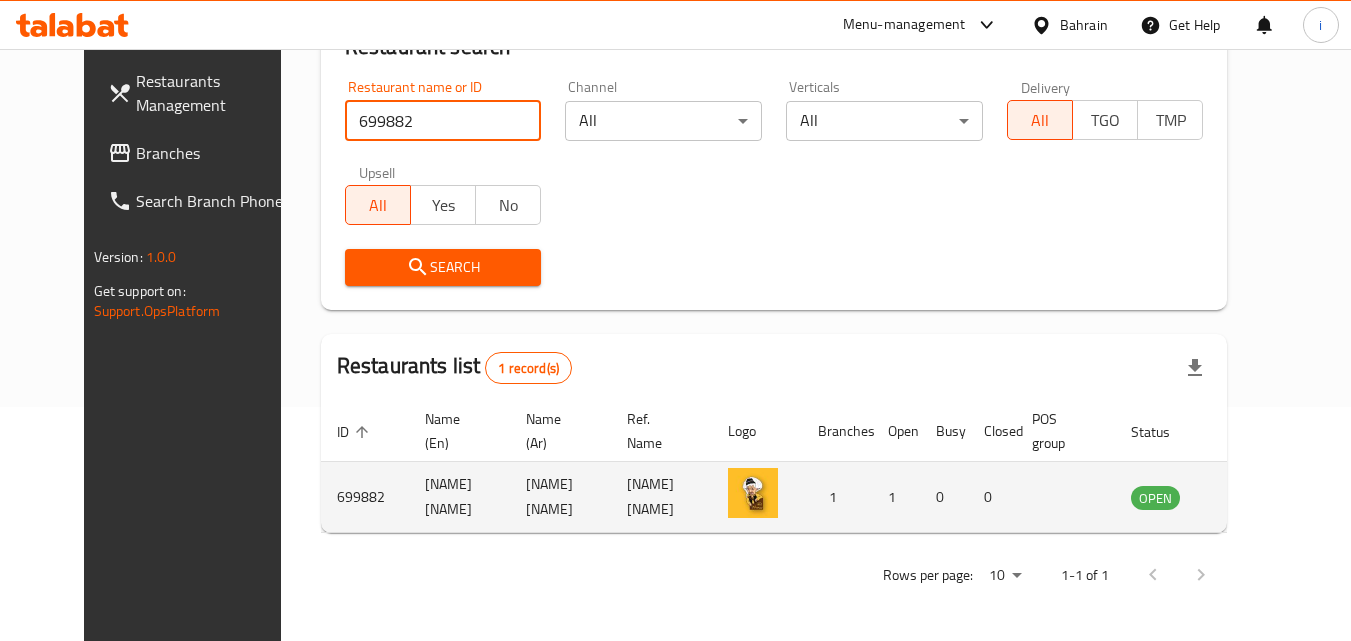 click 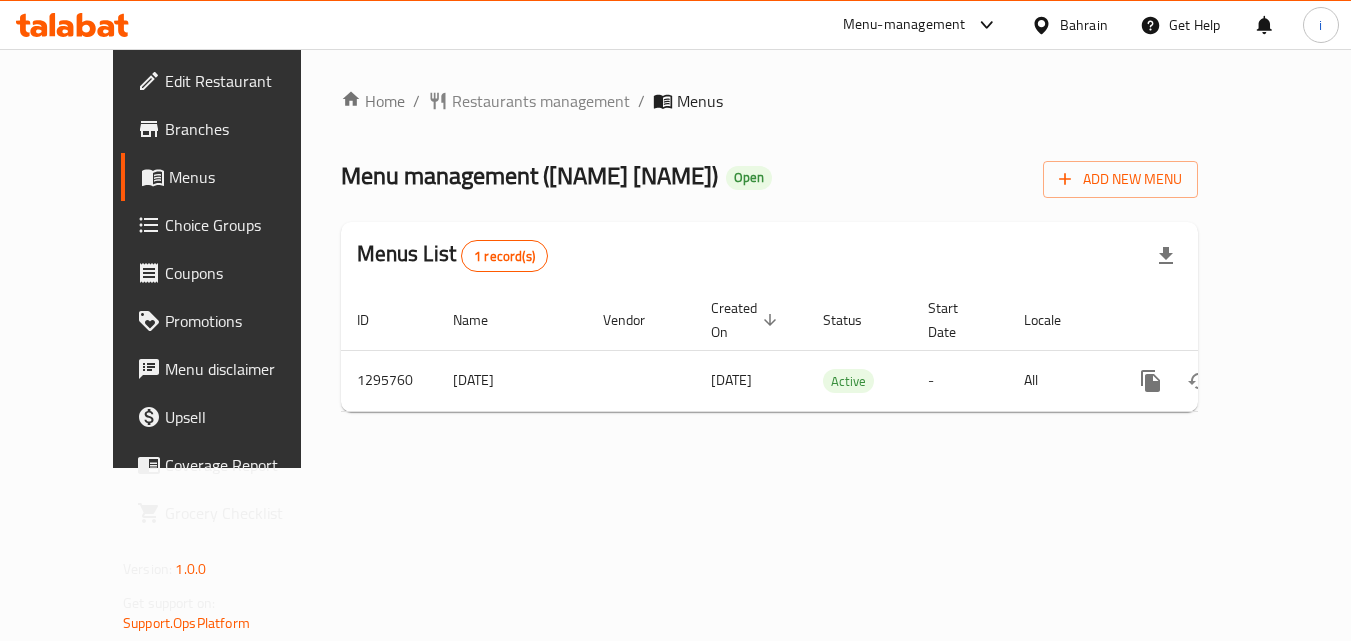 scroll, scrollTop: 0, scrollLeft: 0, axis: both 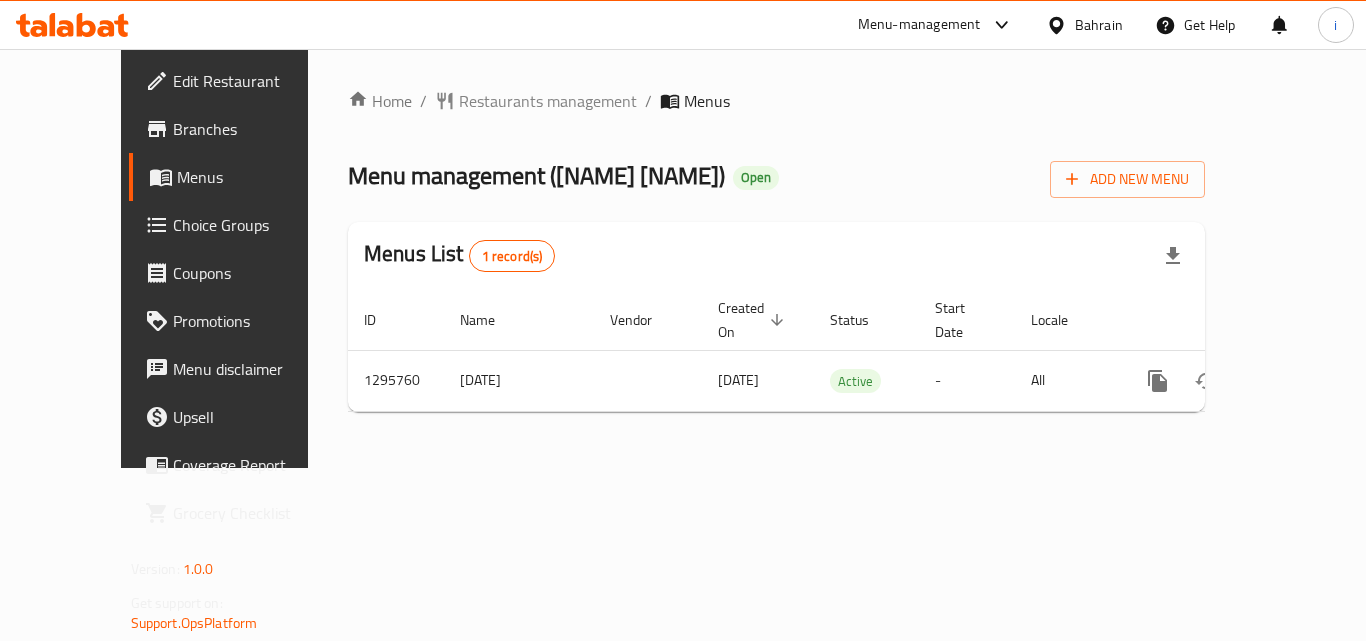 click on "Bahrain" at bounding box center [1099, 25] 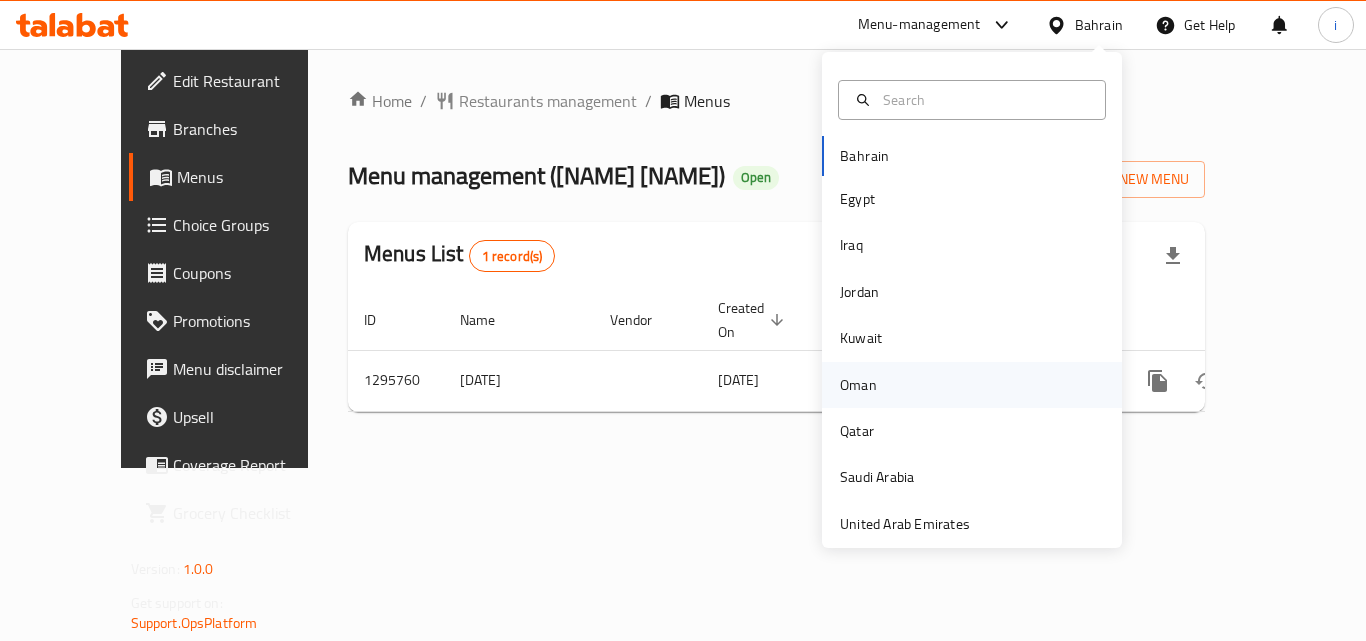 click on "Oman" at bounding box center (858, 385) 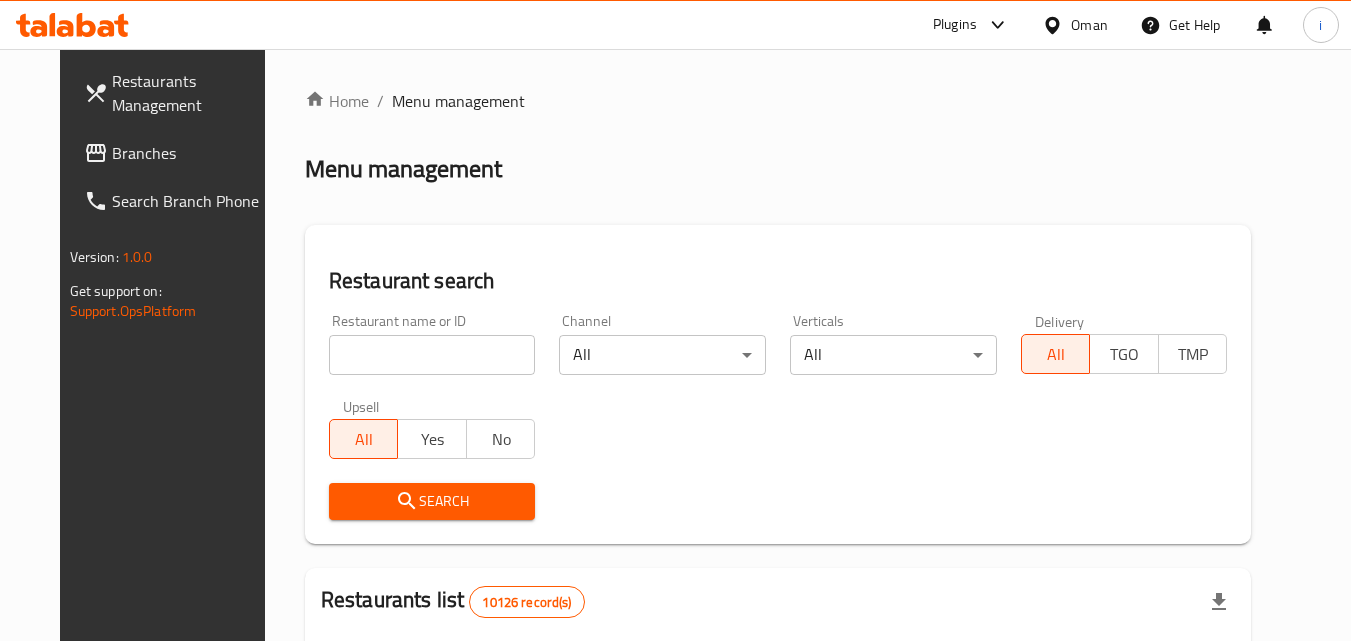 click 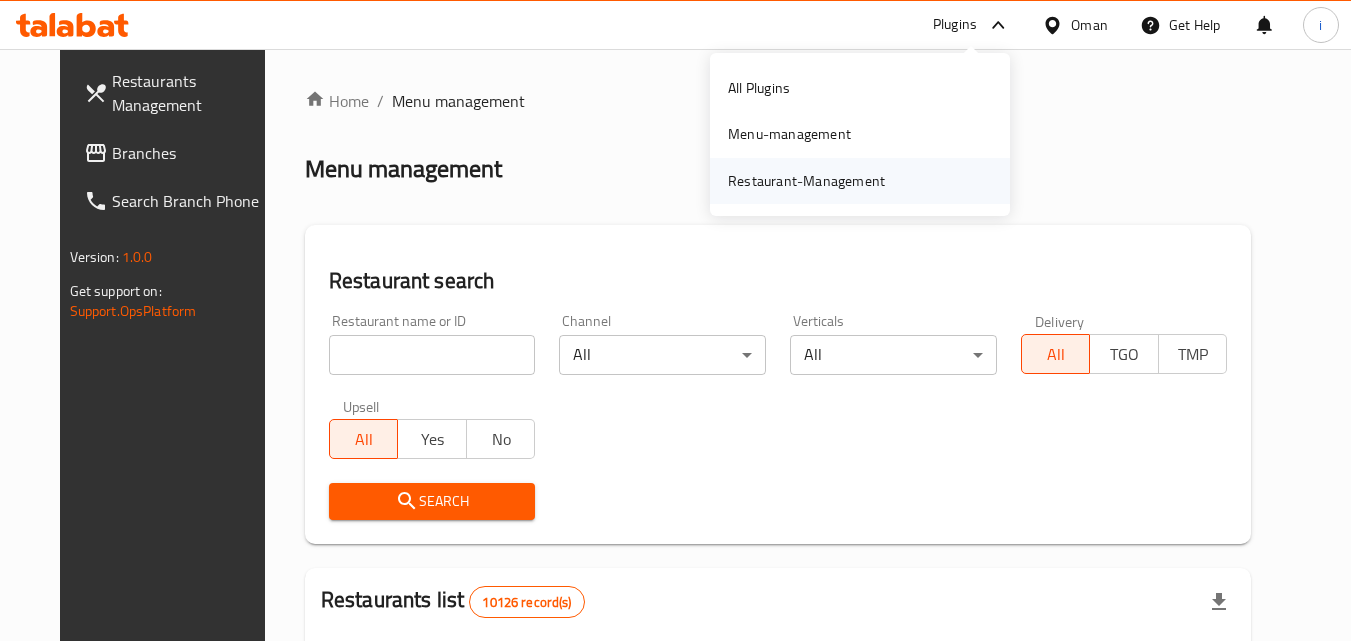 click on "Restaurant-Management" at bounding box center [806, 181] 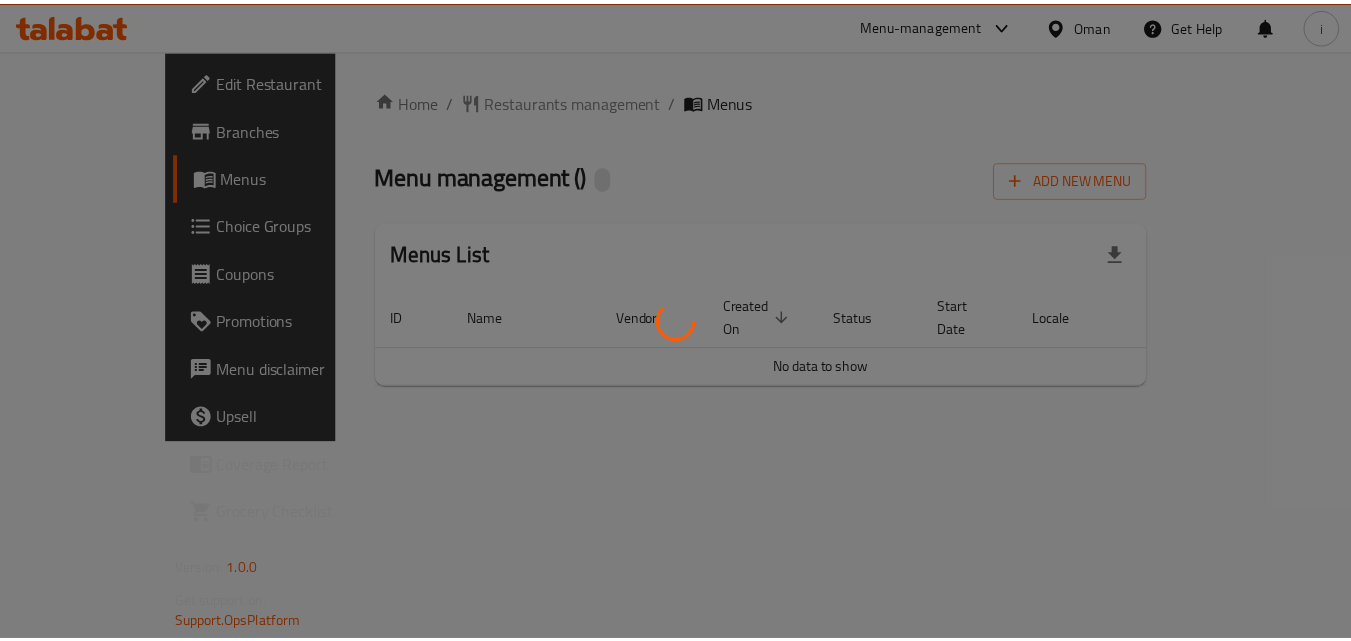 scroll, scrollTop: 0, scrollLeft: 0, axis: both 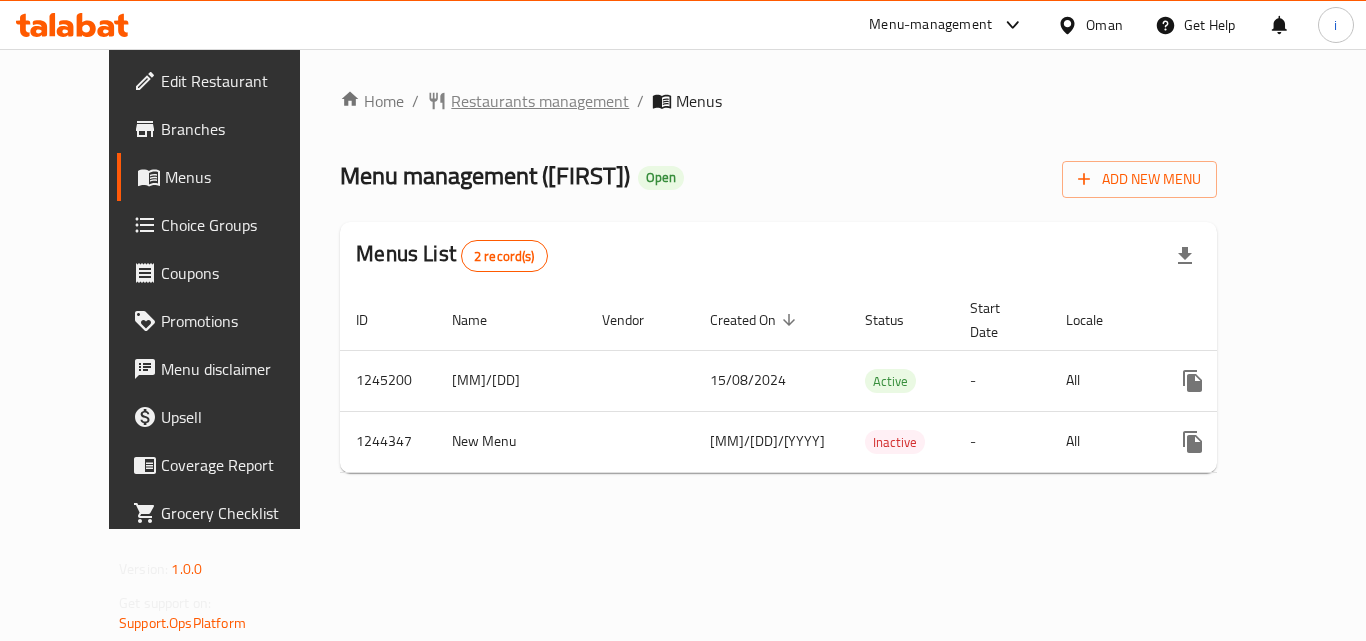 click on "Restaurants management" at bounding box center (540, 101) 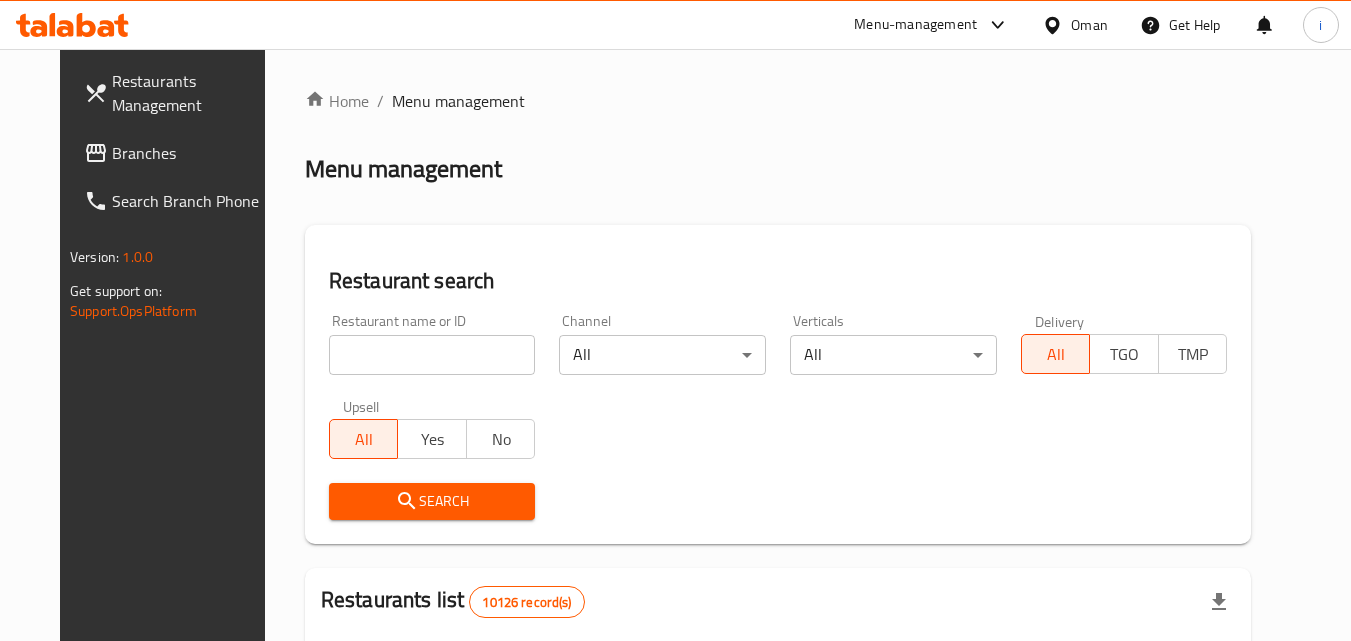 click at bounding box center [675, 320] 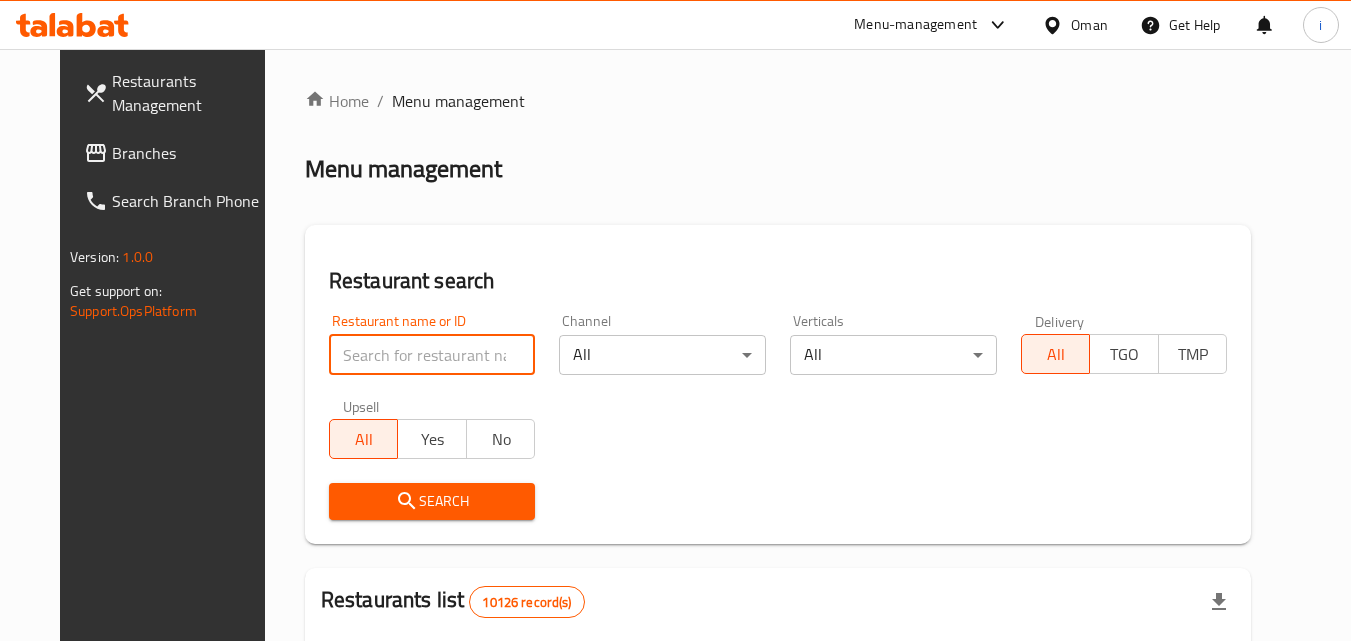 click at bounding box center (432, 355) 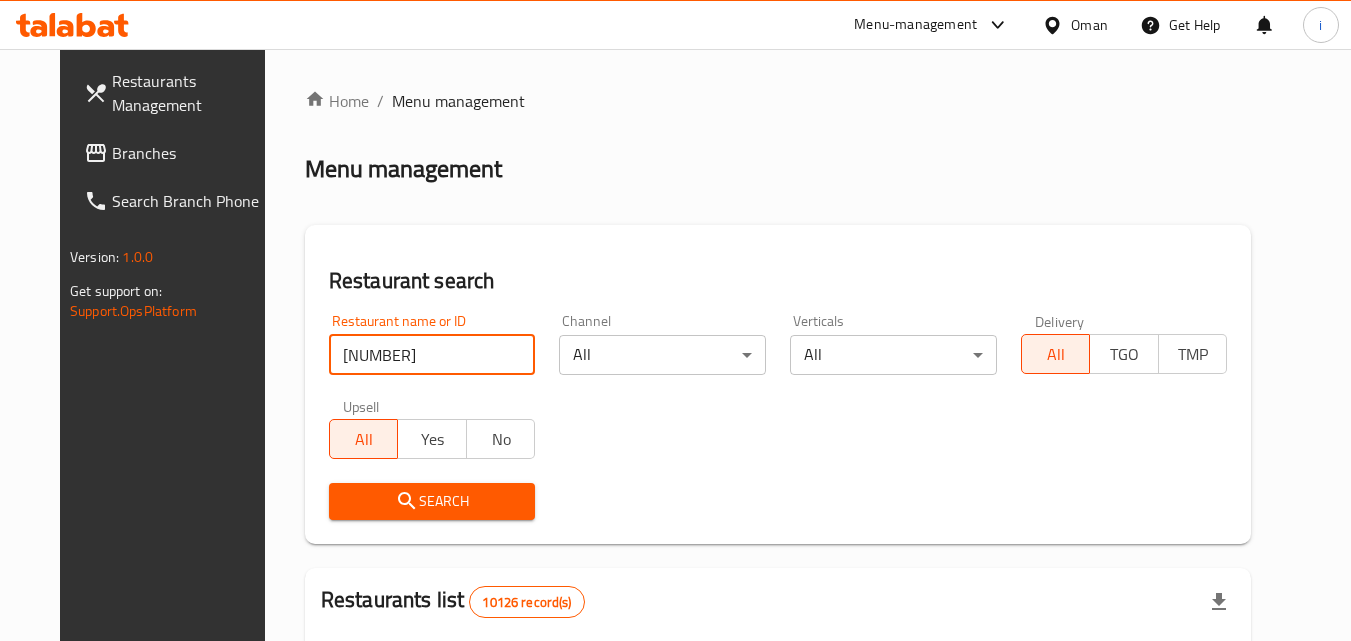type on "[NUMBER]" 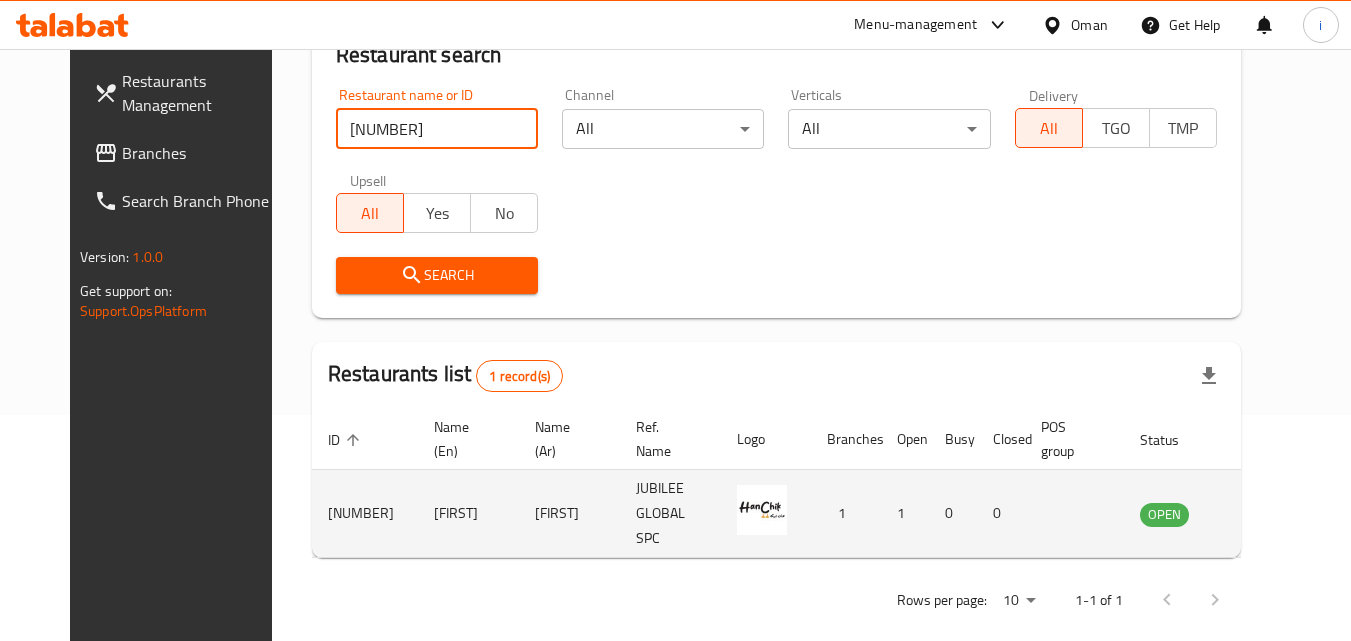 scroll, scrollTop: 234, scrollLeft: 0, axis: vertical 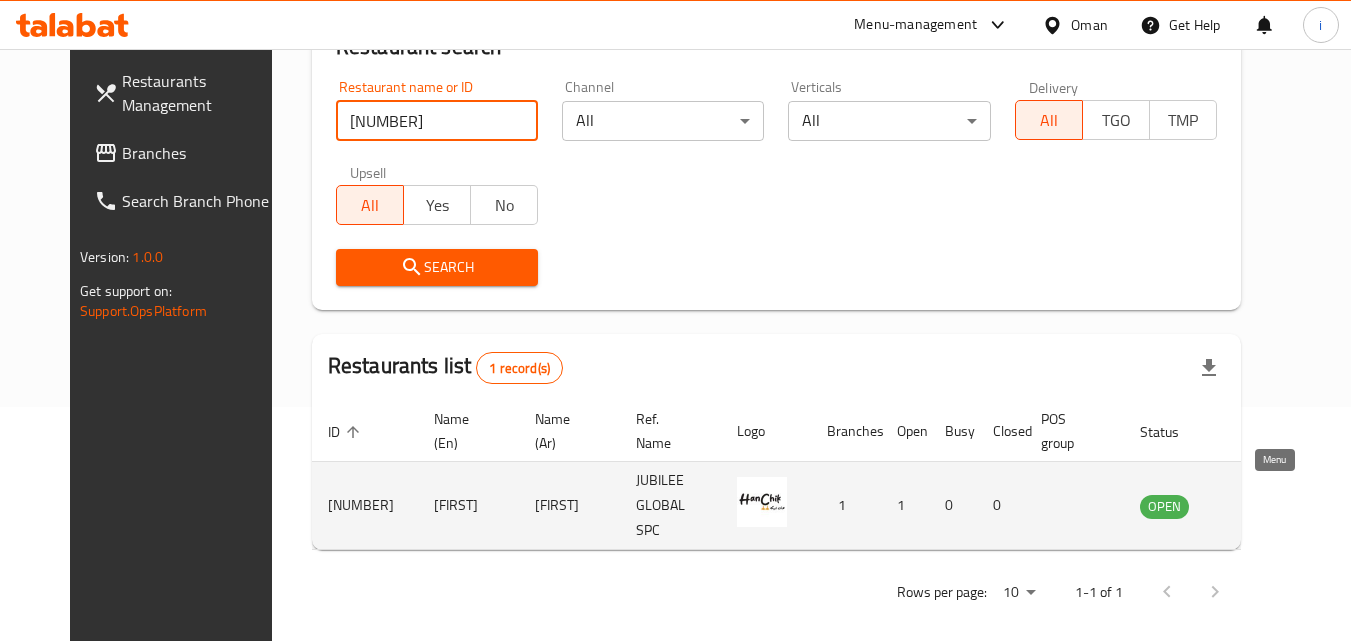 click 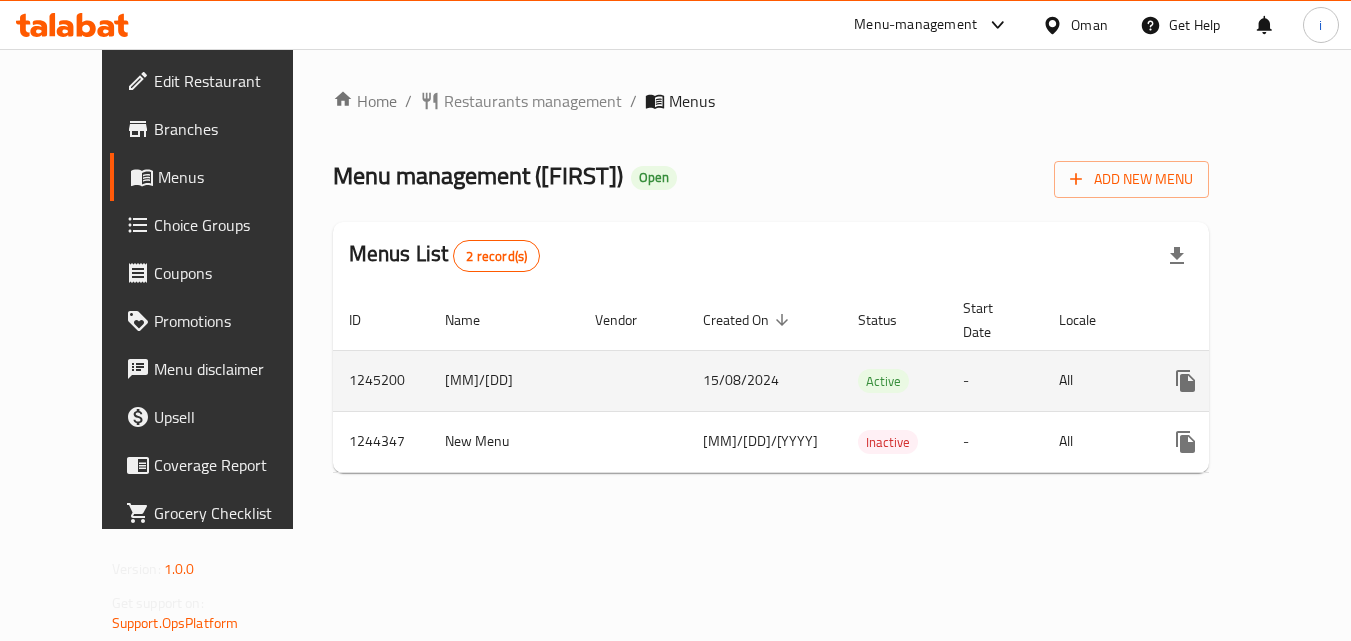 scroll, scrollTop: 0, scrollLeft: 0, axis: both 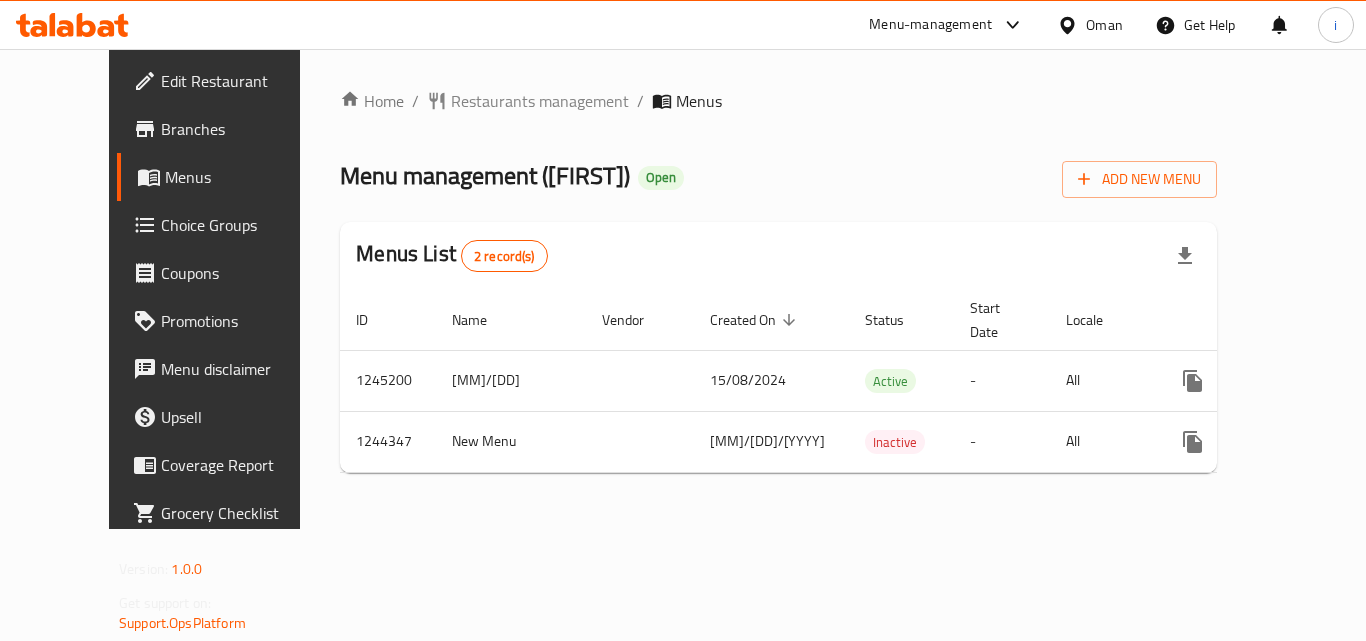 click 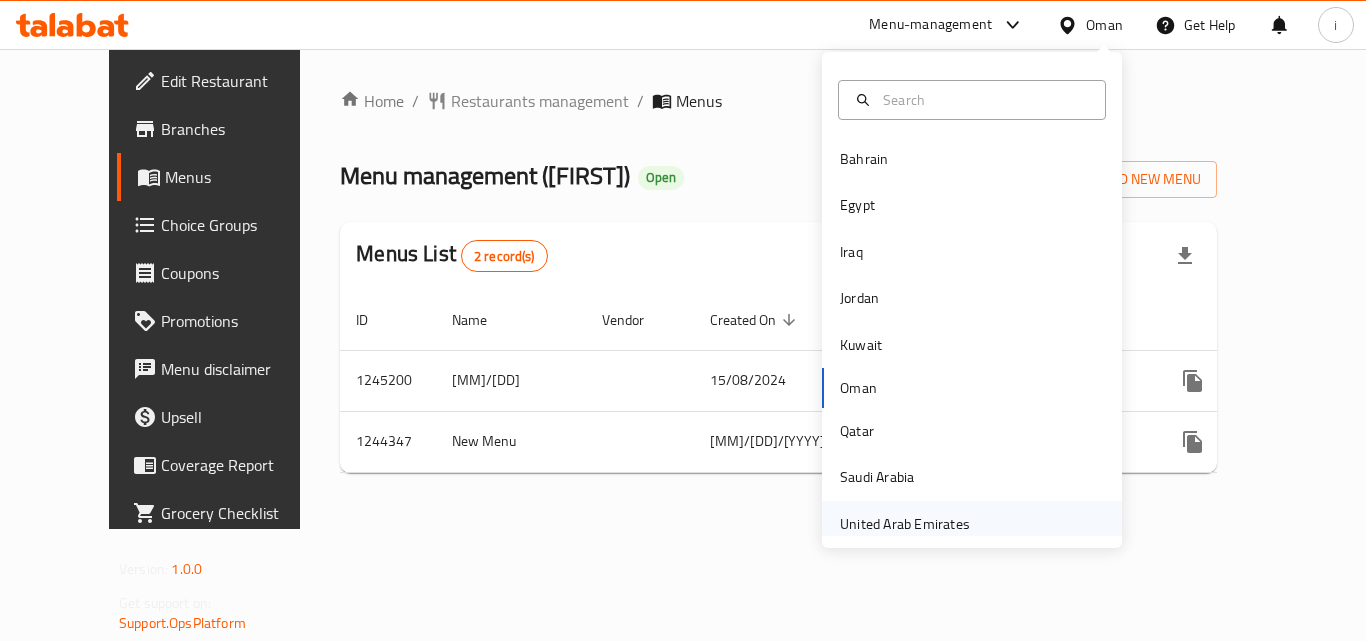 click on "United Arab Emirates" at bounding box center (905, 524) 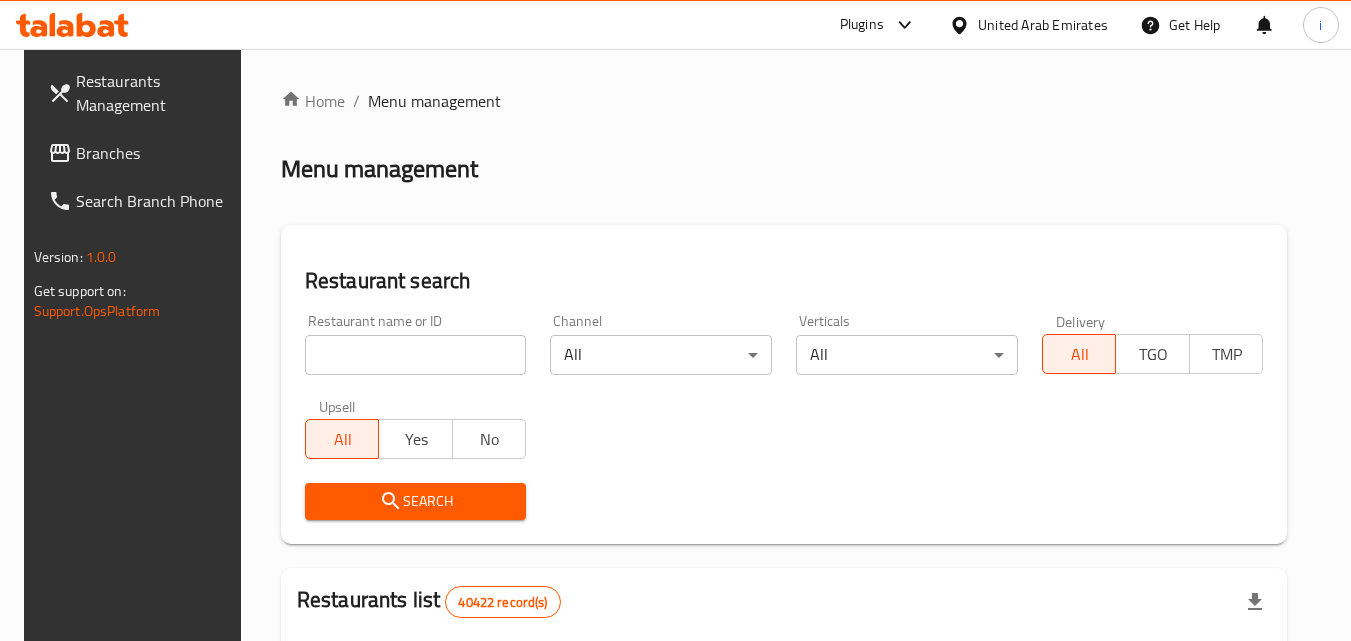 click on "Plugins" at bounding box center (862, 25) 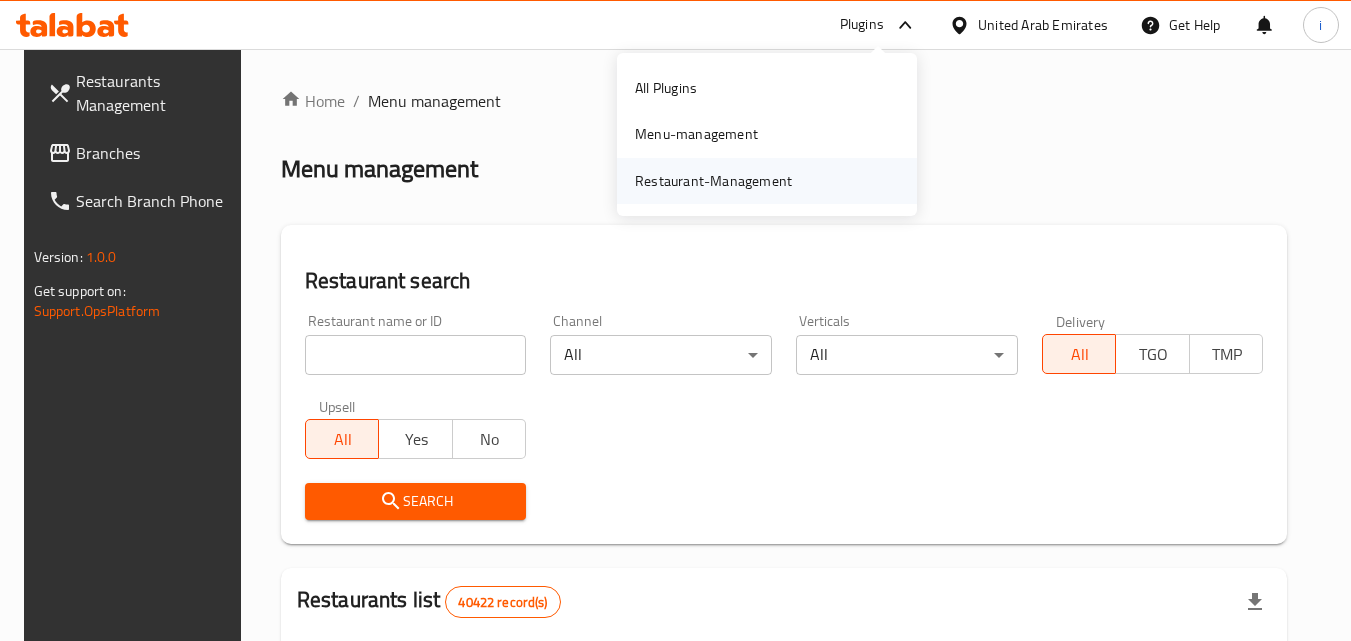 click on "Restaurant-Management" at bounding box center [767, 181] 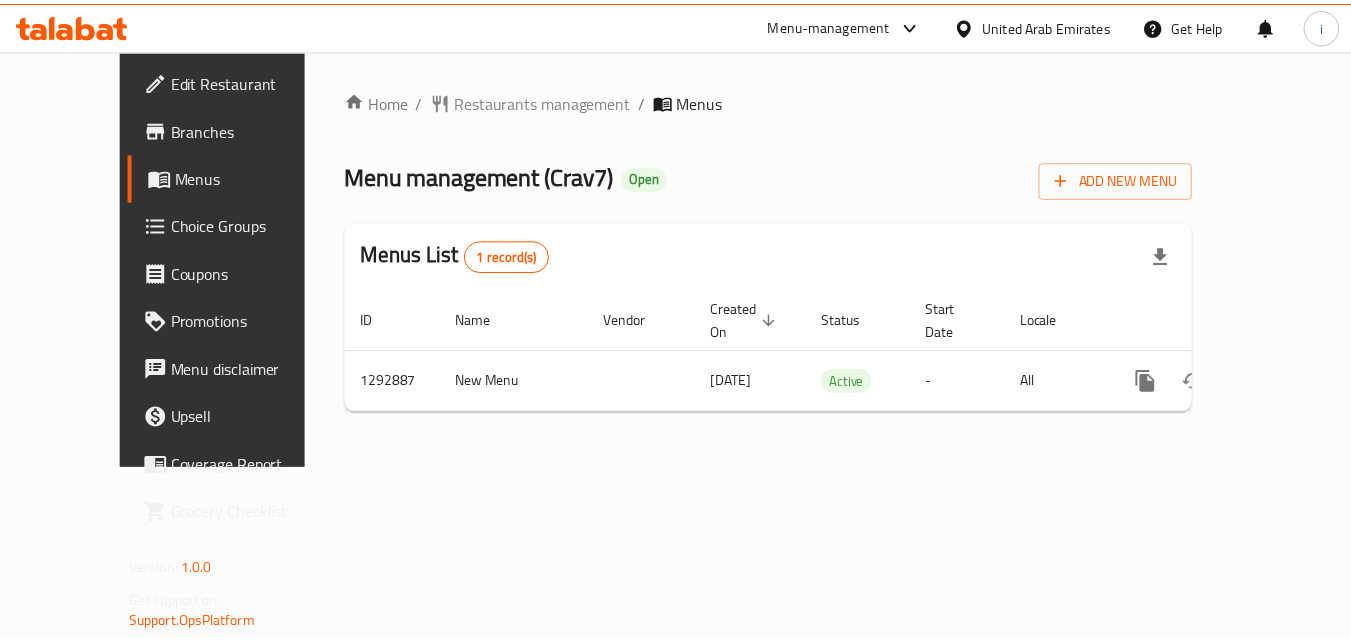 scroll, scrollTop: 0, scrollLeft: 0, axis: both 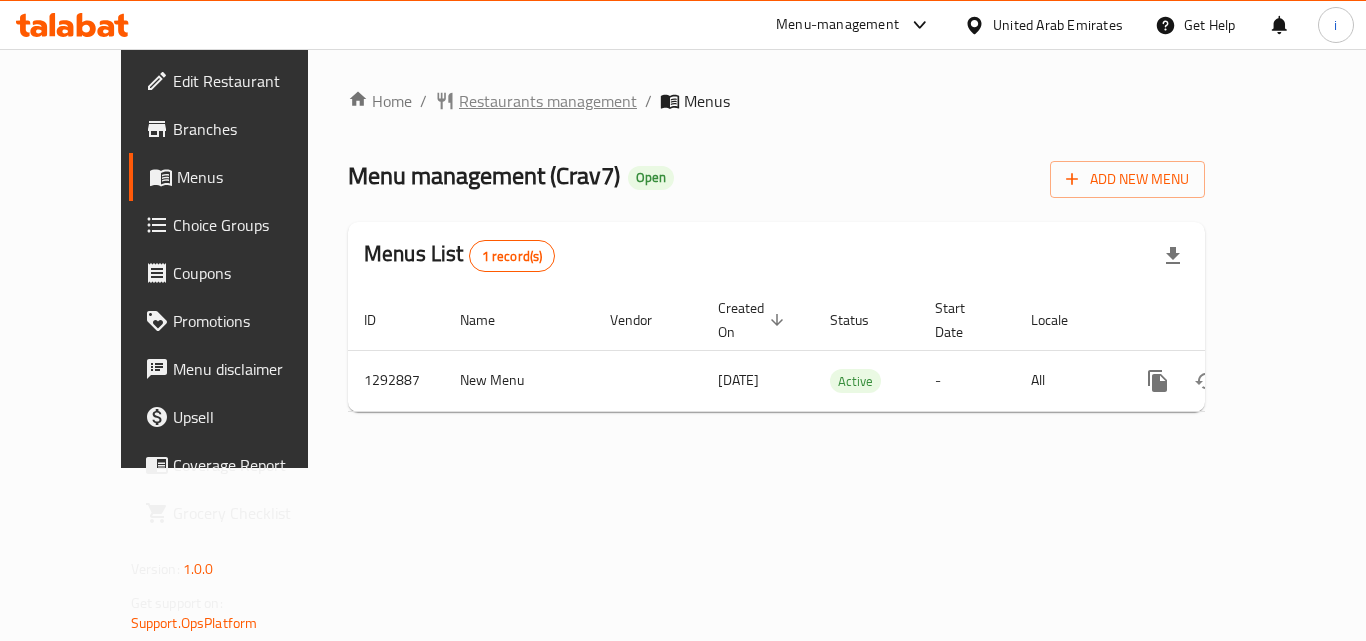 click on "Restaurants management" at bounding box center [548, 101] 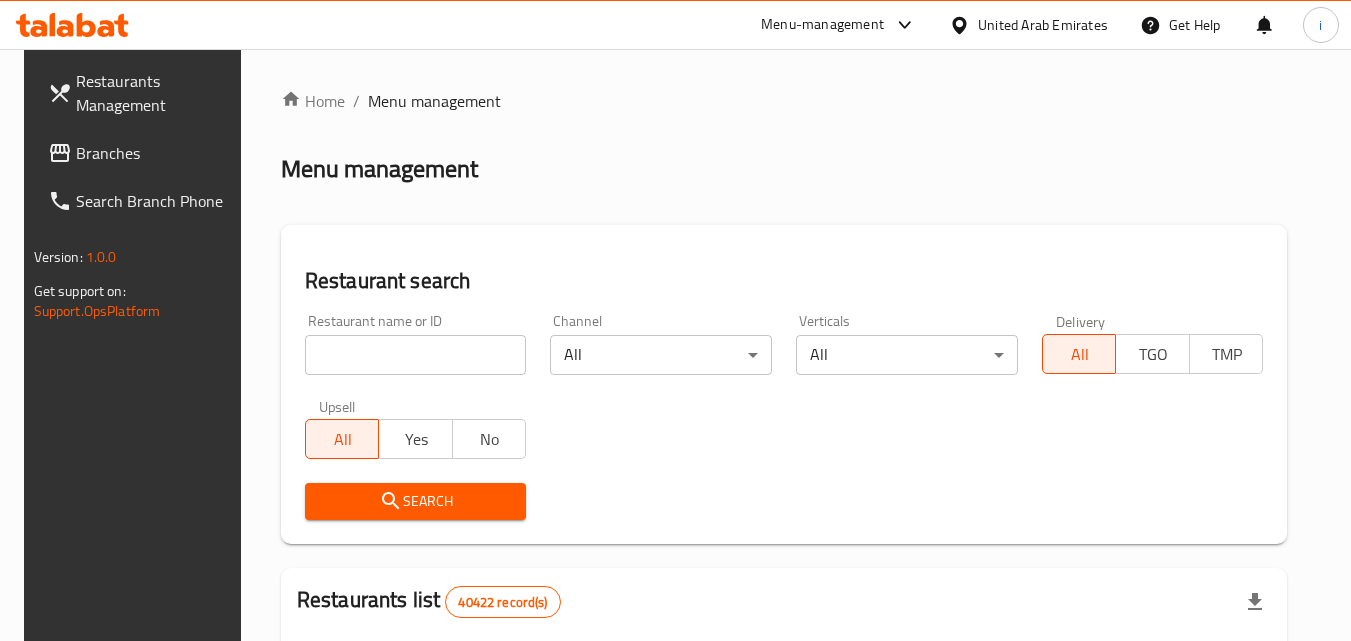 click at bounding box center (416, 355) 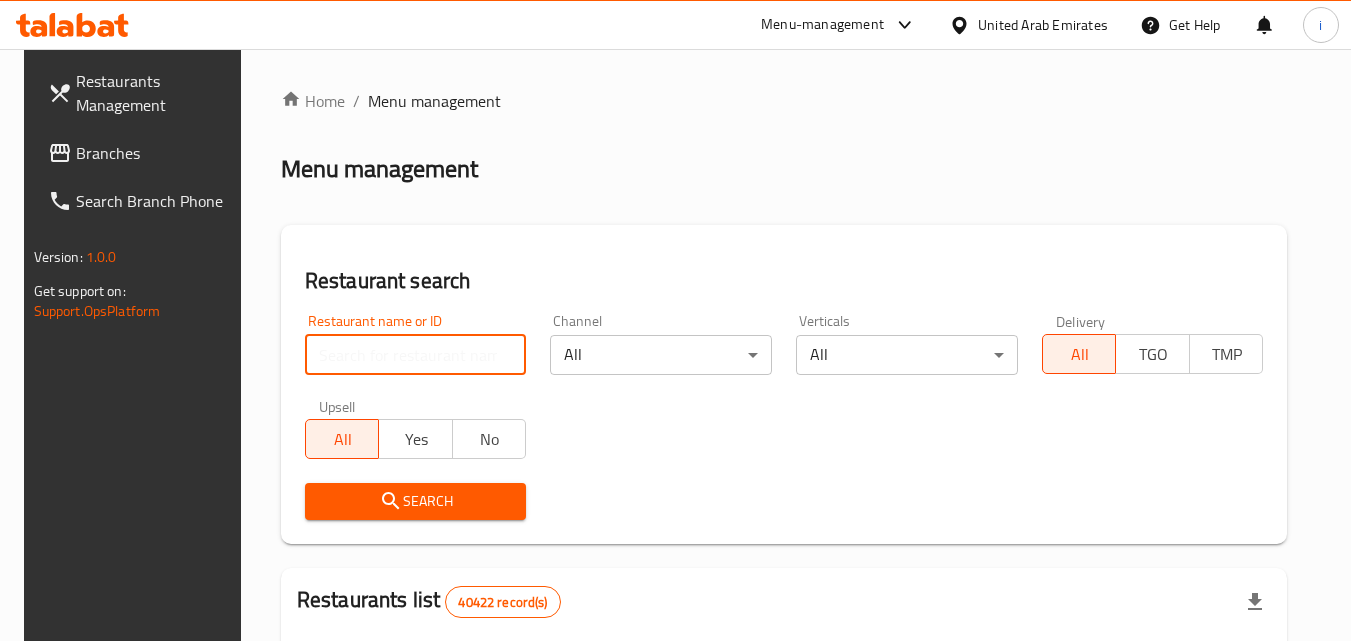 paste on "699294" 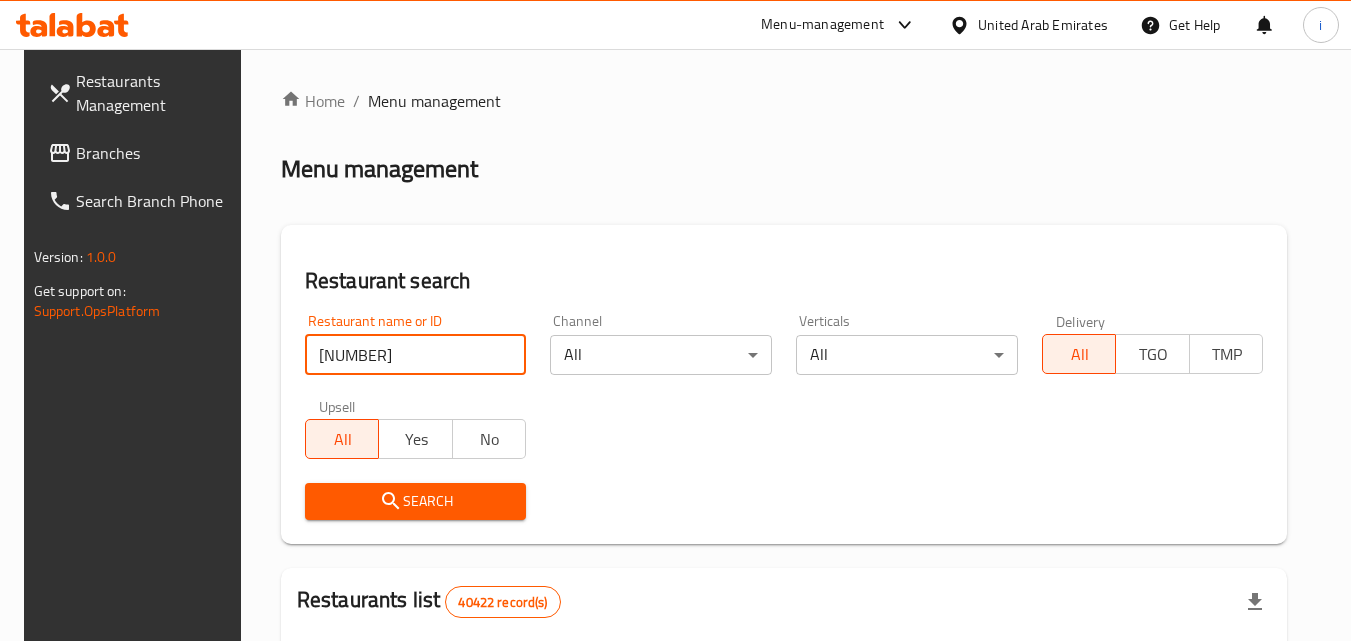 type on "699294" 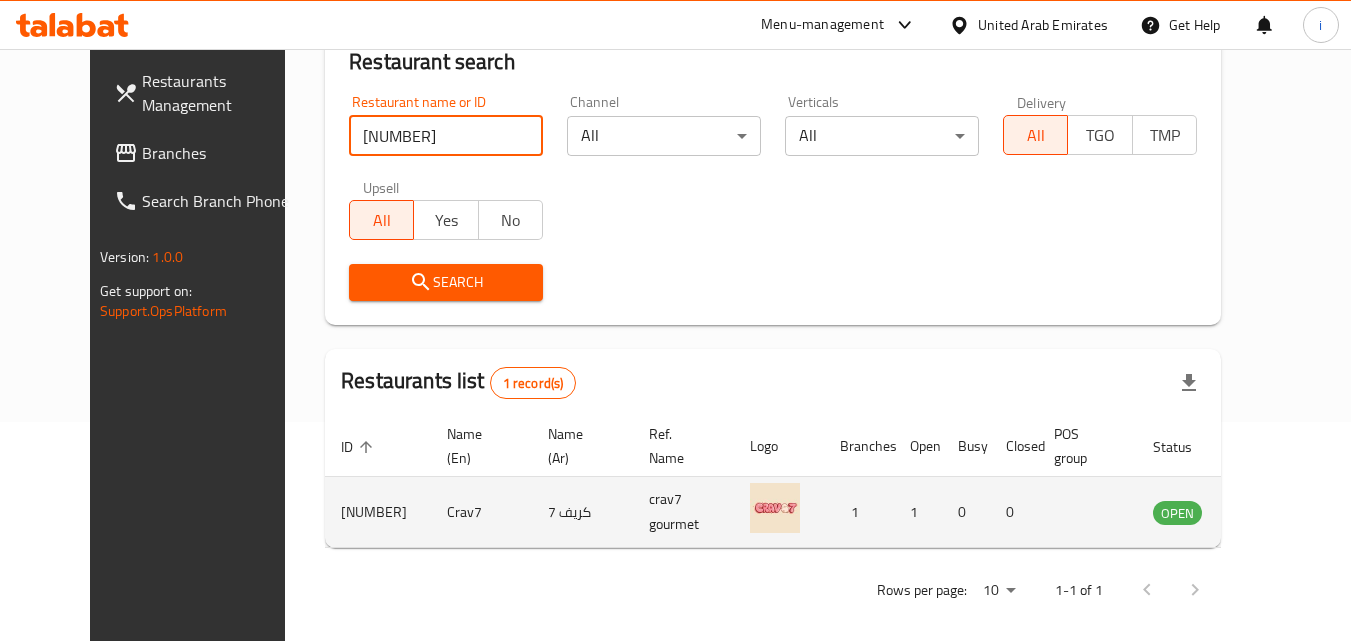 scroll, scrollTop: 234, scrollLeft: 0, axis: vertical 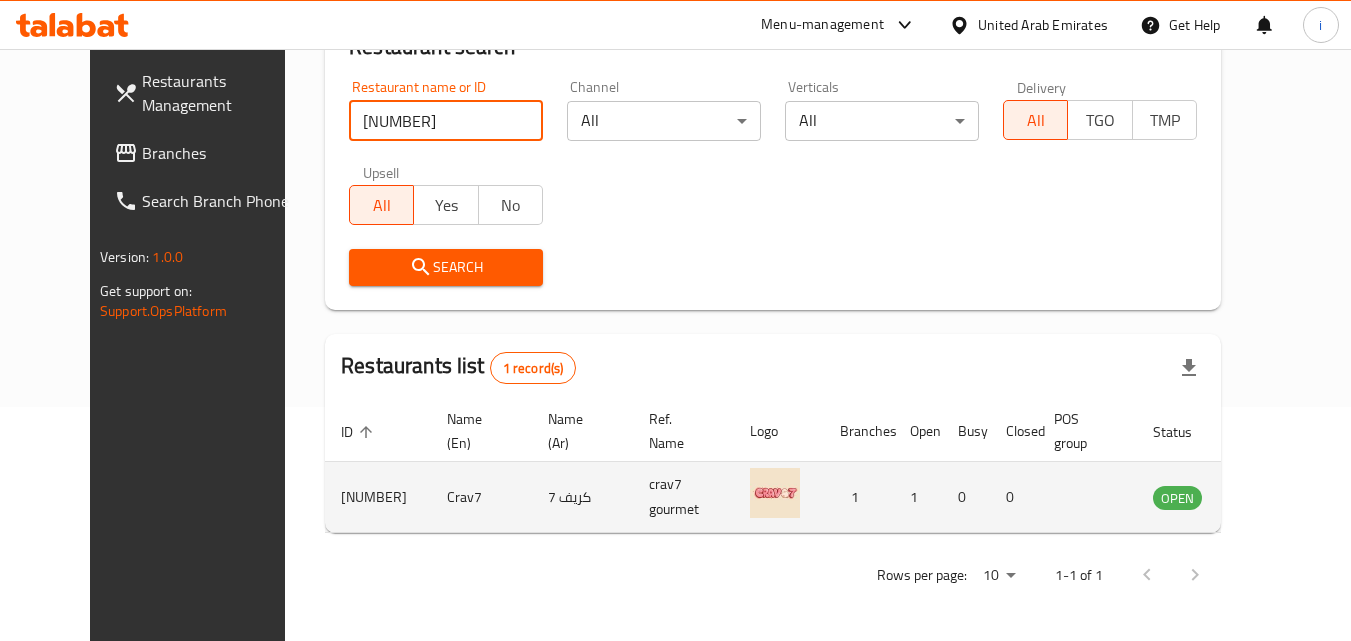 click 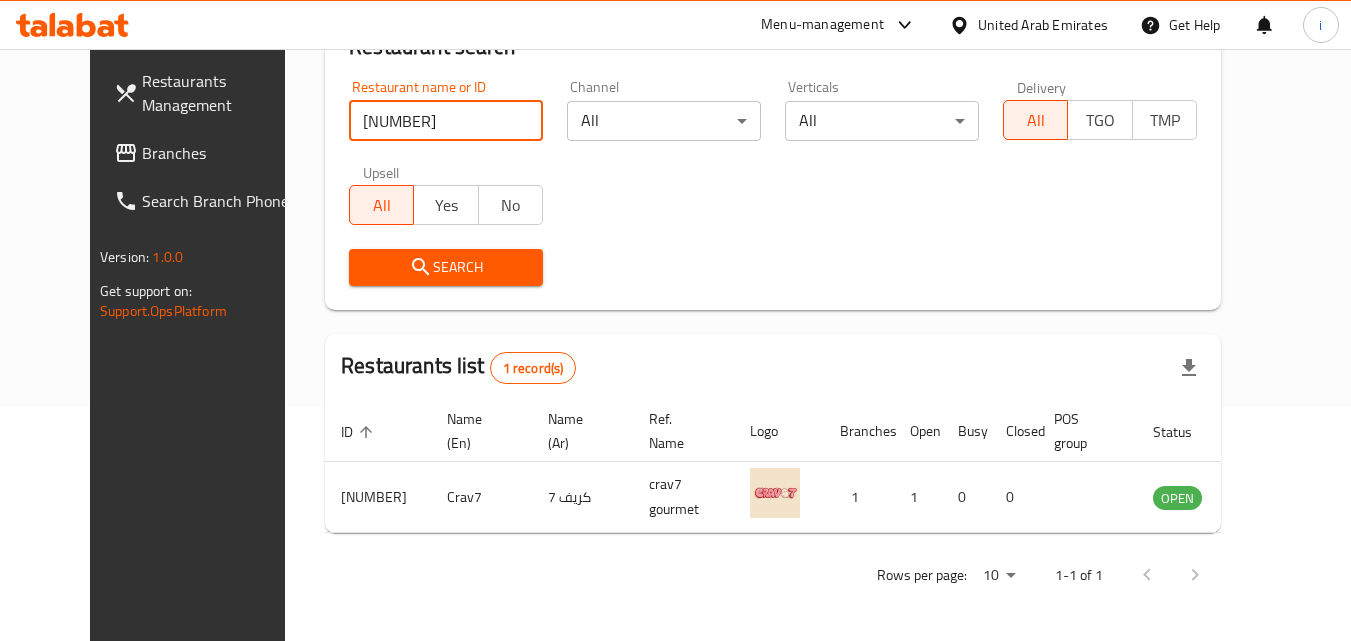 scroll, scrollTop: 0, scrollLeft: 0, axis: both 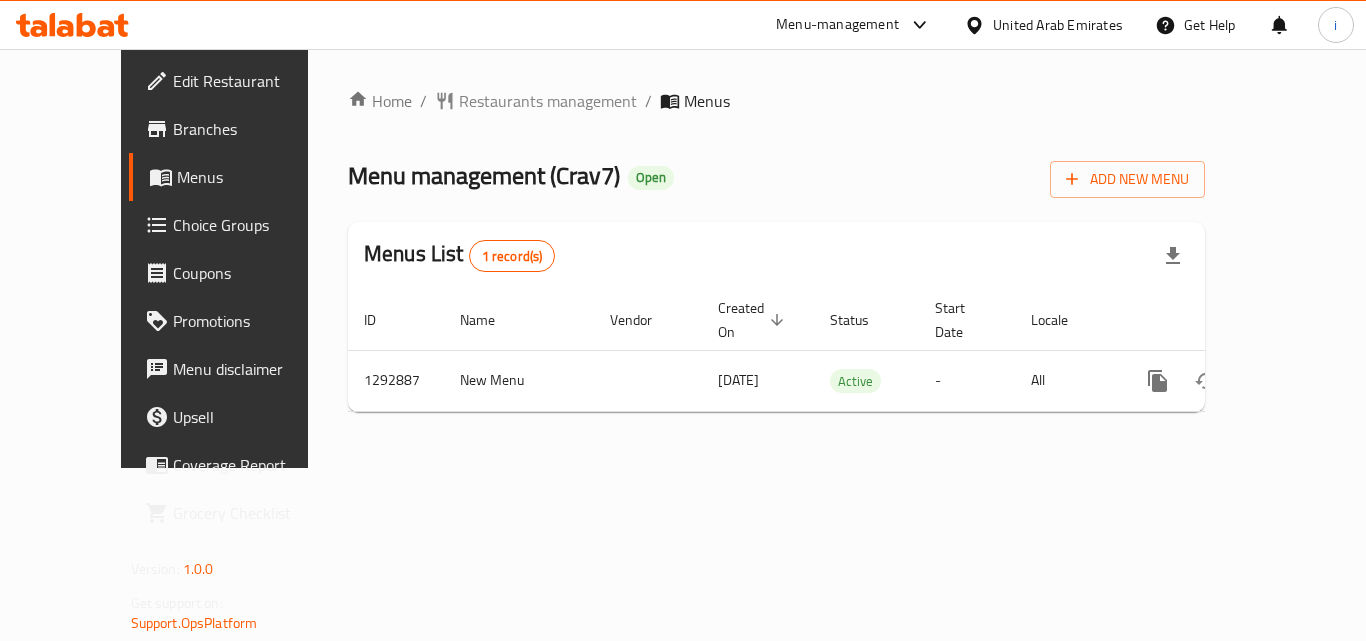click on "Home / Restaurants management / Menus Menu management ( Crav7 )  Open Add New Menu Menus List   1 record(s) ID Name Vendor Created On sorted descending Status Start Date Locale Actions 1292887 New Menu 10/06/2025 Active - All" at bounding box center (776, 258) 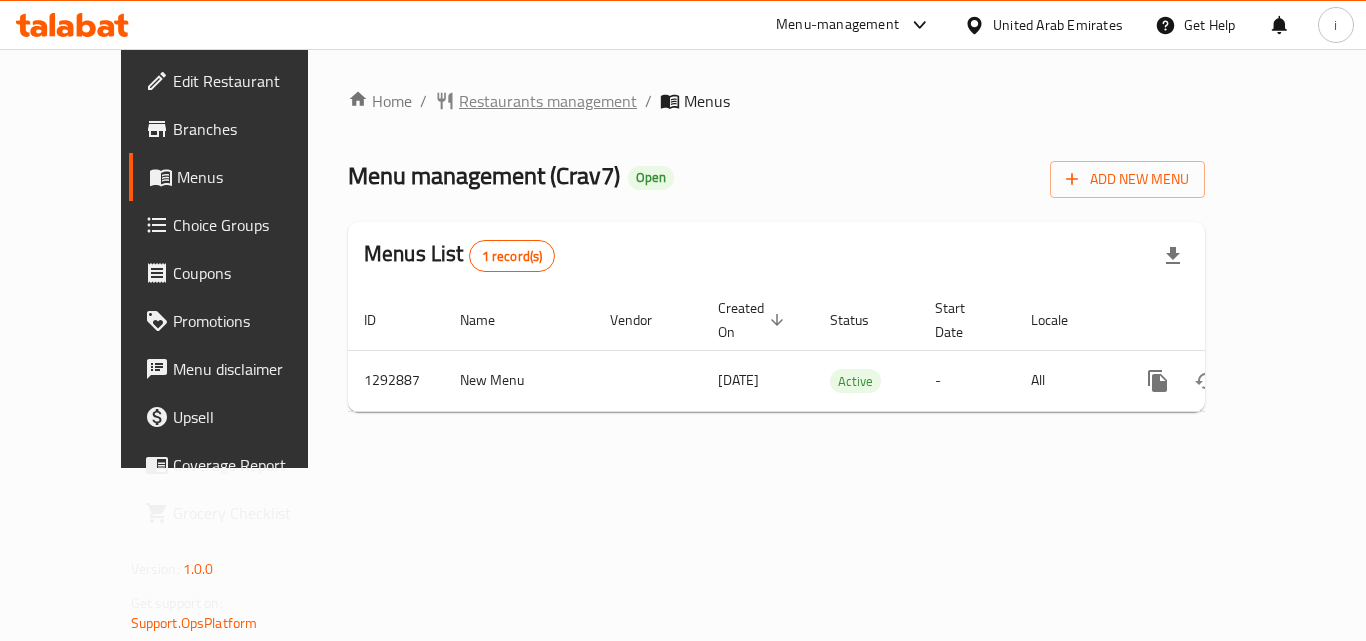 click on "Restaurants management" at bounding box center (548, 101) 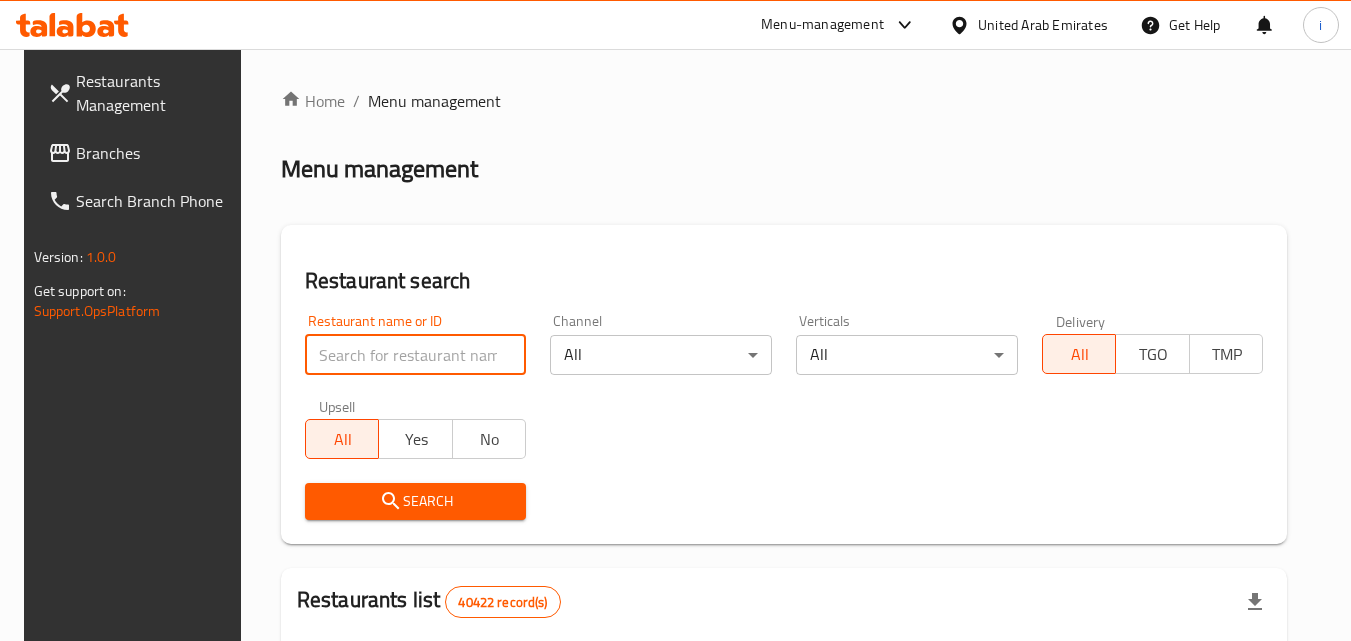 click at bounding box center (416, 355) 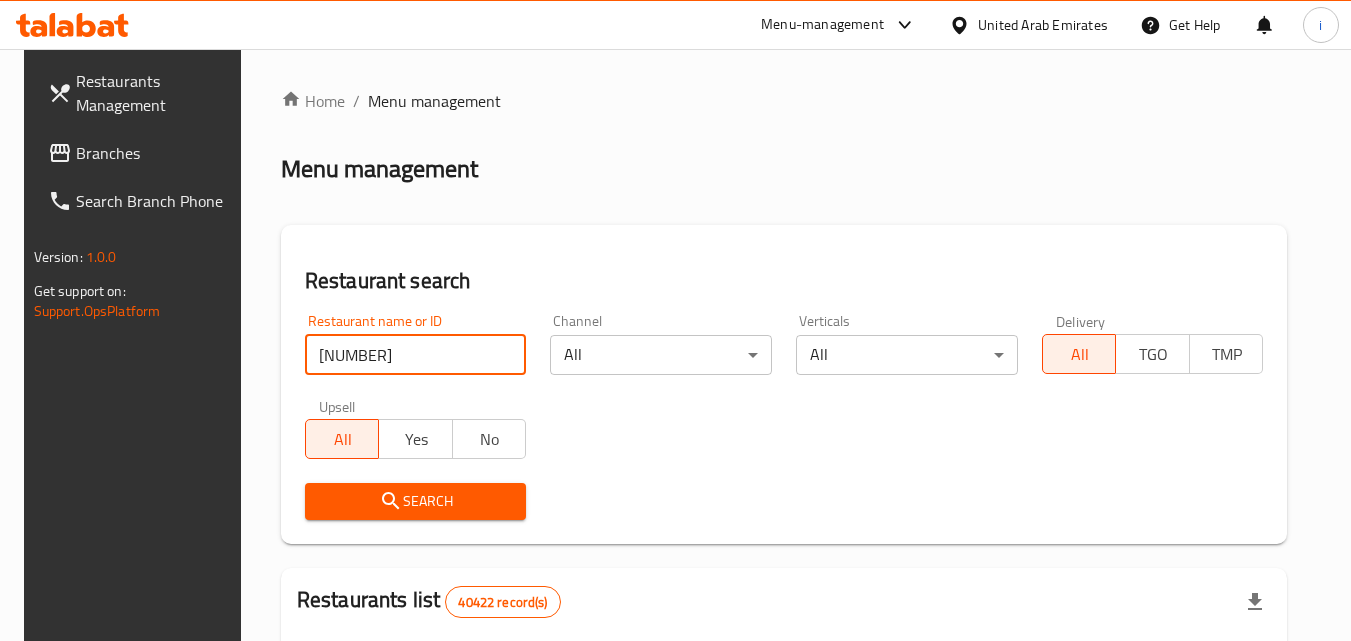 type on "699294" 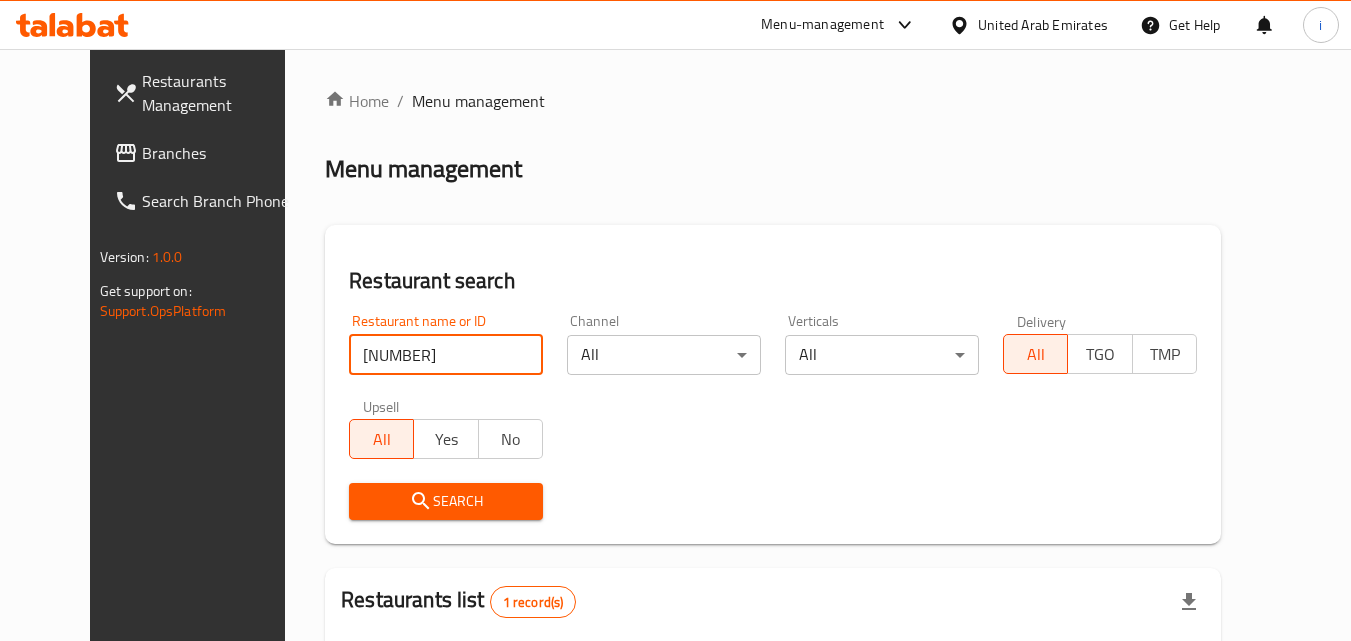 scroll, scrollTop: 234, scrollLeft: 0, axis: vertical 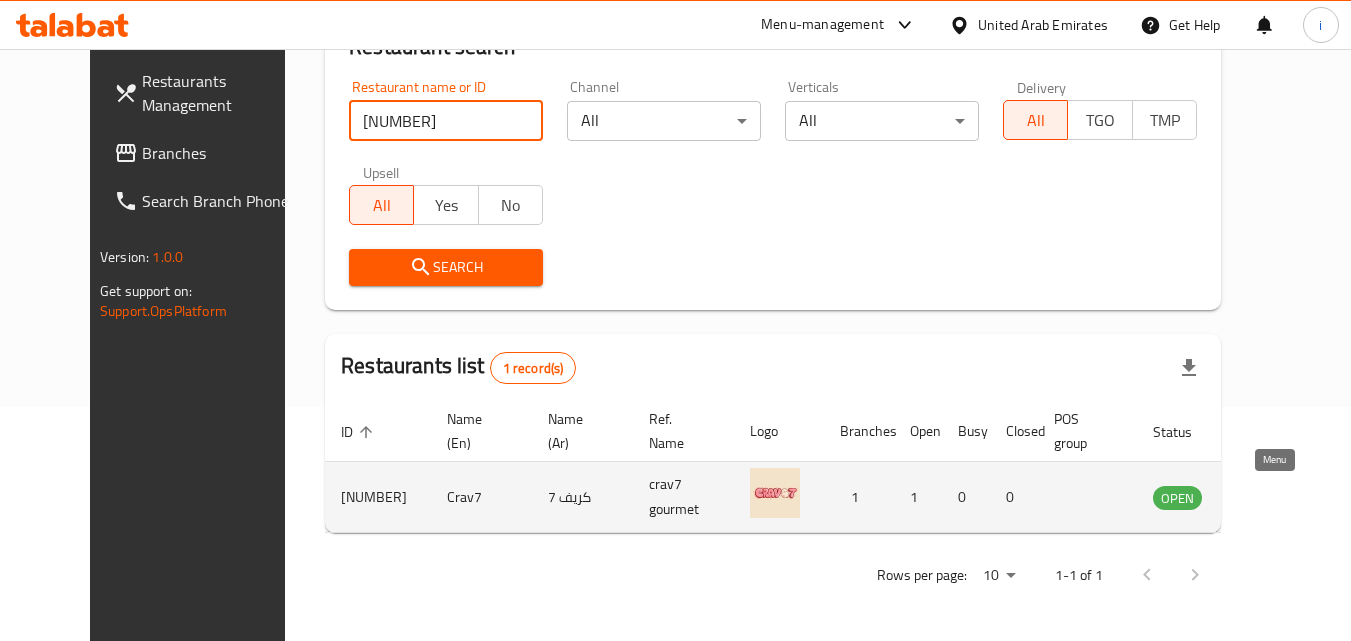 click 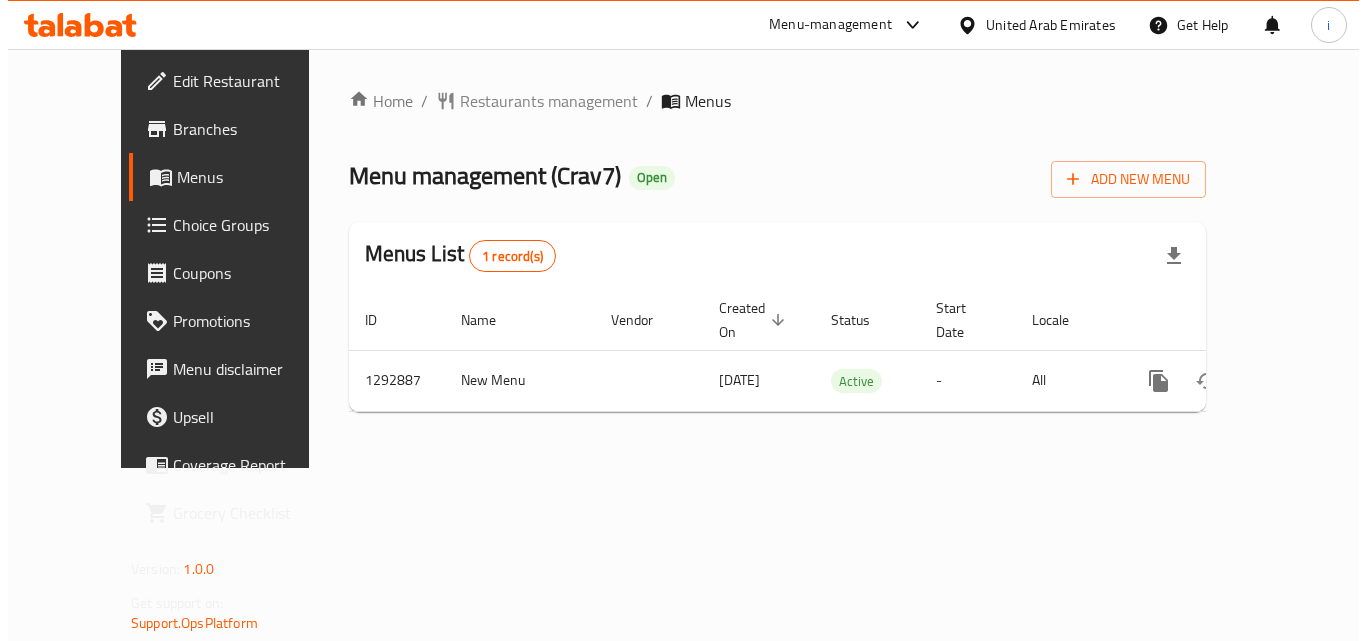 scroll, scrollTop: 0, scrollLeft: 0, axis: both 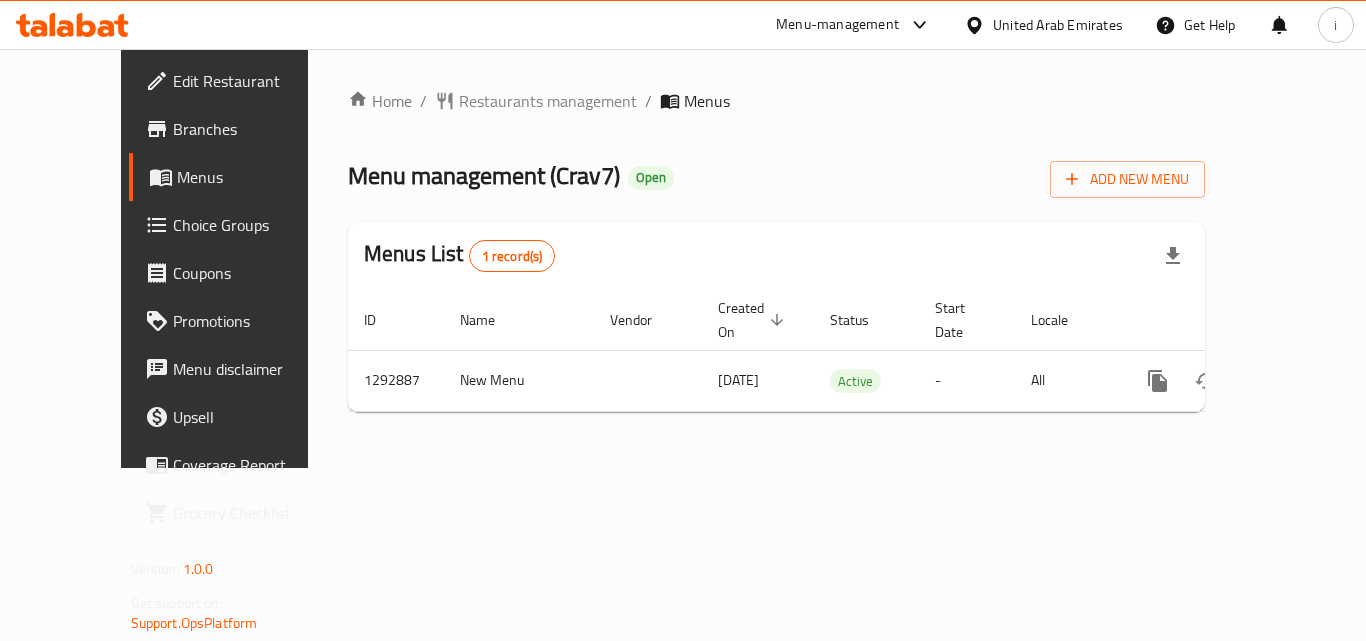 click at bounding box center (915, 25) 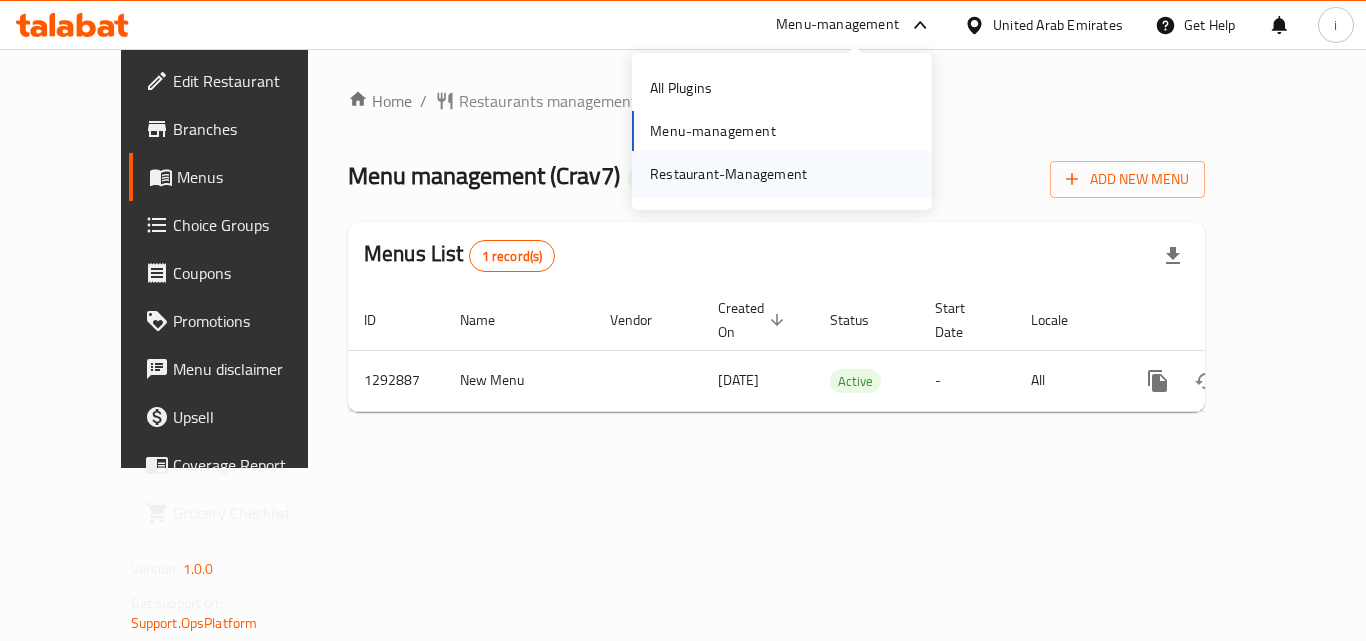 click on "Restaurant-Management" at bounding box center [728, 174] 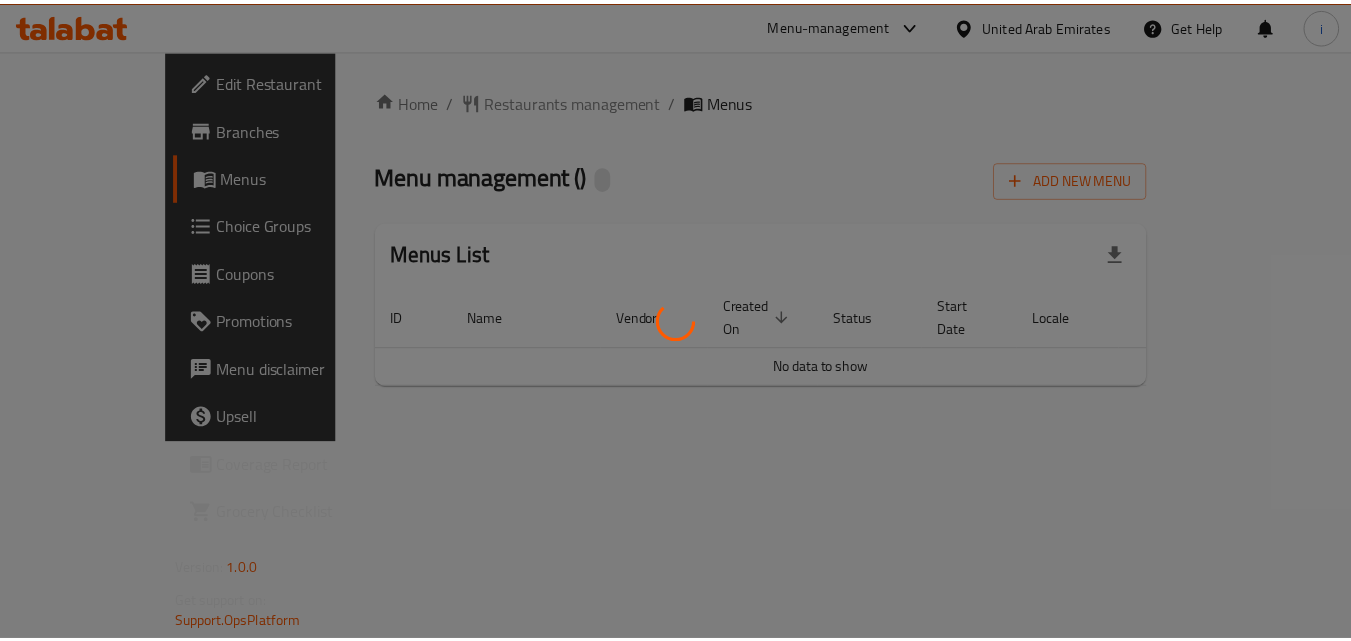 scroll, scrollTop: 0, scrollLeft: 0, axis: both 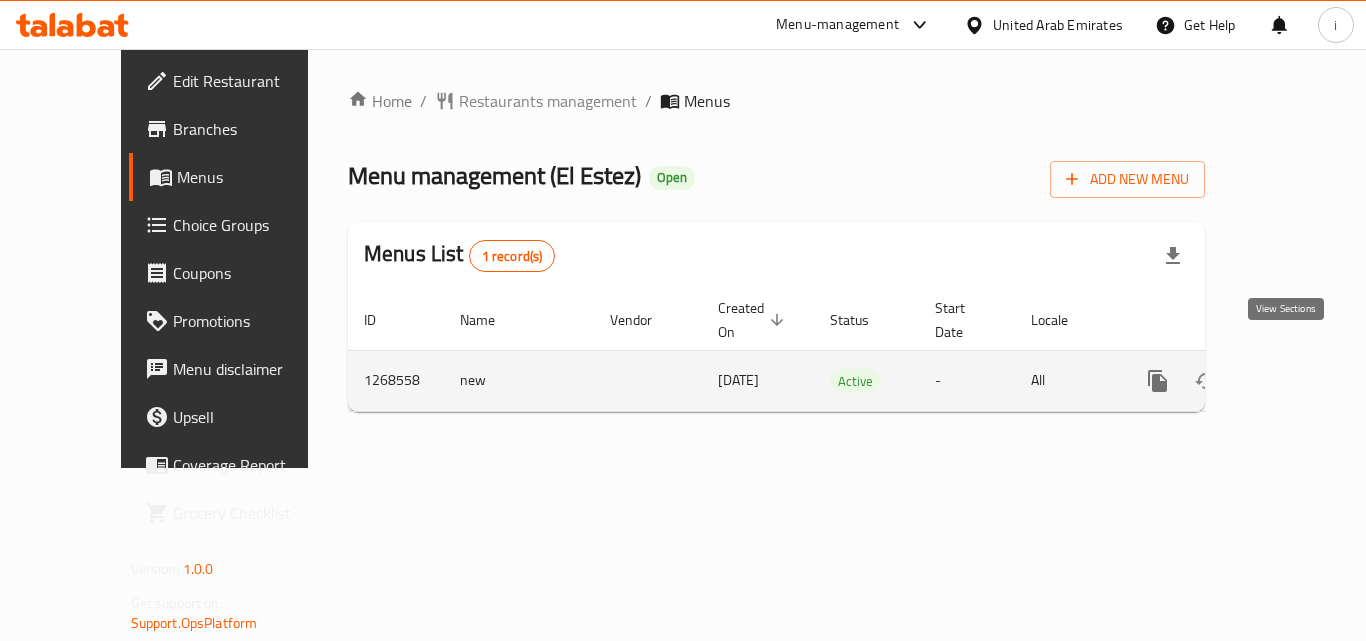 click 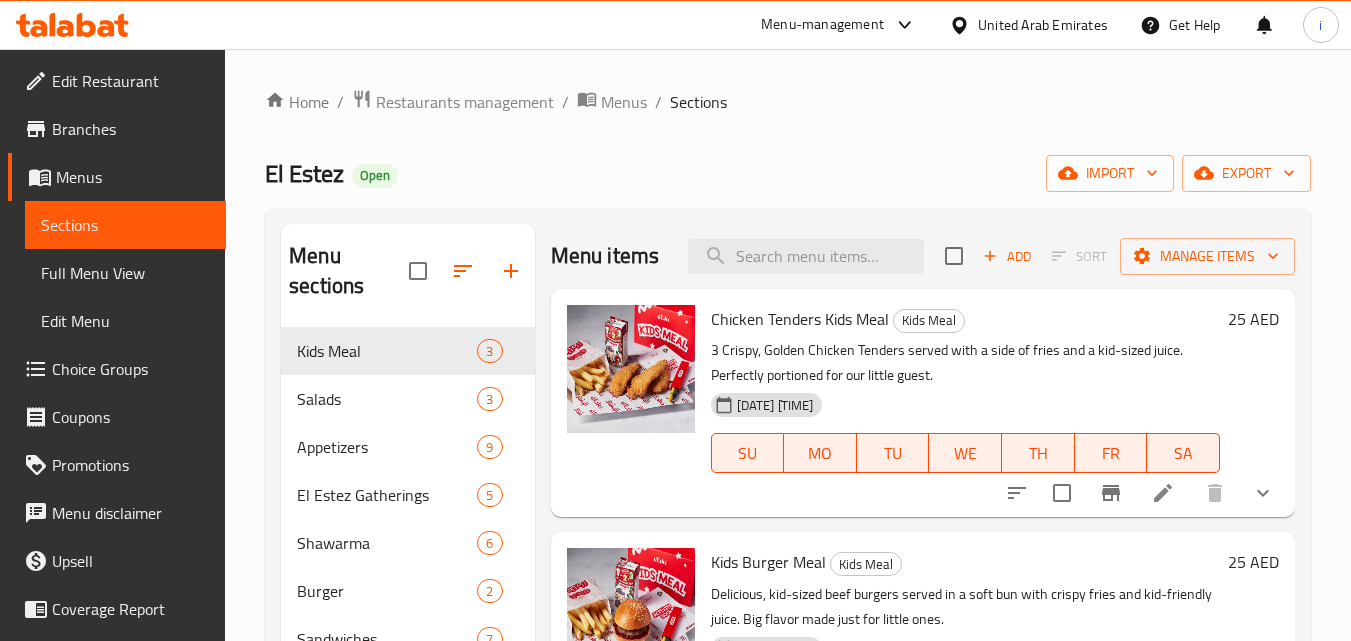 click on "Choice Groups" at bounding box center (131, 369) 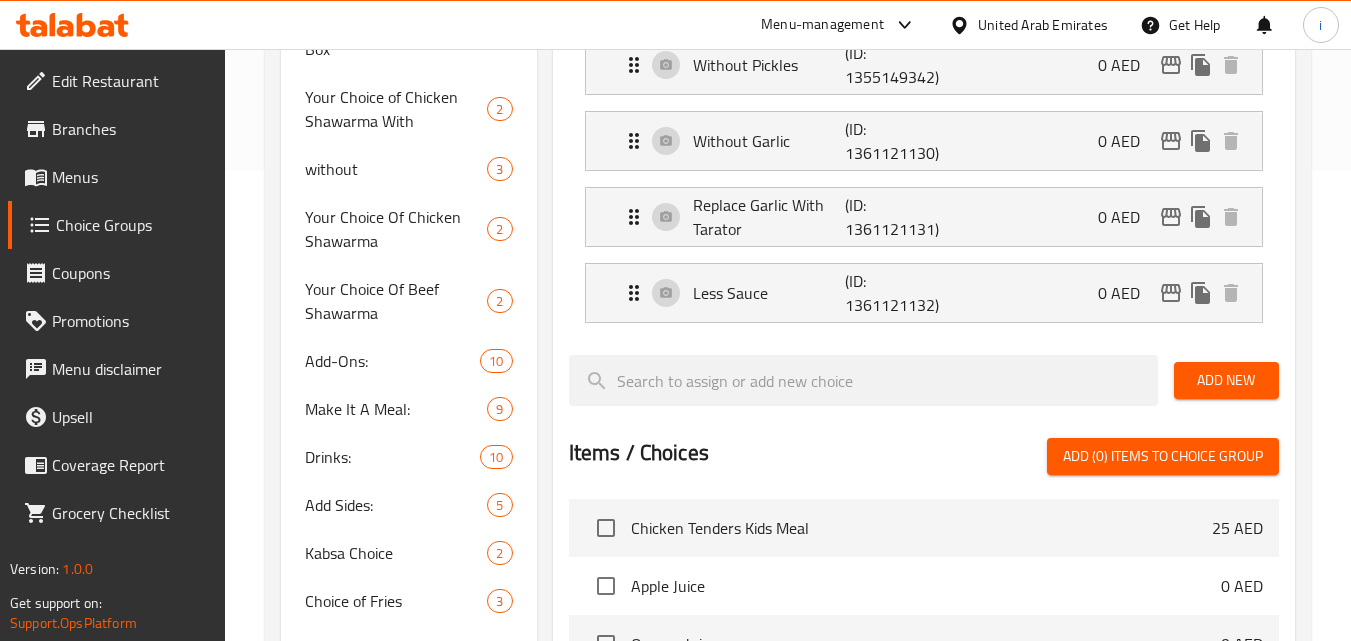 scroll, scrollTop: 500, scrollLeft: 0, axis: vertical 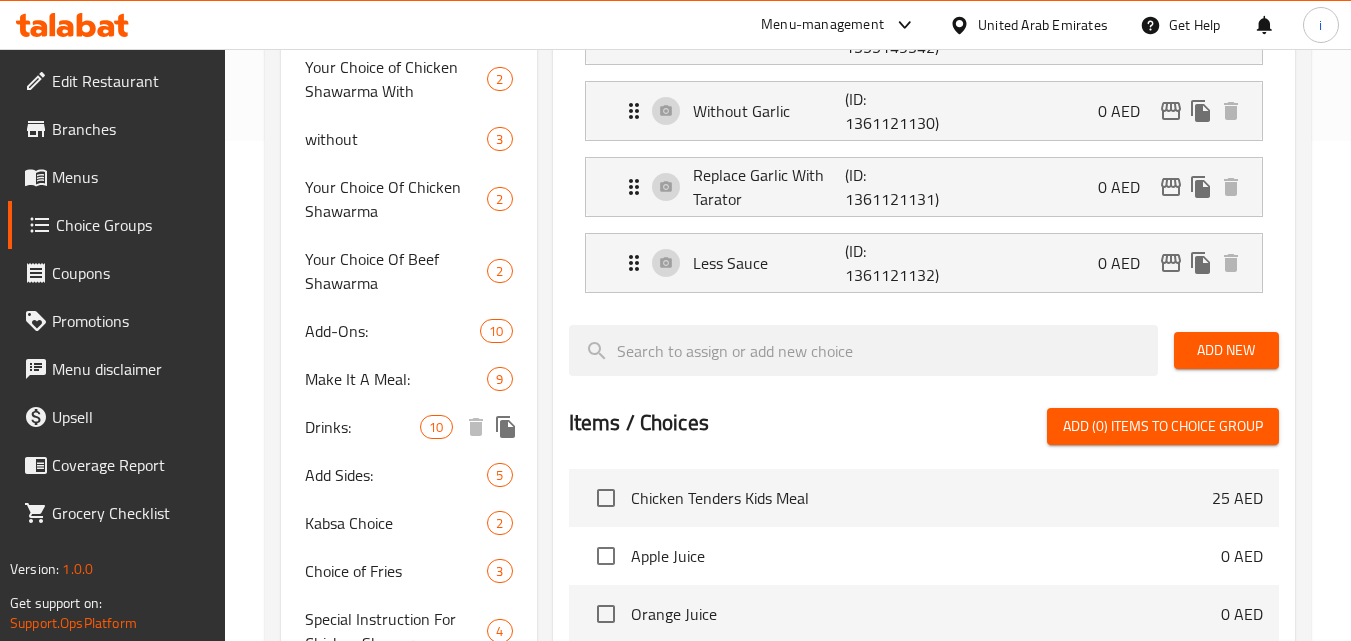 click on "Drinks:" at bounding box center (362, 427) 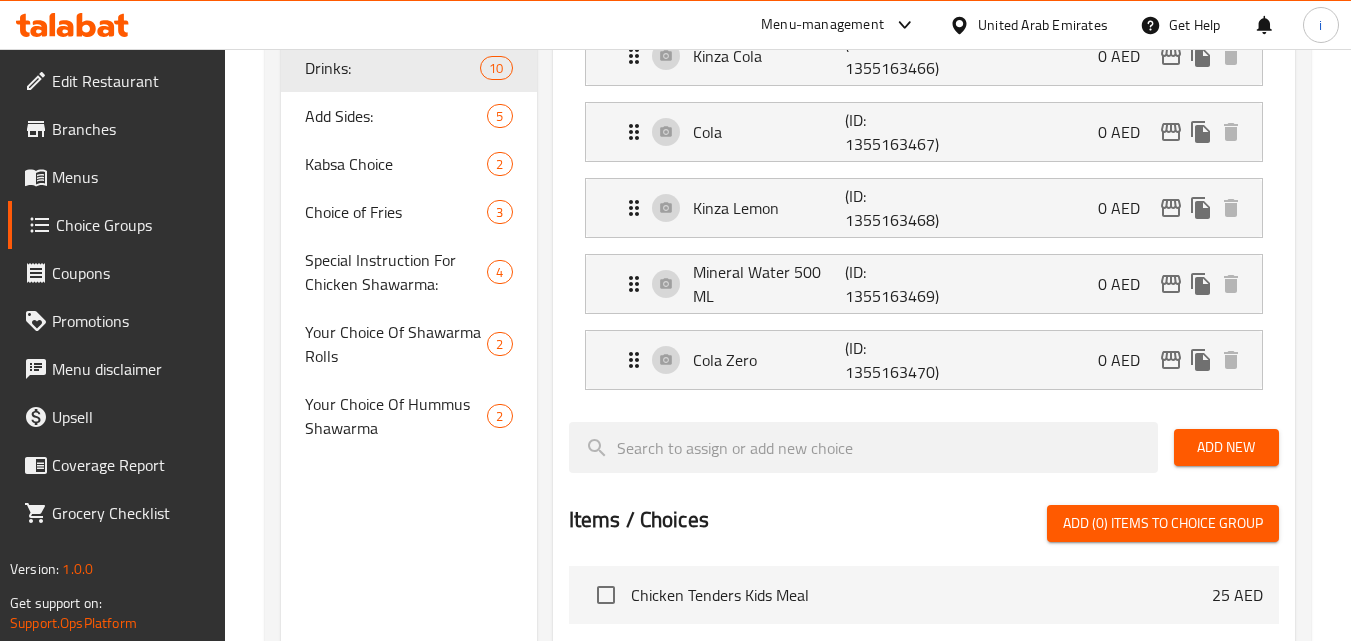 scroll, scrollTop: 1100, scrollLeft: 0, axis: vertical 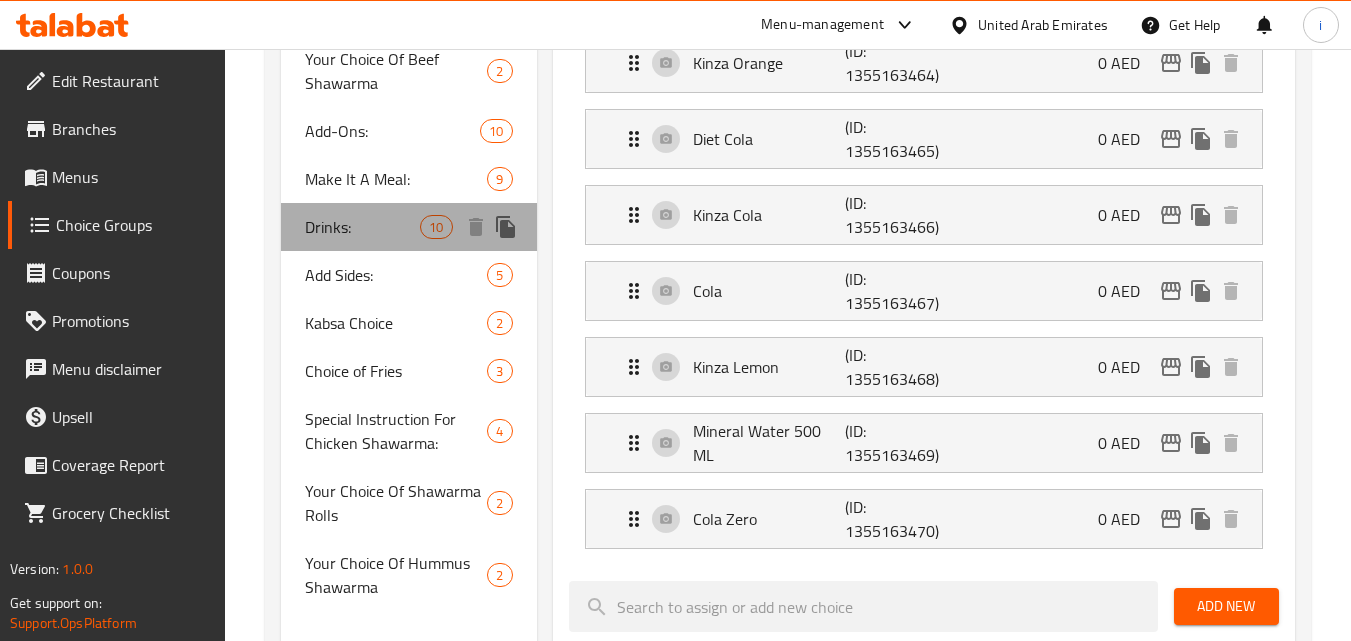 click on "Drinks:" at bounding box center [362, 227] 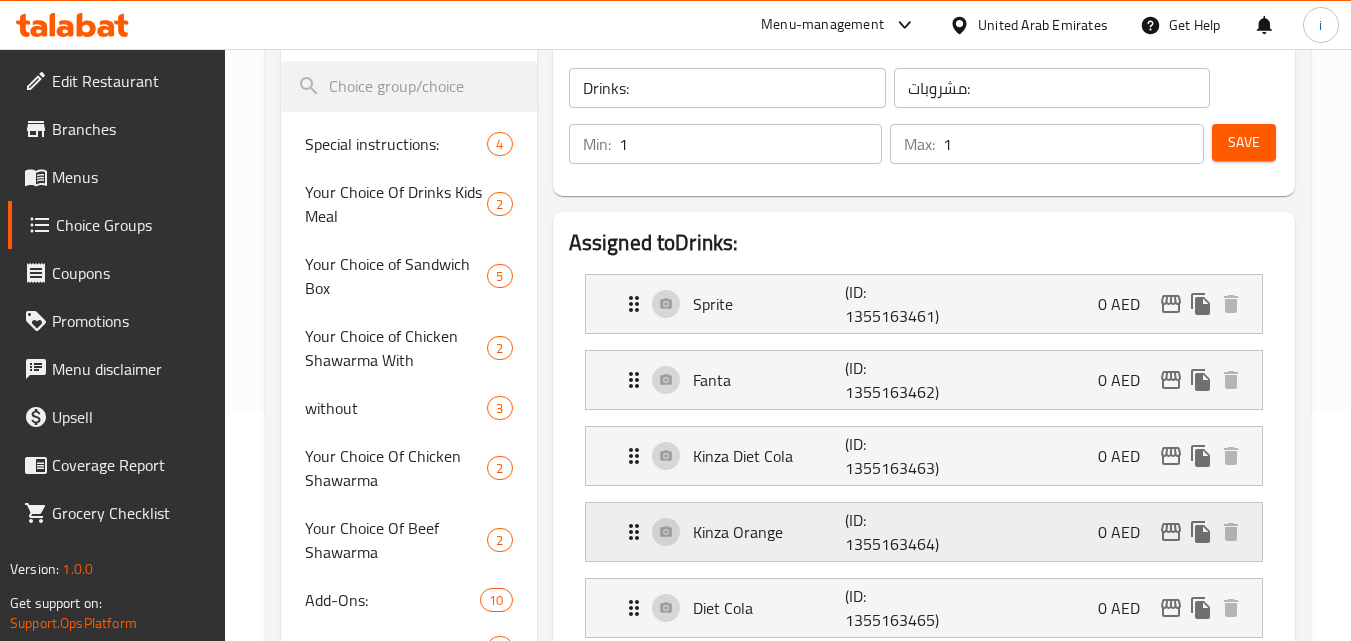 scroll, scrollTop: 200, scrollLeft: 0, axis: vertical 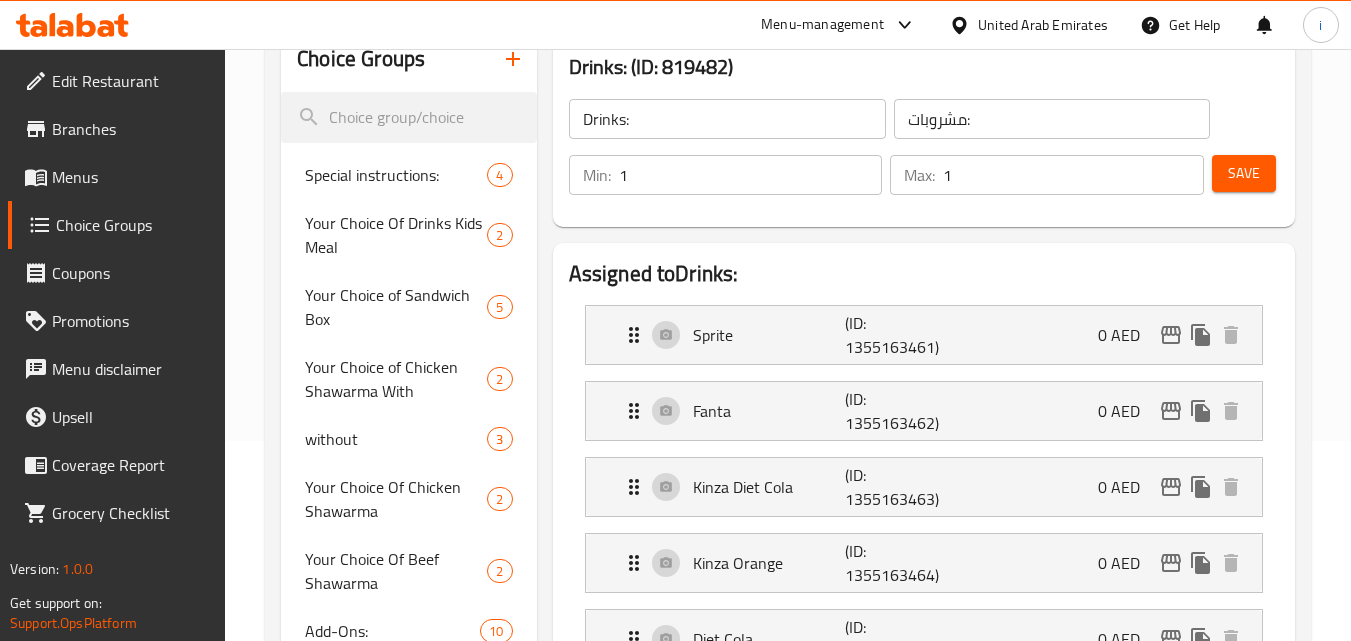 click on "Menu-management" at bounding box center (822, 25) 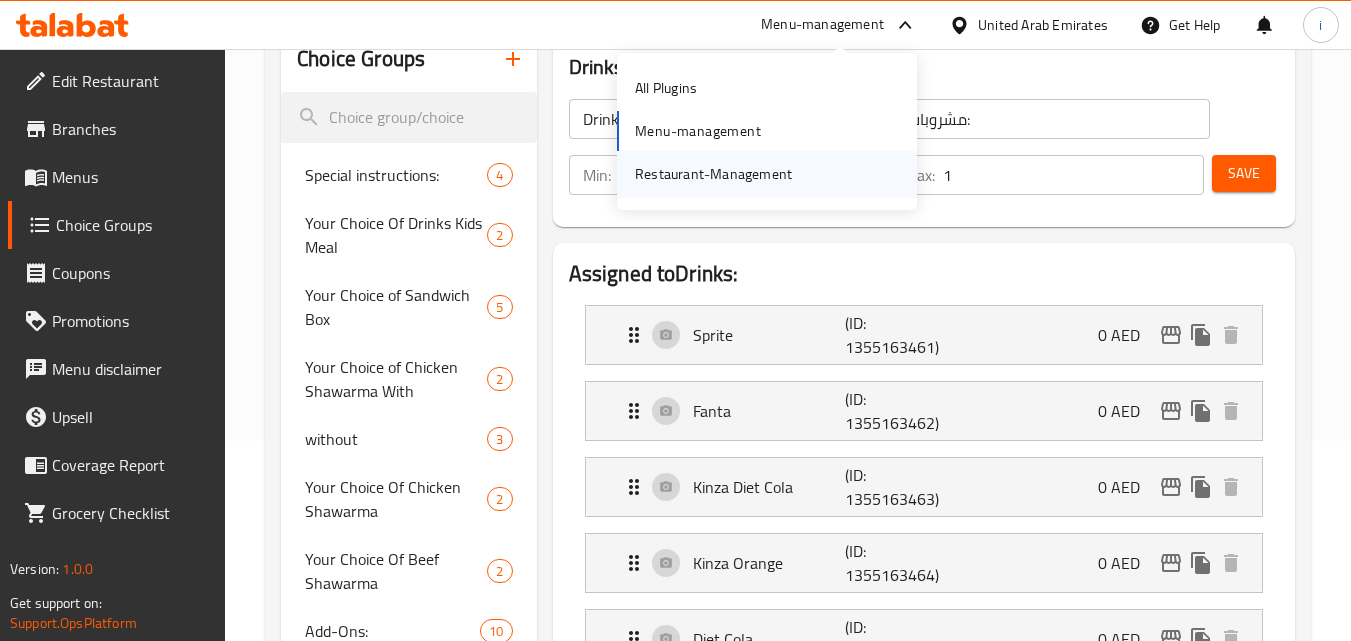 click on "Restaurant-Management" at bounding box center (713, 174) 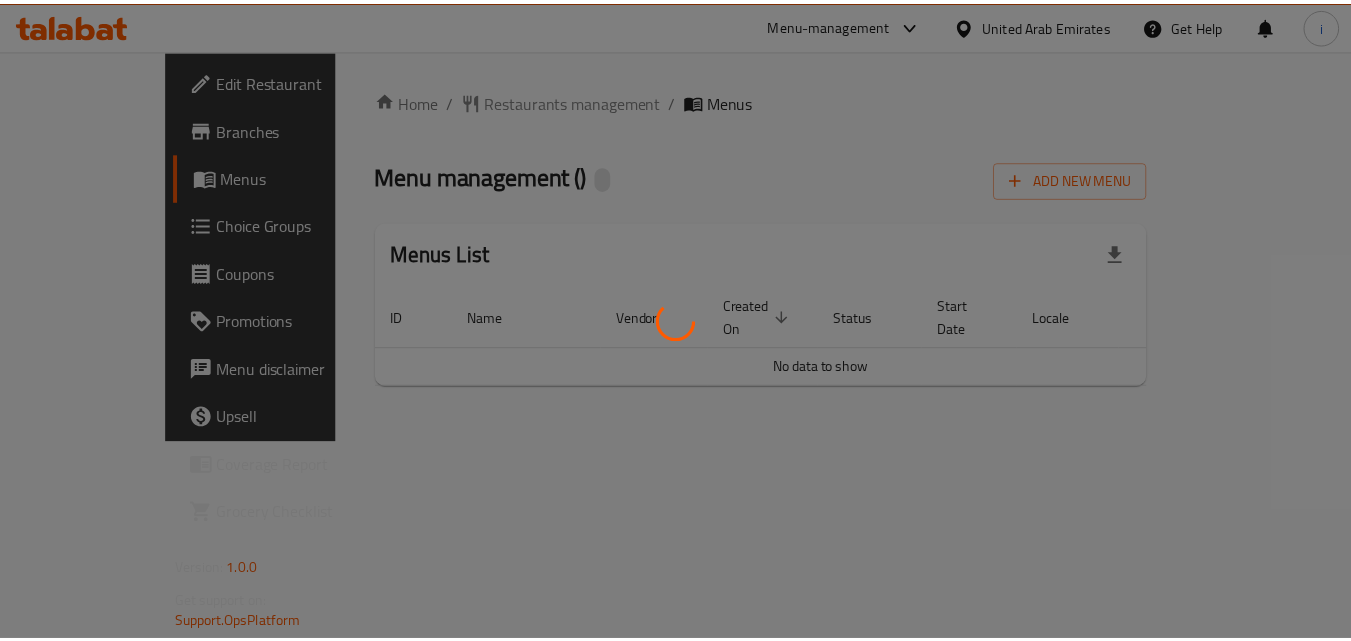 scroll, scrollTop: 0, scrollLeft: 0, axis: both 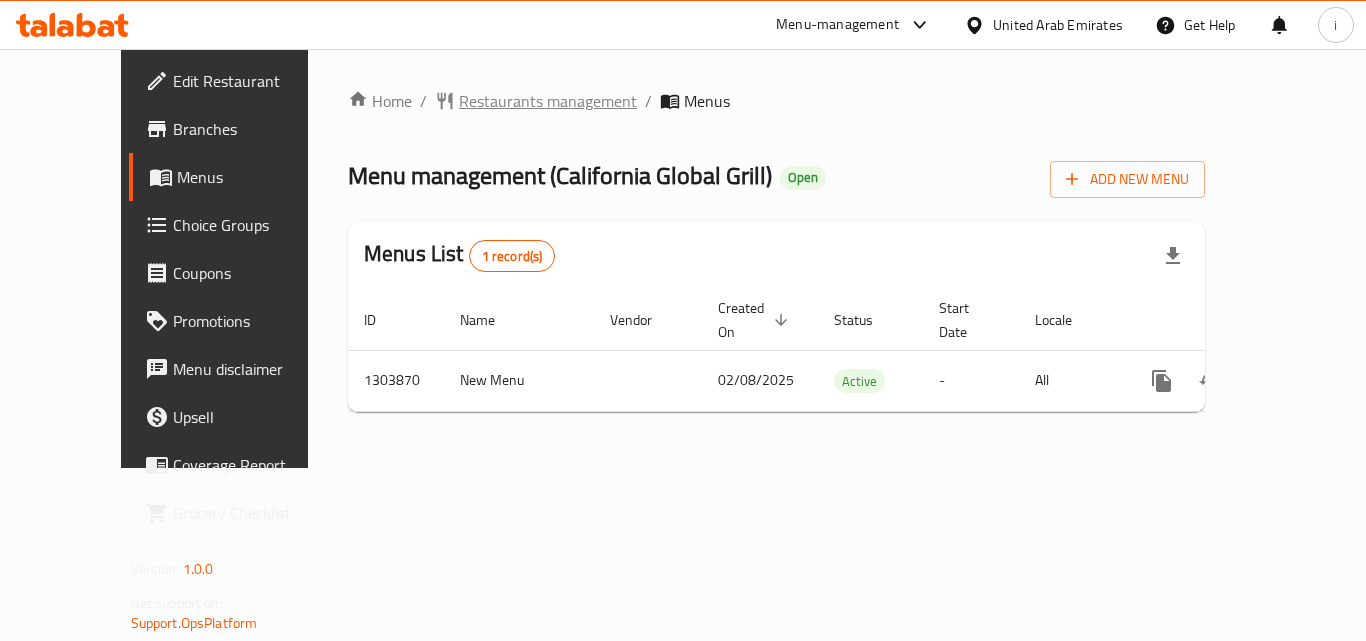 click on "Restaurants management" at bounding box center [548, 101] 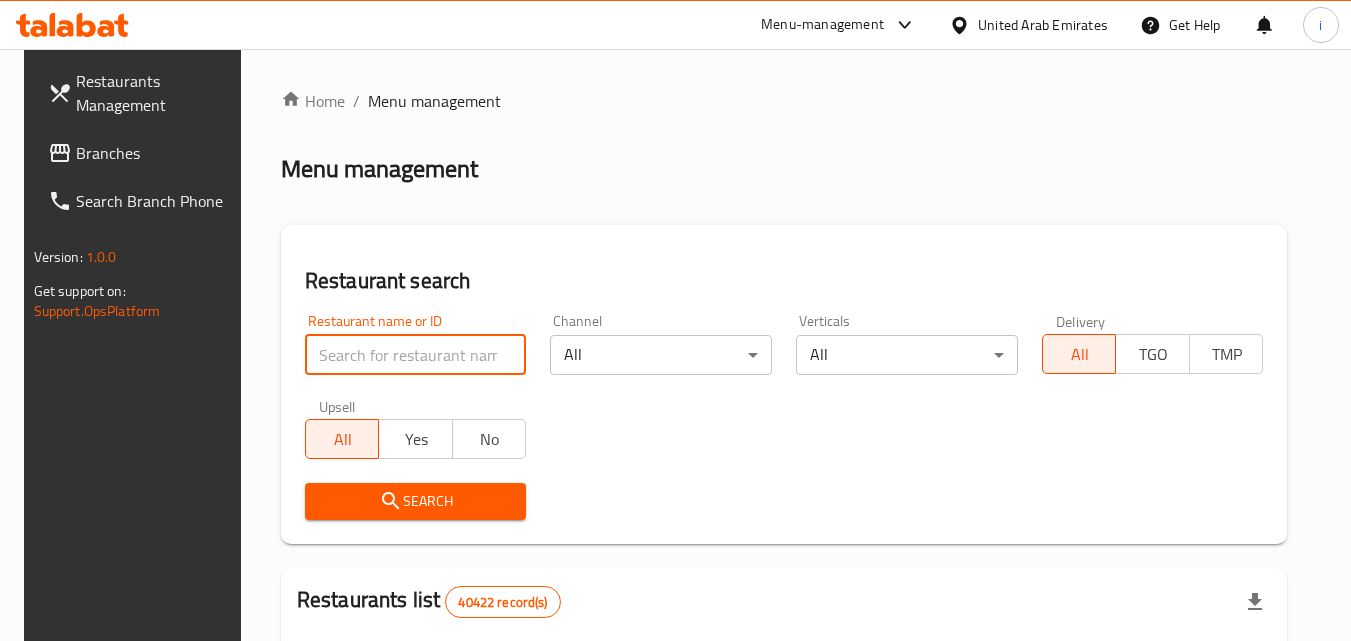 click at bounding box center (416, 355) 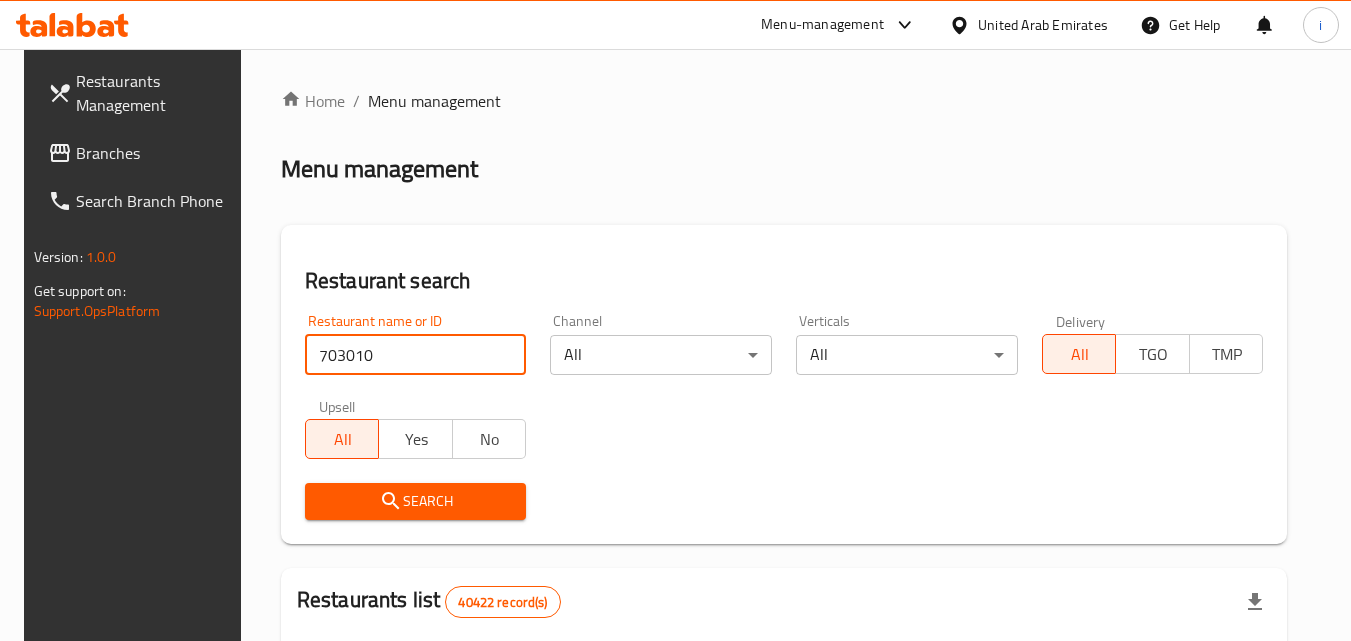 type on "703010" 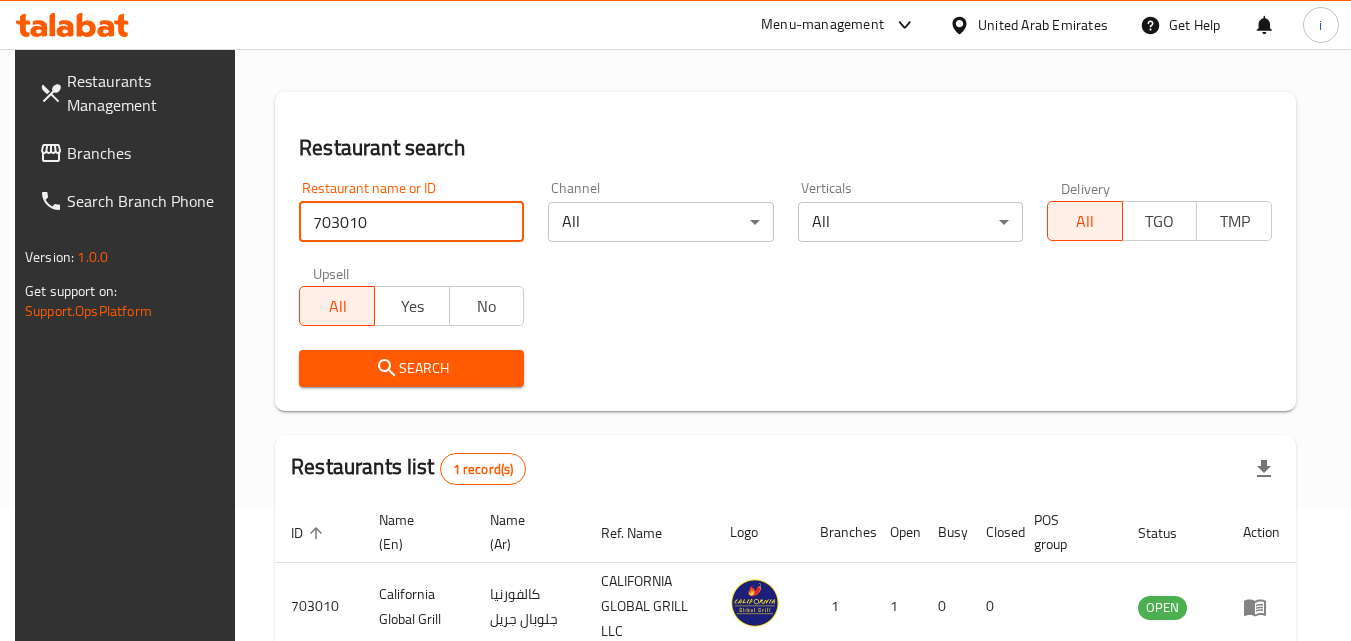 scroll, scrollTop: 251, scrollLeft: 0, axis: vertical 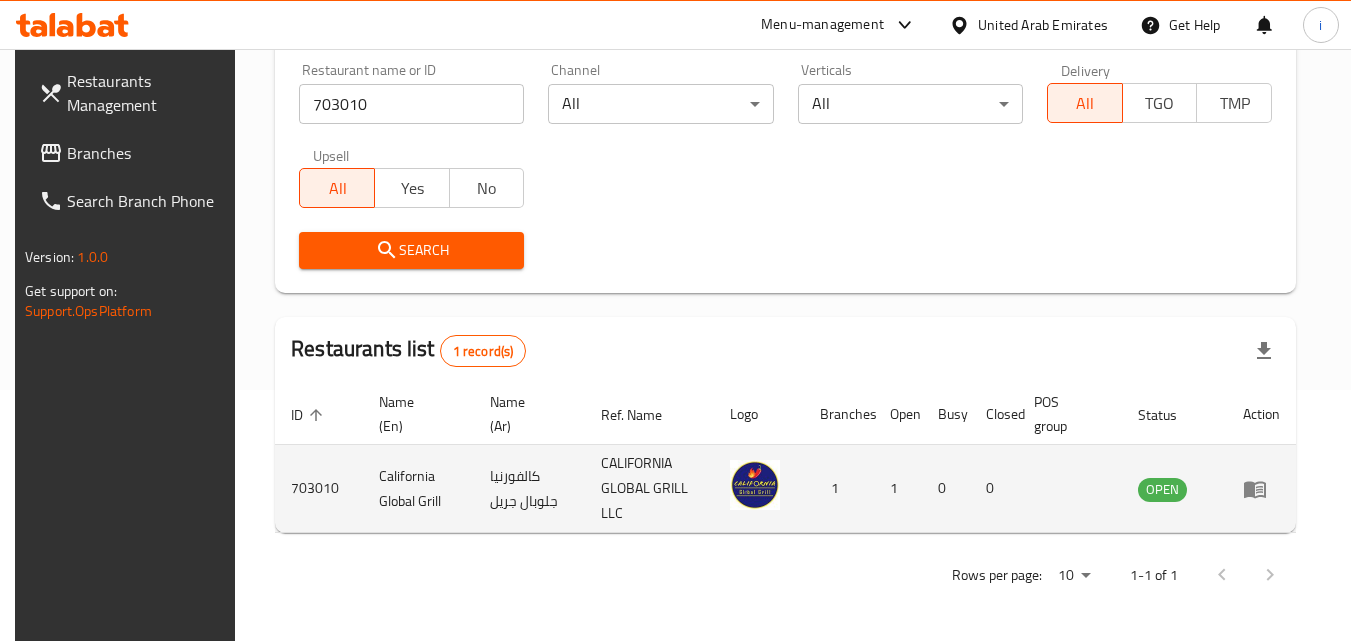 click 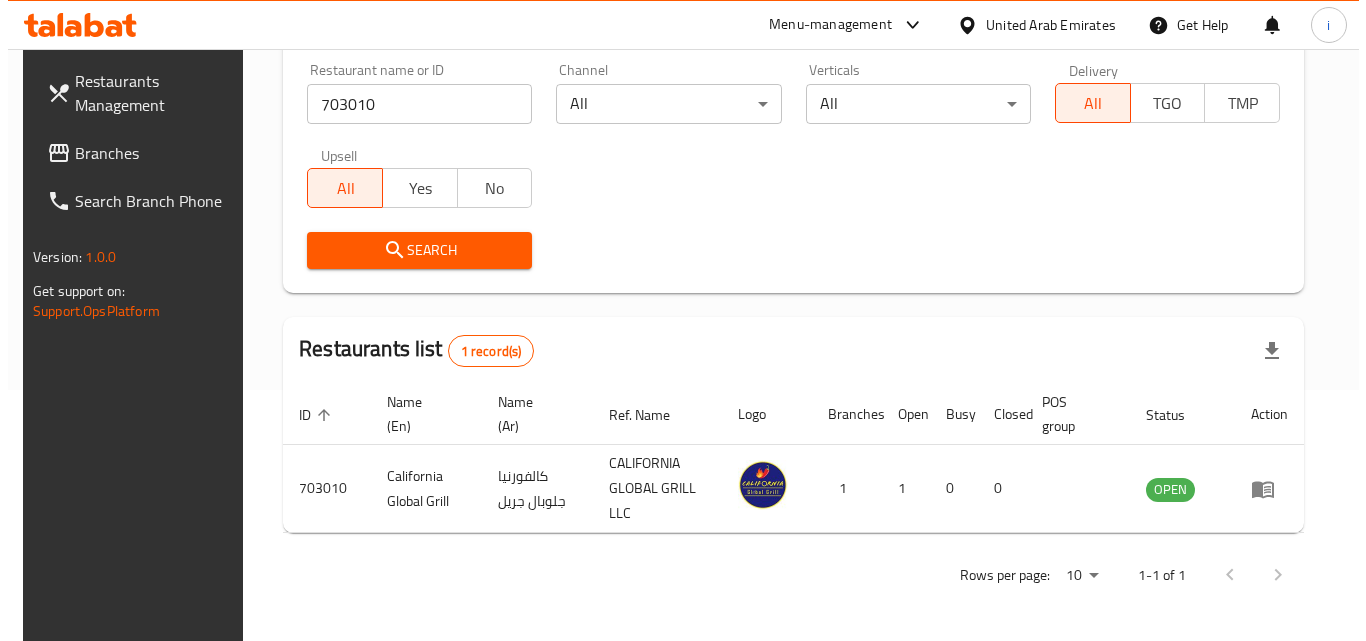 scroll, scrollTop: 0, scrollLeft: 0, axis: both 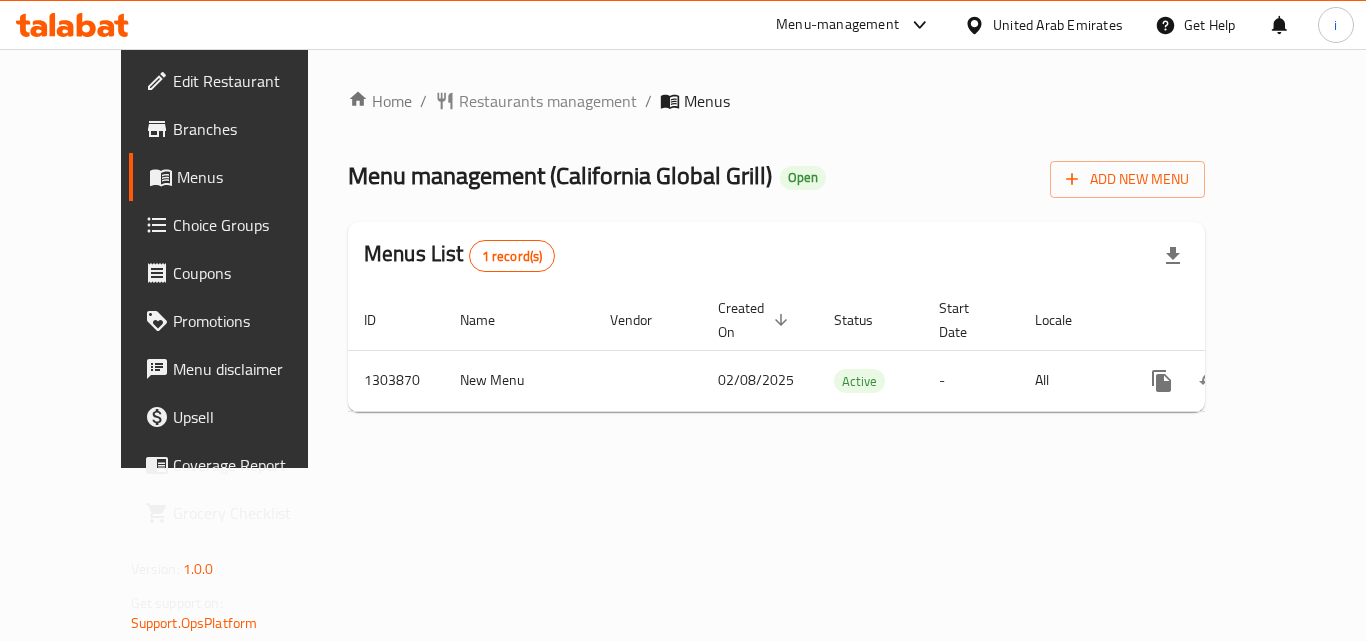 click on "United Arab Emirates" at bounding box center [1058, 25] 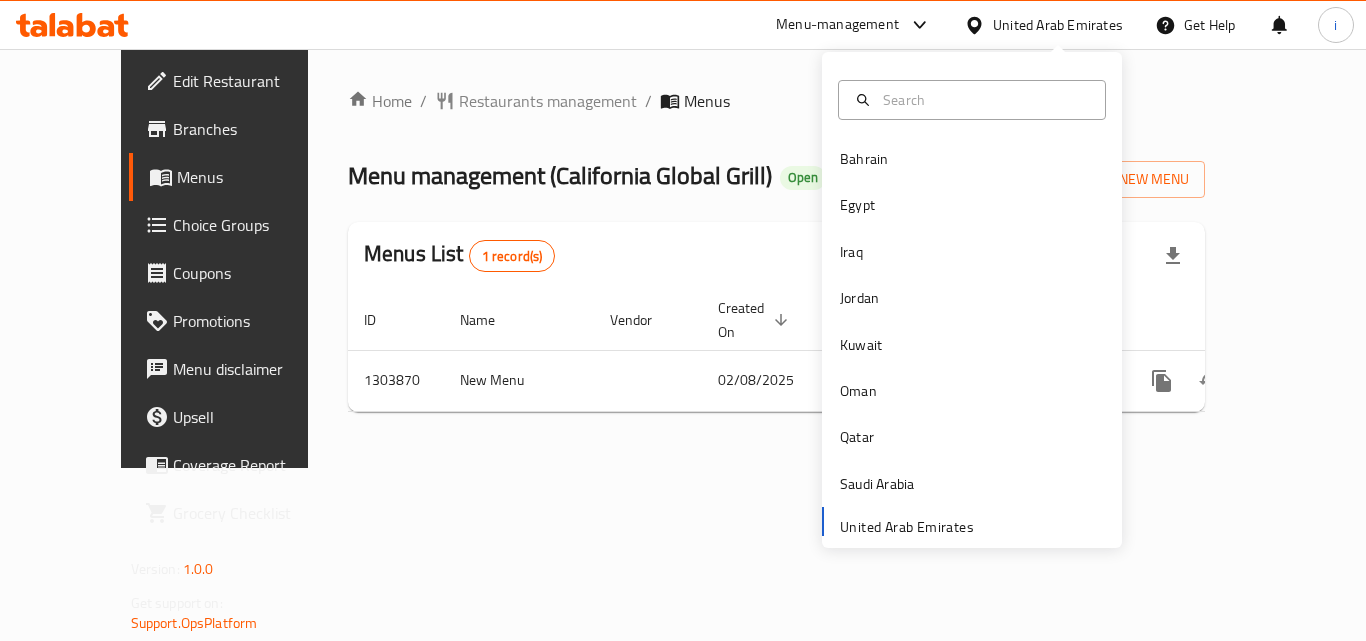 click on "Menu-management" at bounding box center (837, 25) 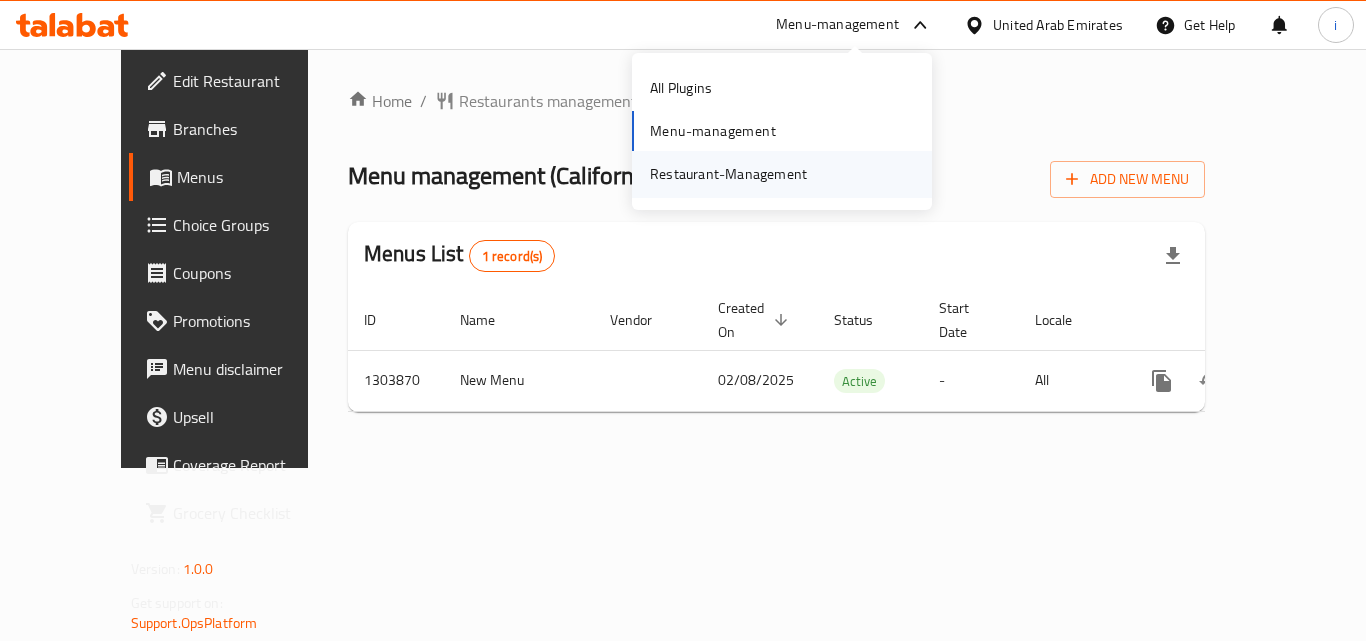 click on "Restaurant-Management" at bounding box center [728, 174] 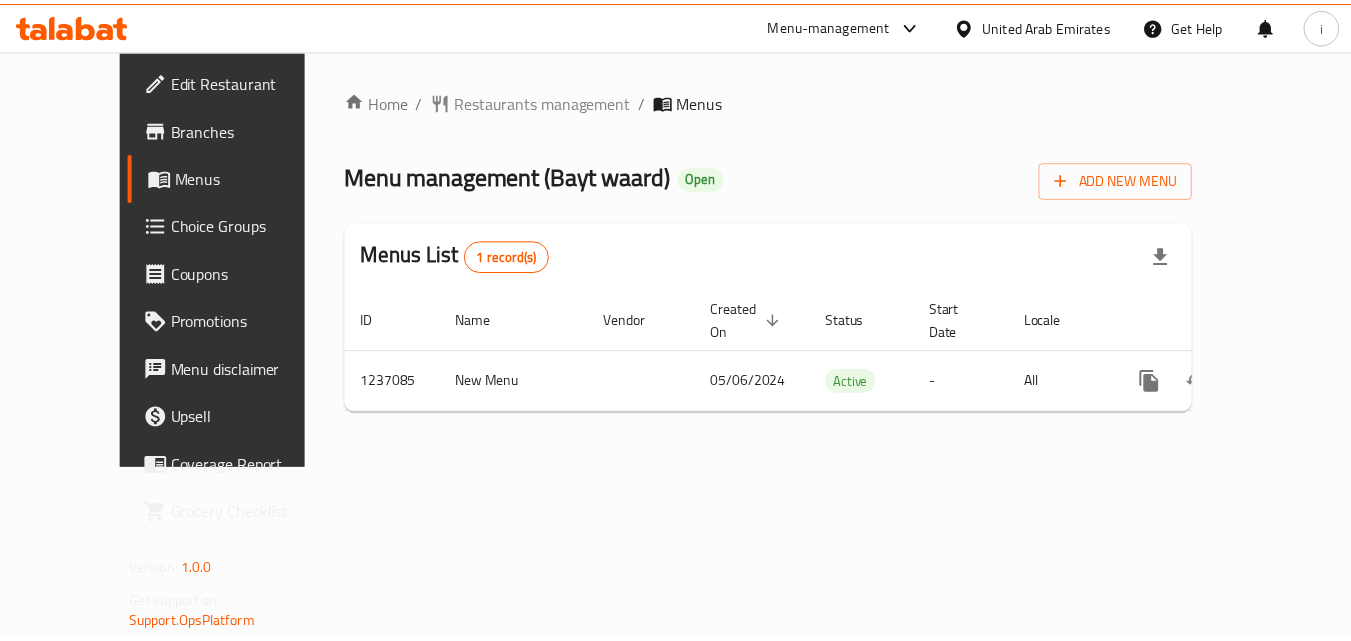 scroll, scrollTop: 0, scrollLeft: 0, axis: both 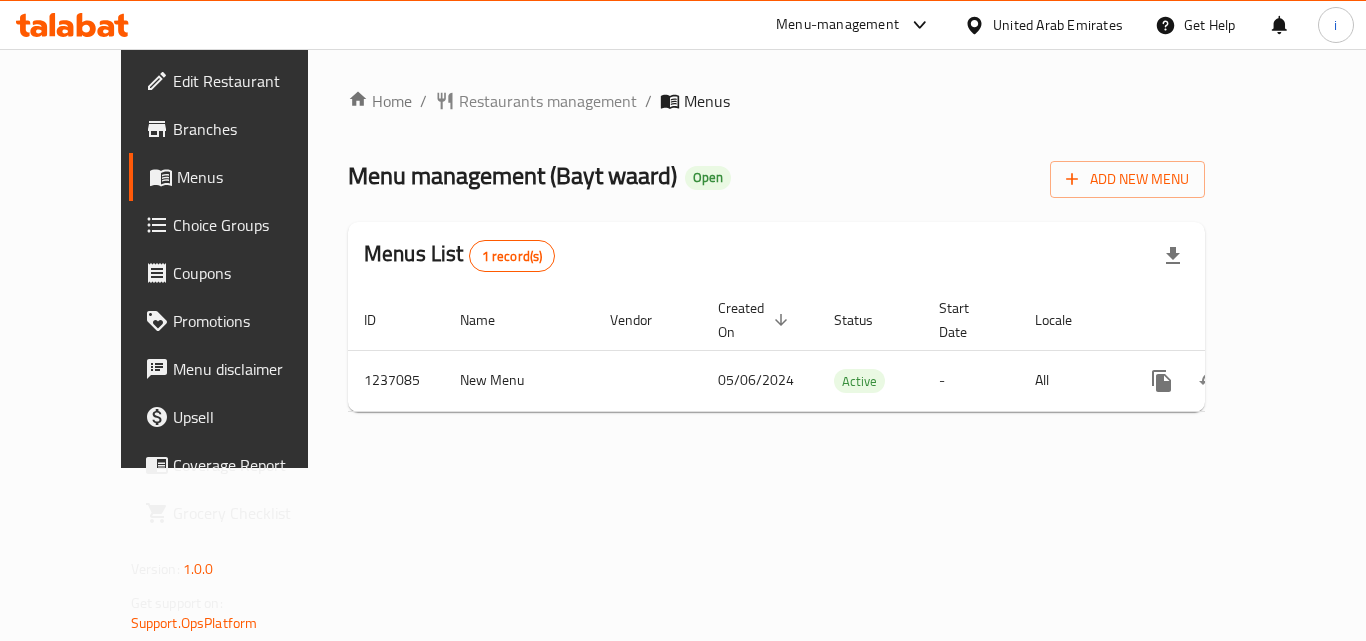 click on "Restaurants management" at bounding box center [548, 101] 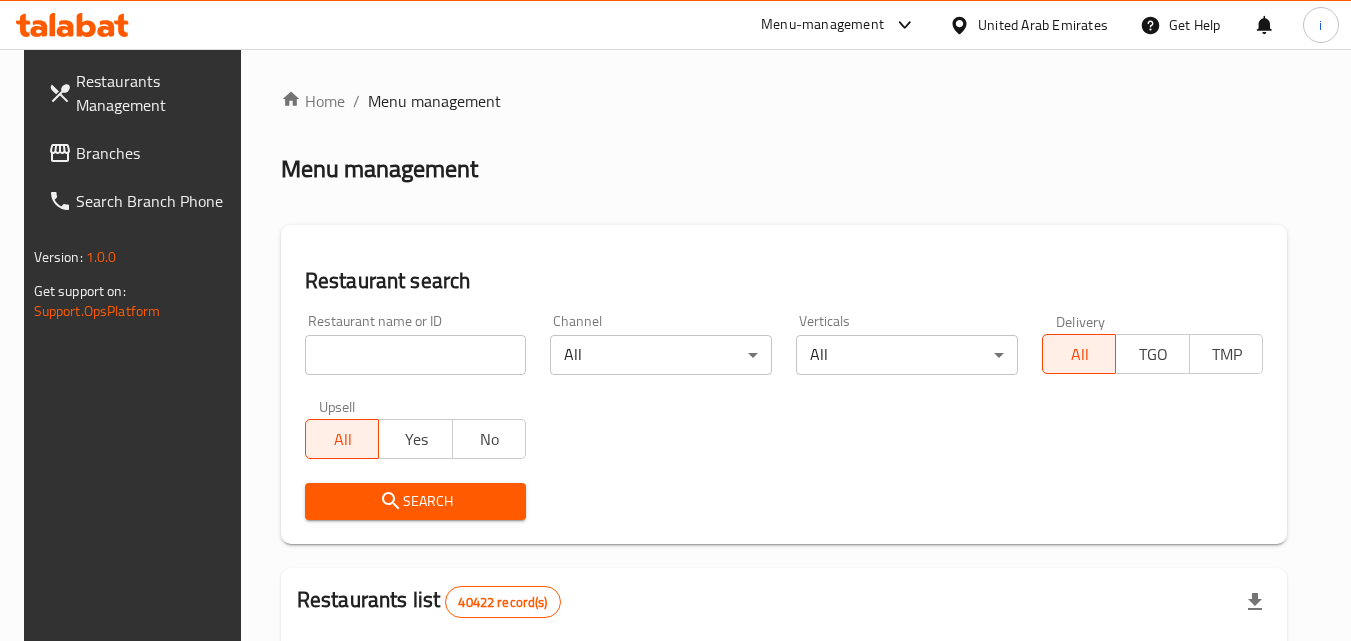 click at bounding box center (416, 355) 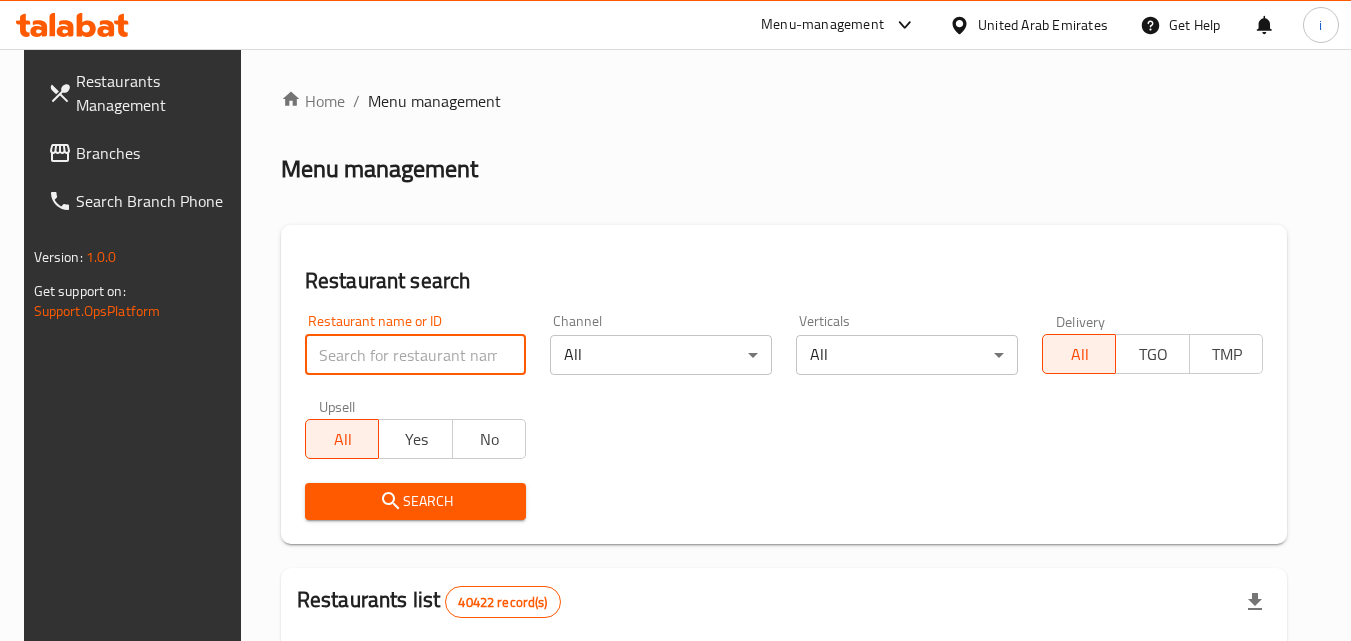 paste on "679244" 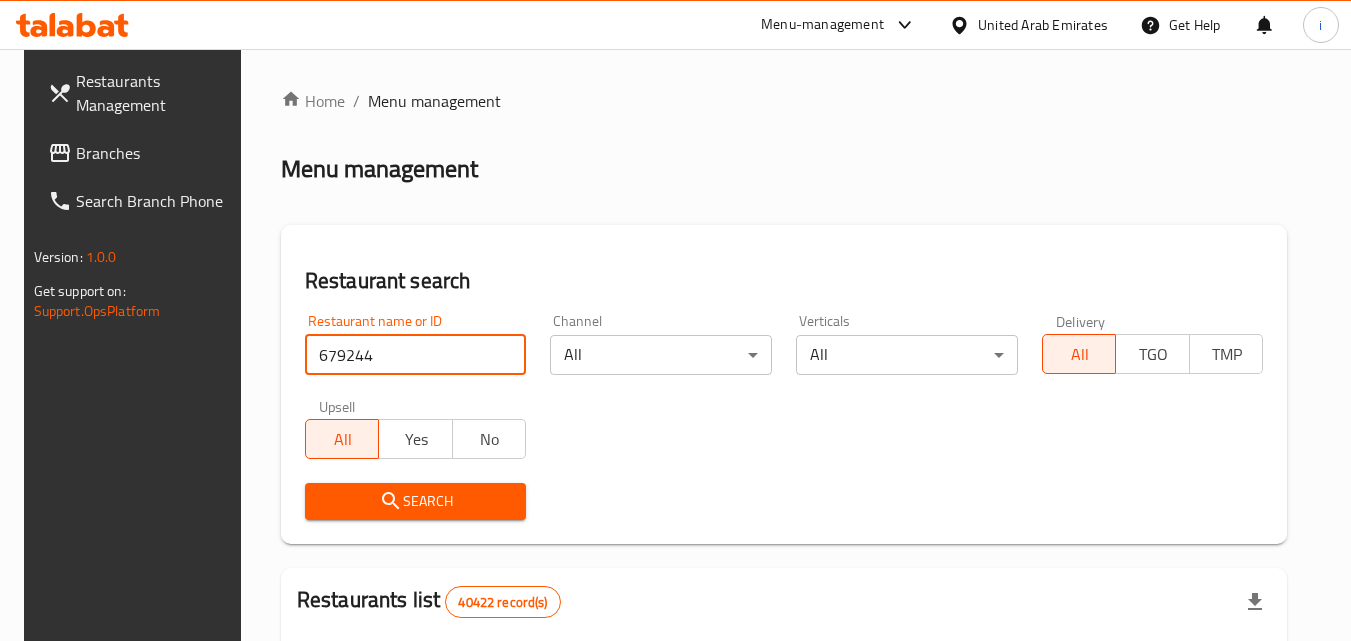 type on "679244" 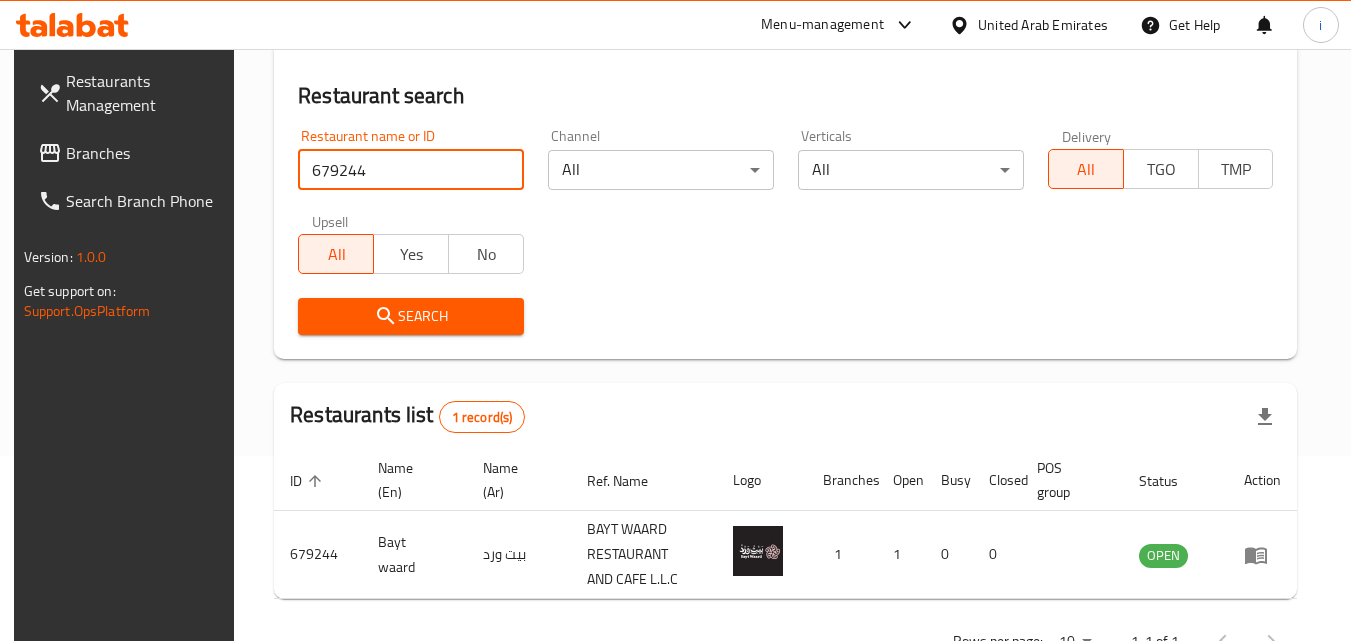 scroll, scrollTop: 251, scrollLeft: 0, axis: vertical 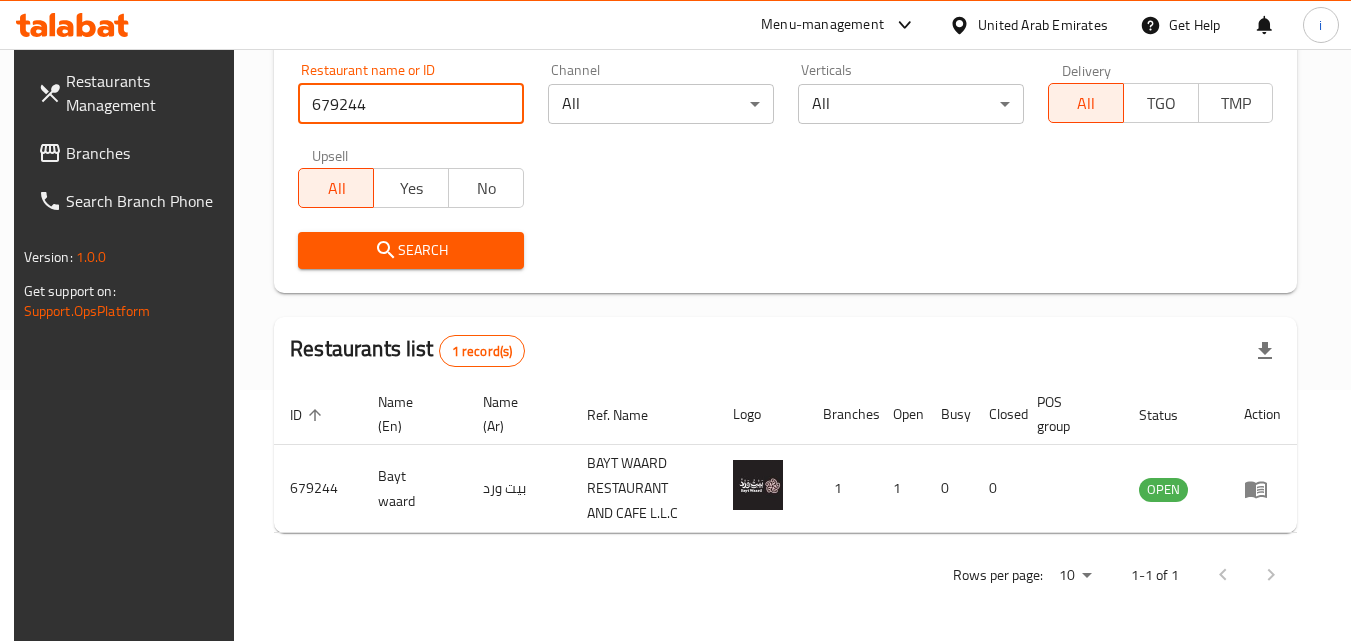 click on "Menu-management" at bounding box center [822, 25] 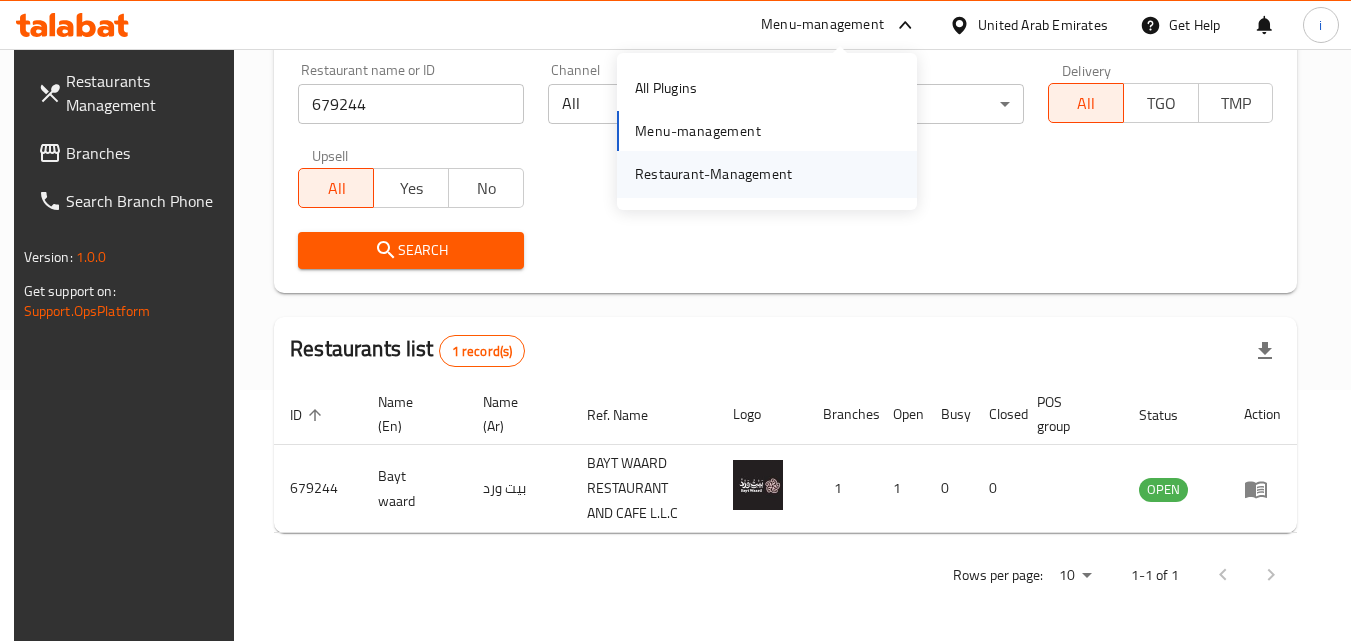 click on "Restaurant-Management" at bounding box center (713, 174) 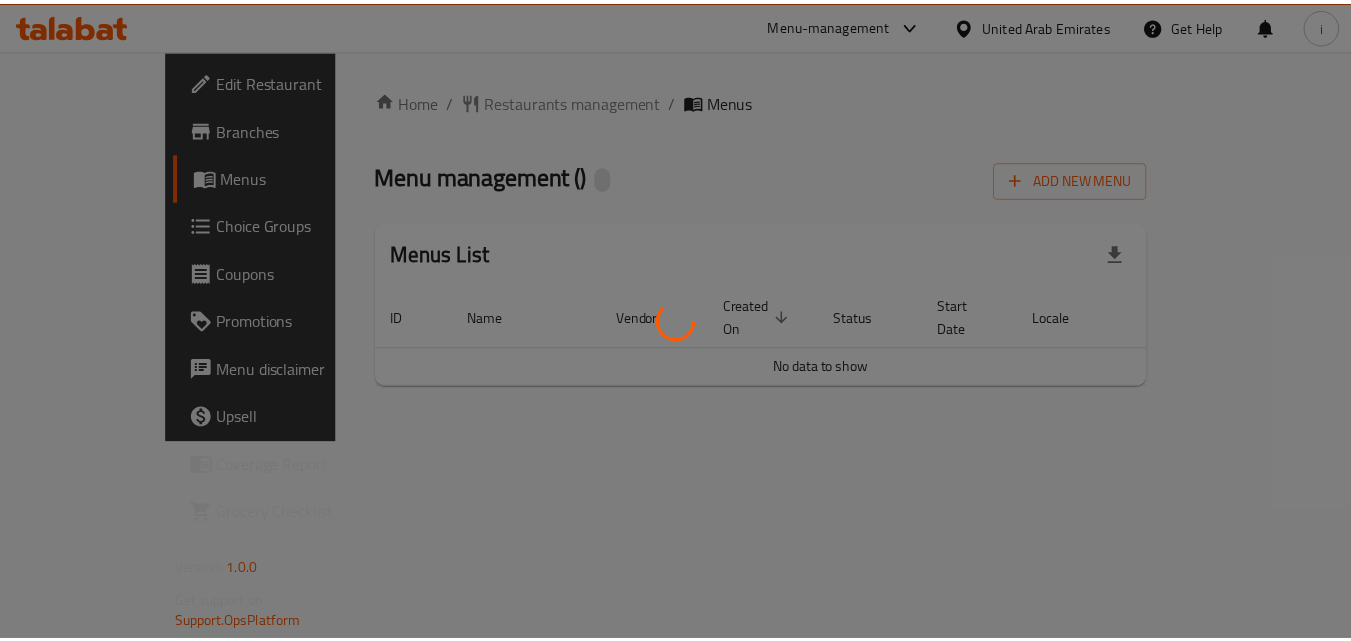 scroll, scrollTop: 0, scrollLeft: 0, axis: both 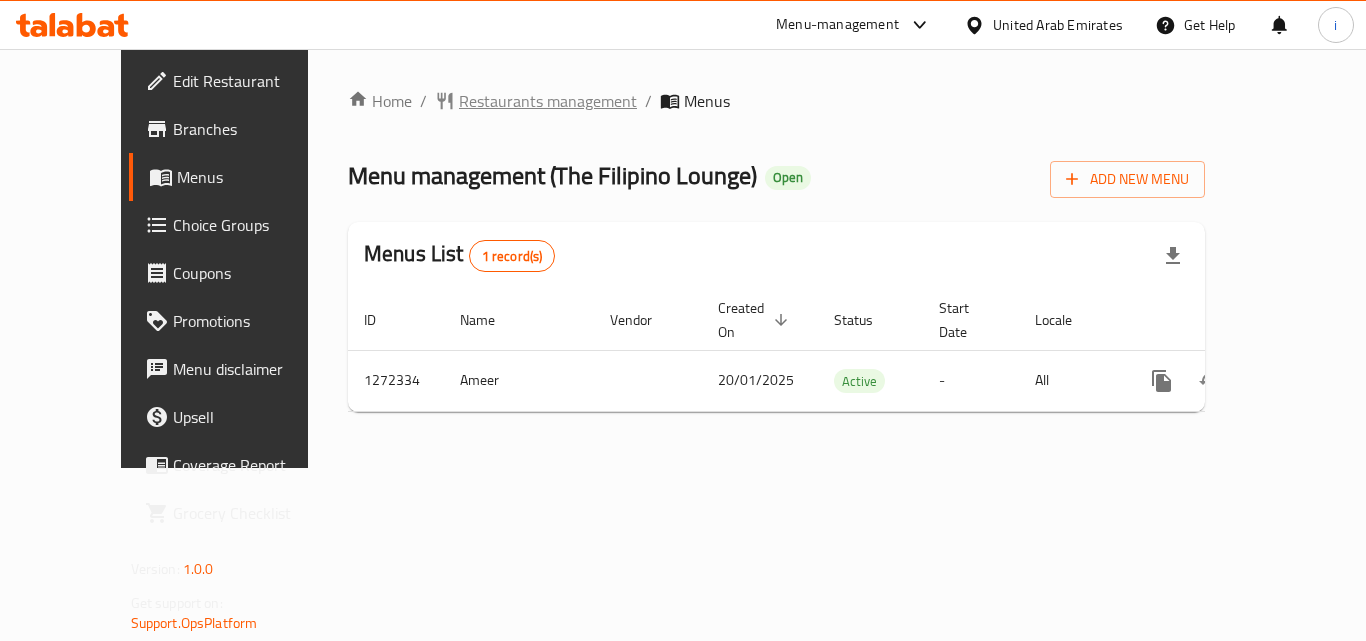 click on "Restaurants management" at bounding box center [548, 101] 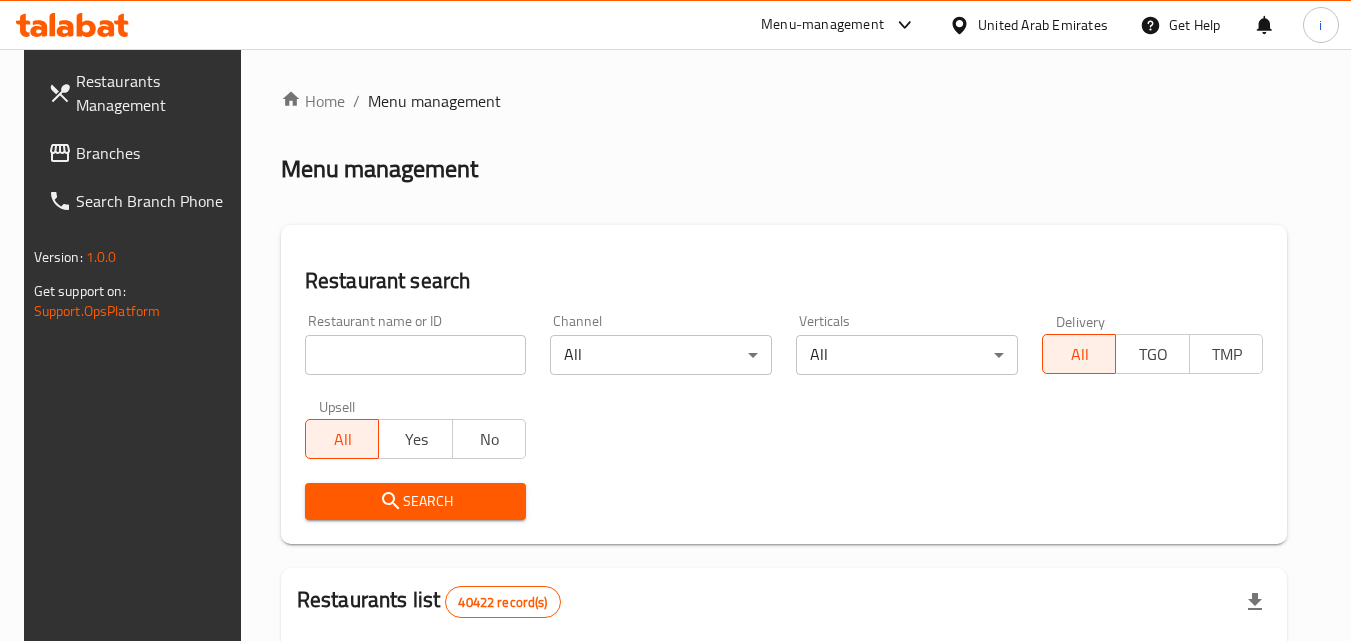 click at bounding box center [416, 355] 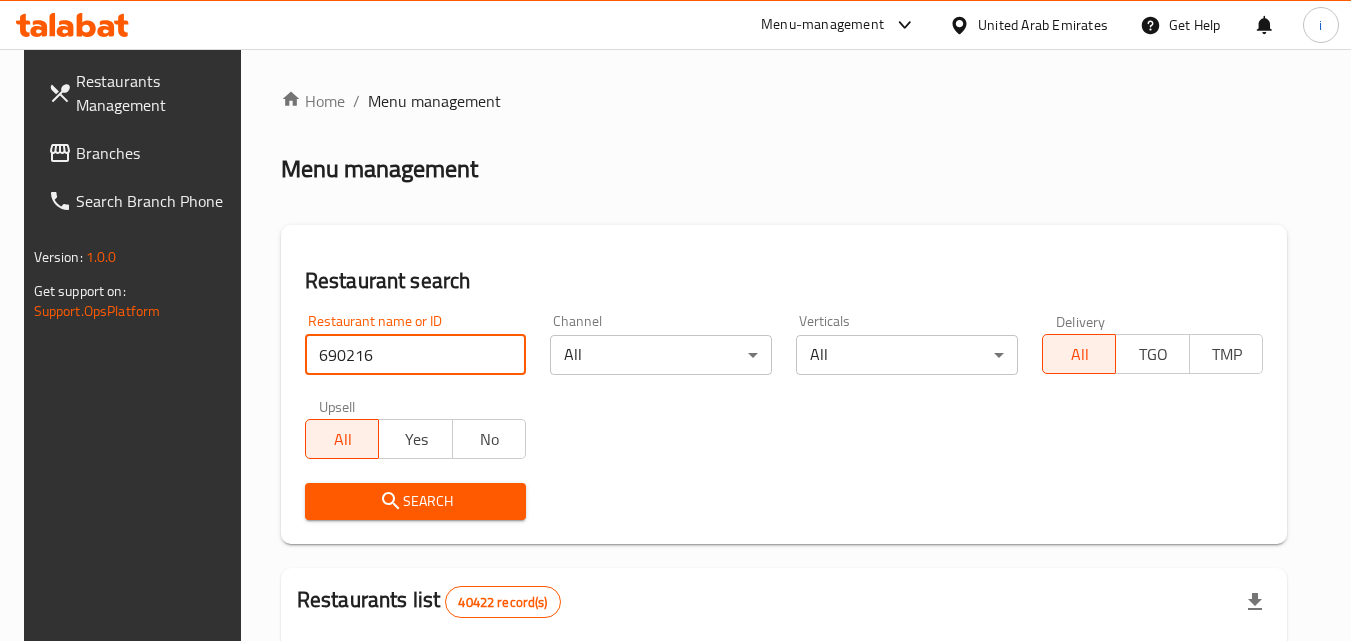 type on "690216" 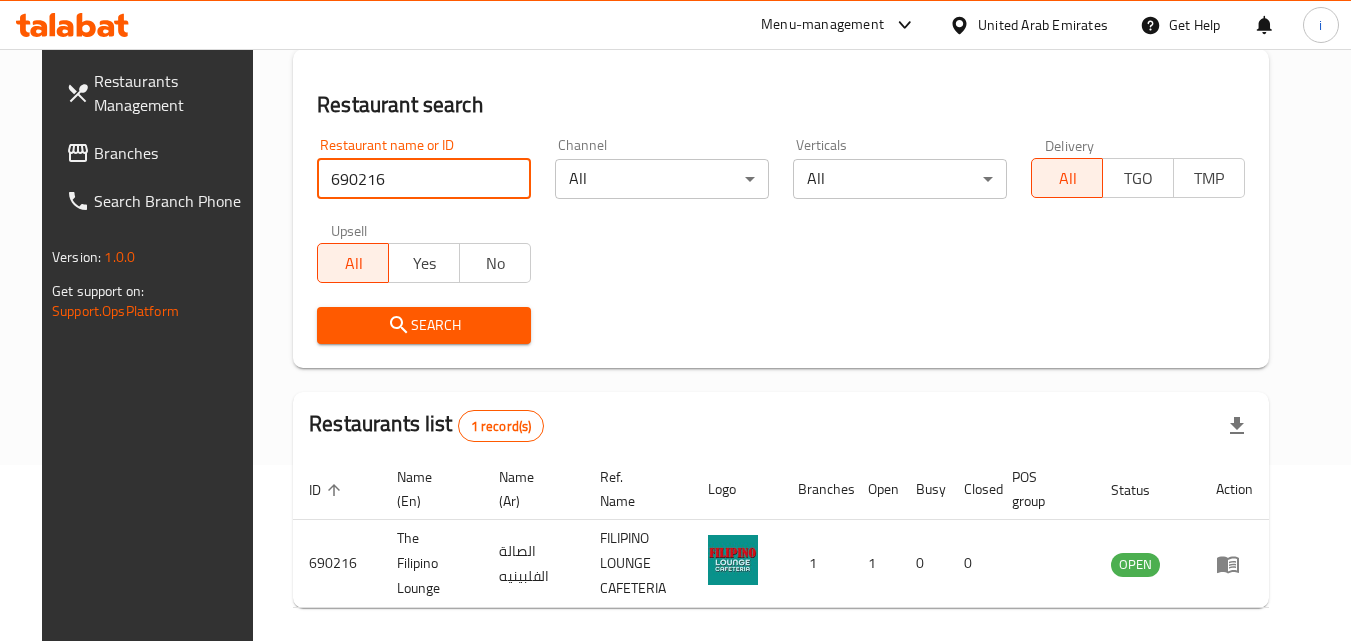 scroll, scrollTop: 251, scrollLeft: 0, axis: vertical 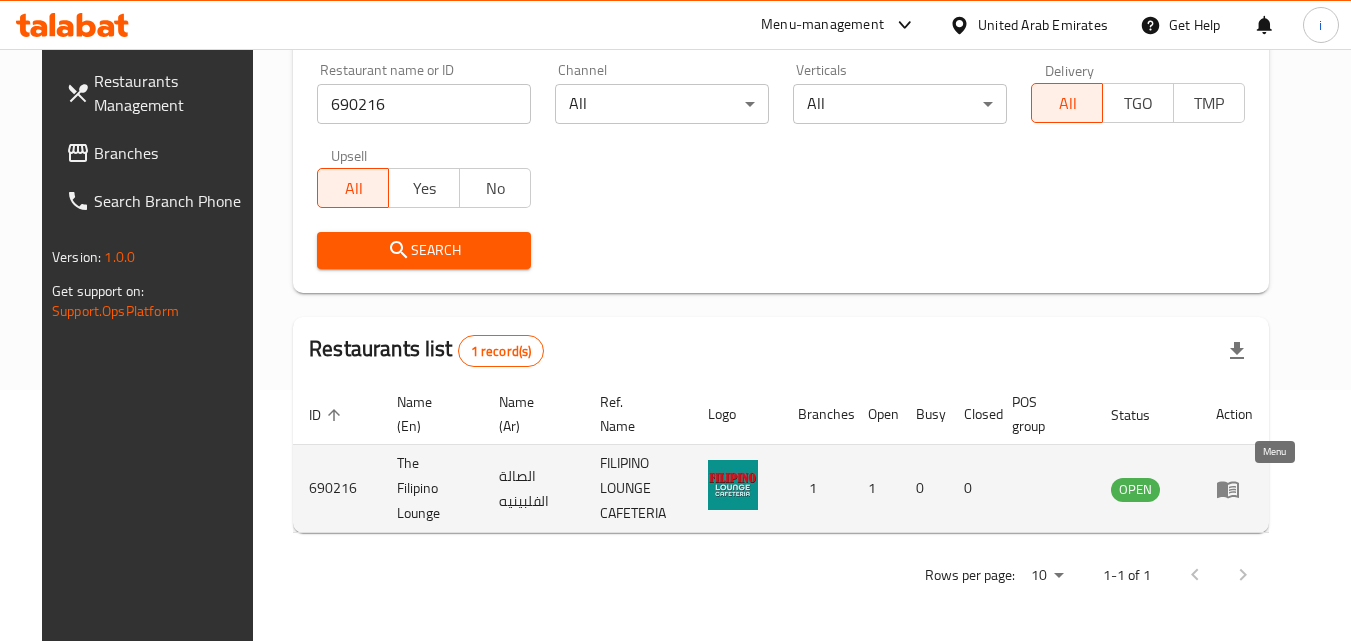 click 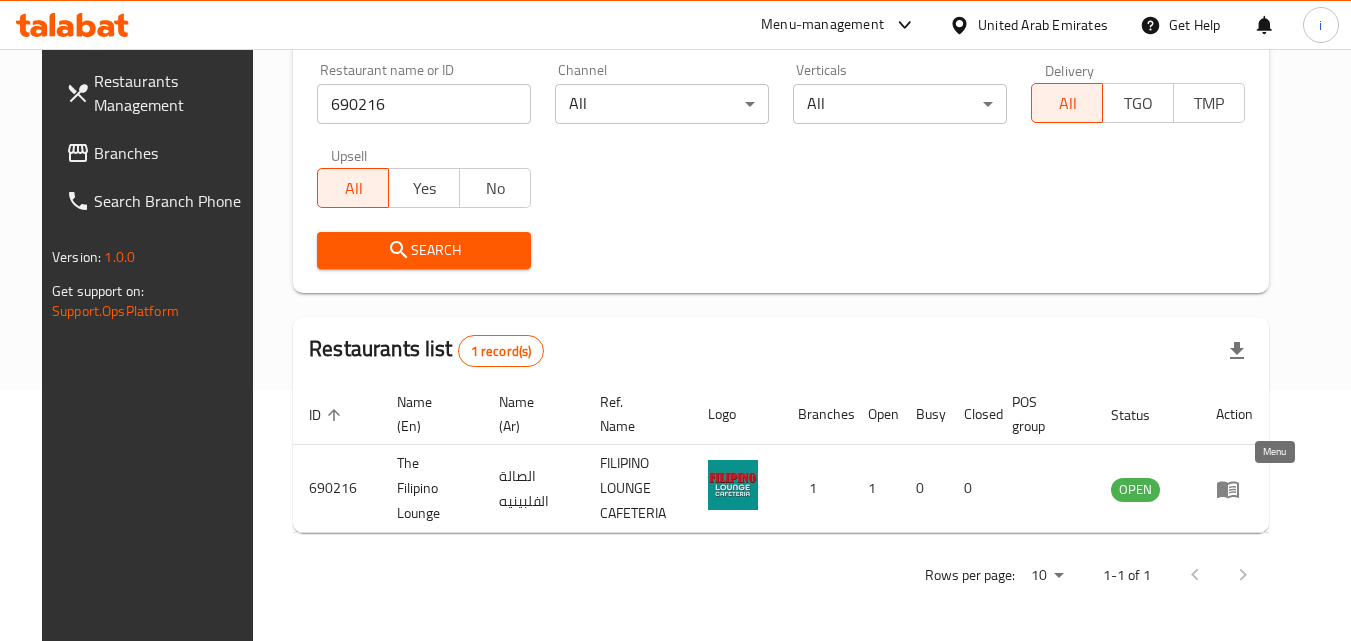 scroll, scrollTop: 0, scrollLeft: 0, axis: both 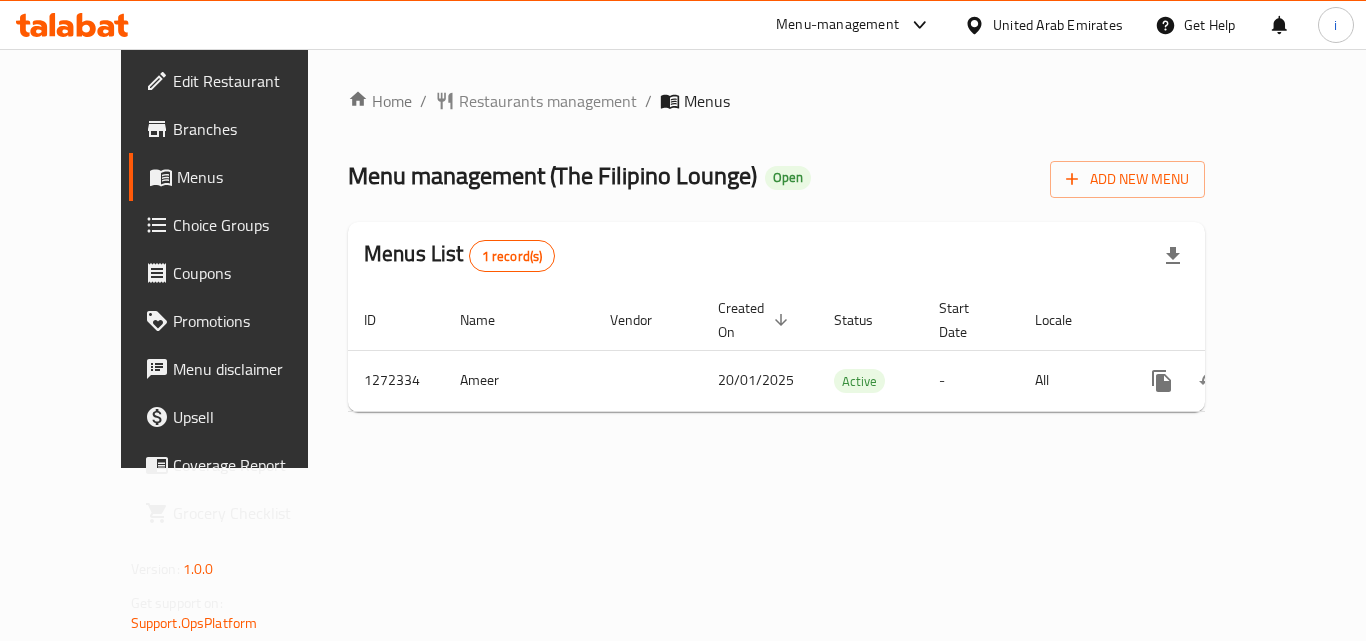 click on "United Arab Emirates" at bounding box center (1058, 25) 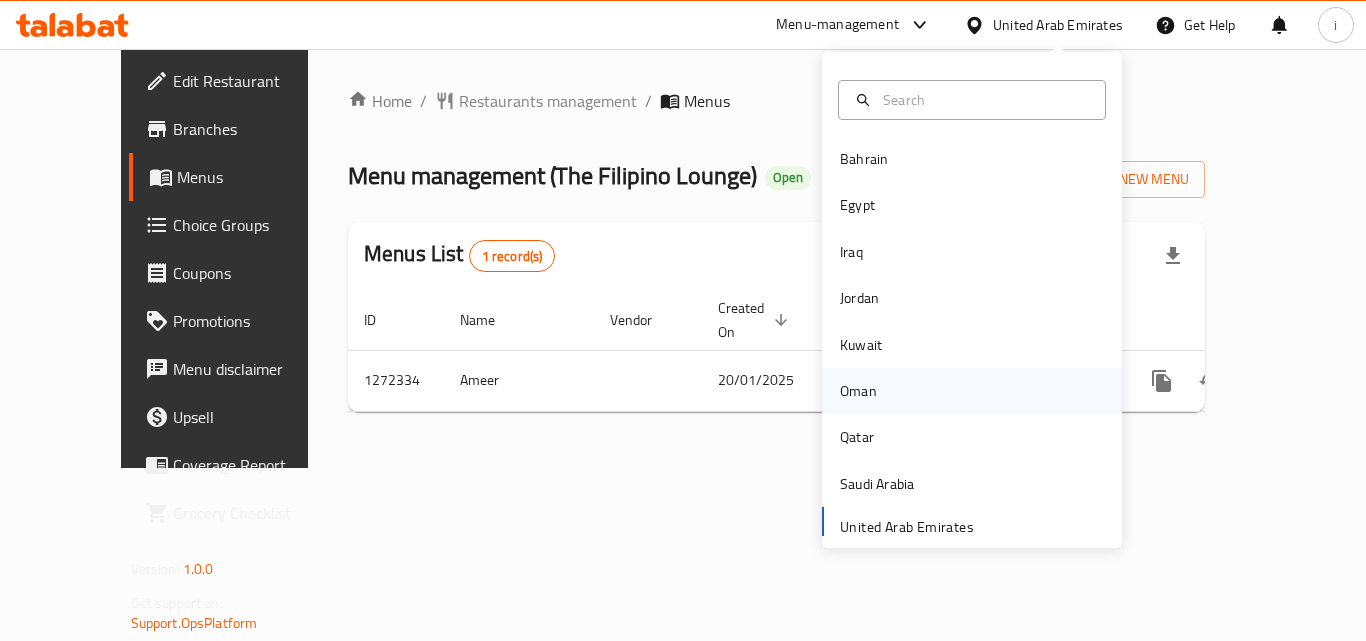 click on "Oman" at bounding box center (858, 391) 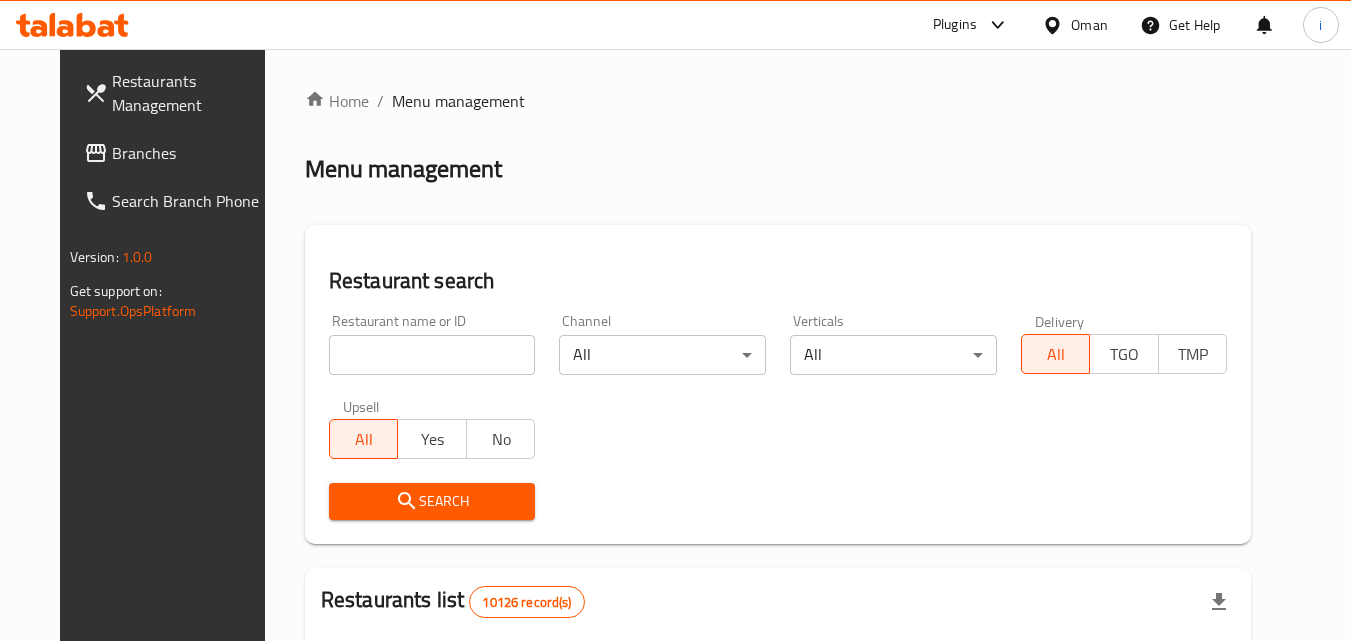 click on "Plugins" at bounding box center (955, 25) 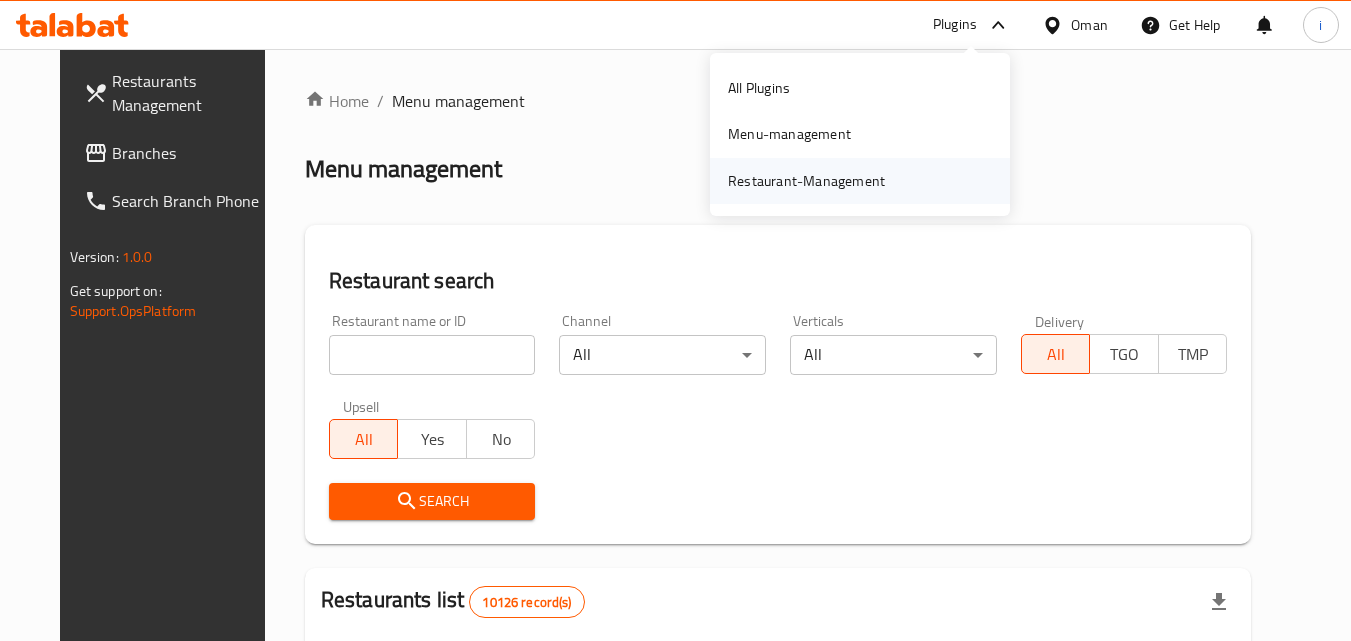 click on "Restaurant-Management" at bounding box center (806, 181) 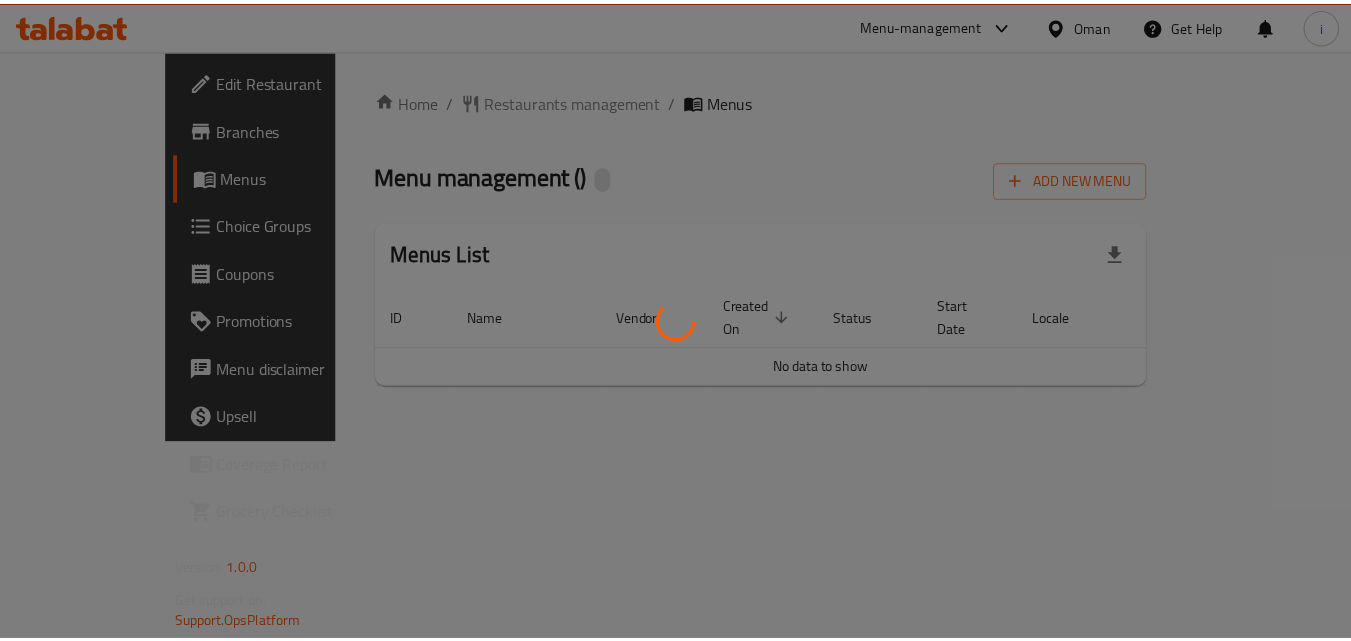 scroll, scrollTop: 0, scrollLeft: 0, axis: both 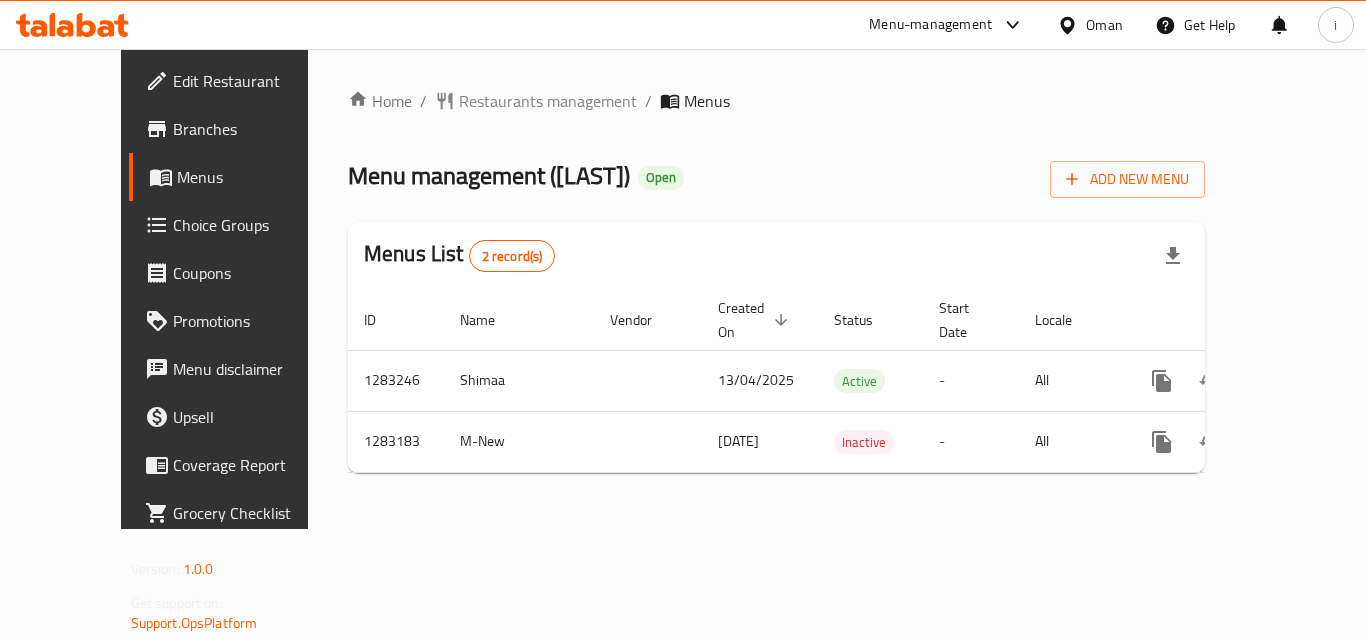 click on "Restaurants management" at bounding box center (548, 101) 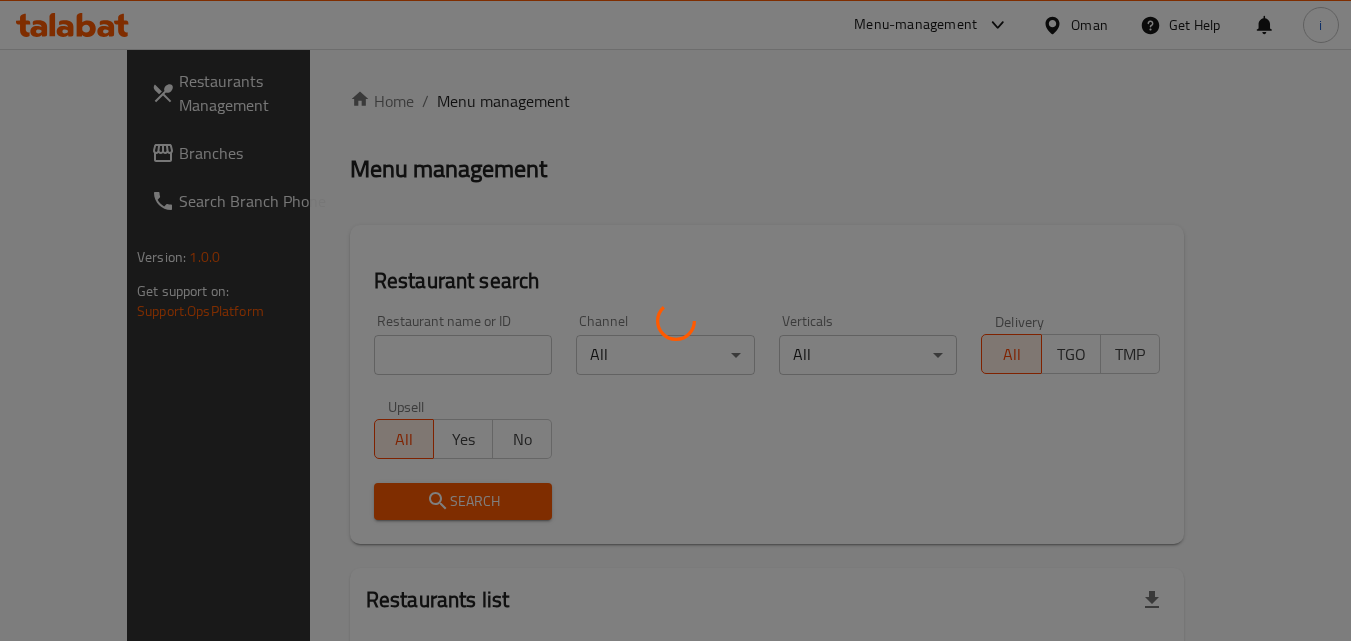 click at bounding box center [675, 320] 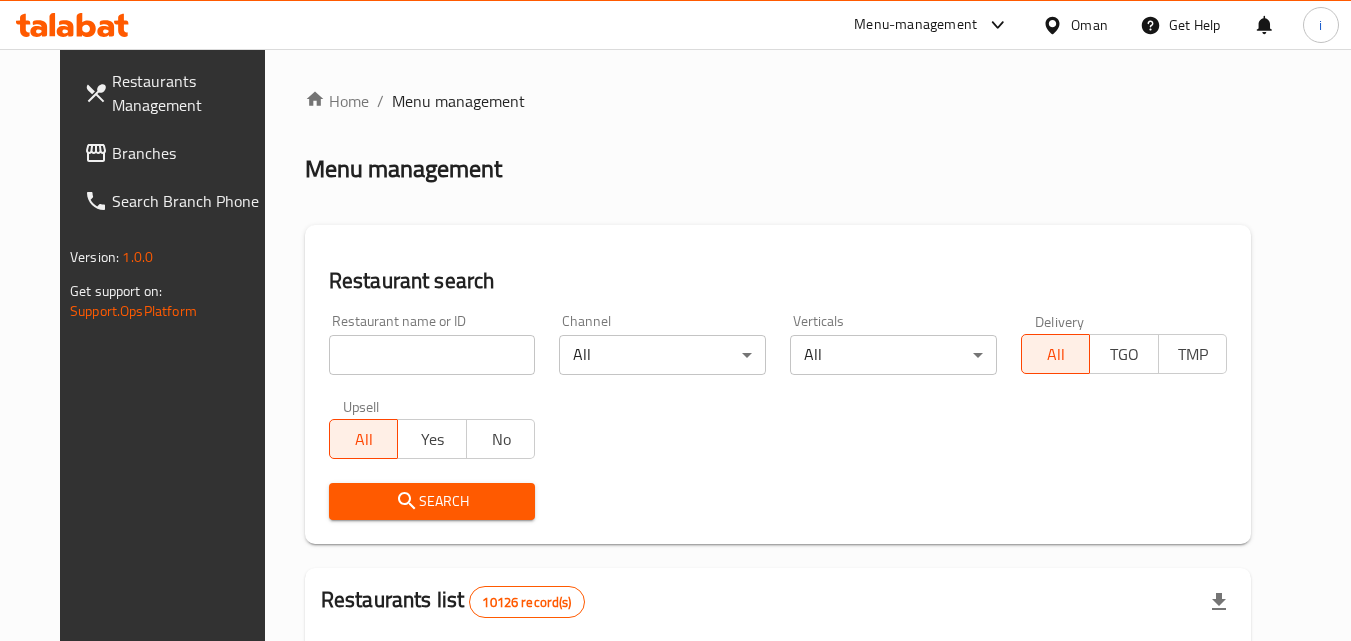 click at bounding box center [432, 355] 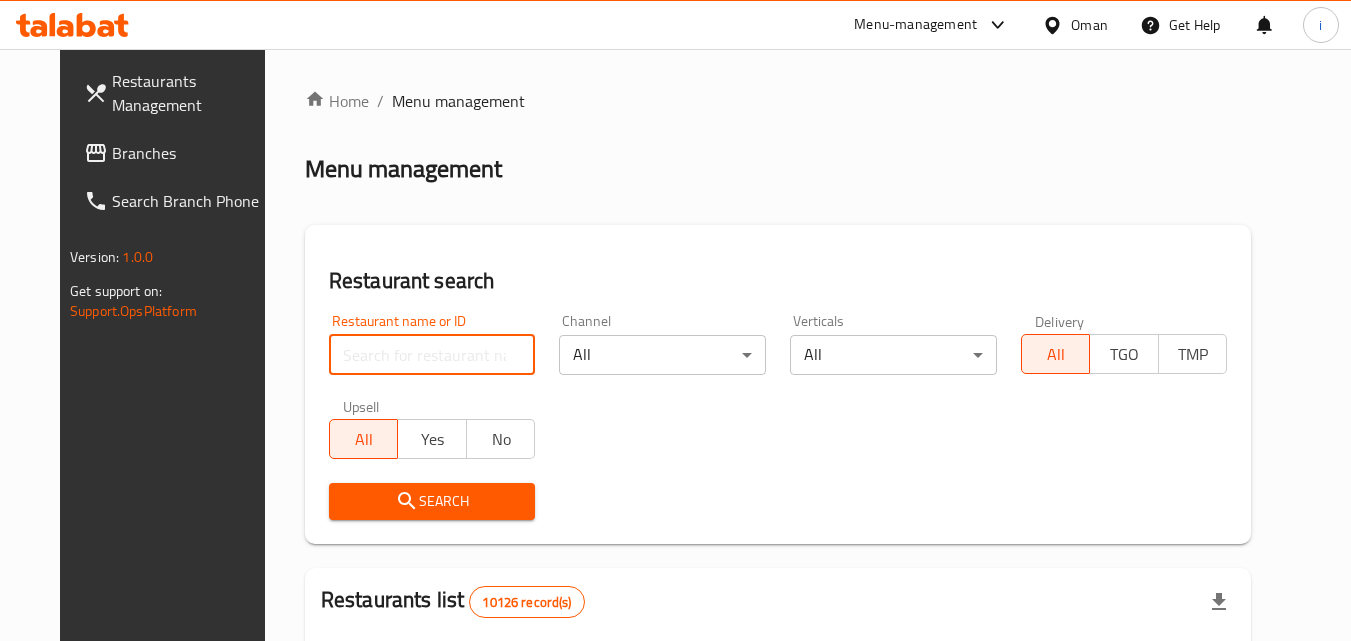 paste on "[NUMBER]" 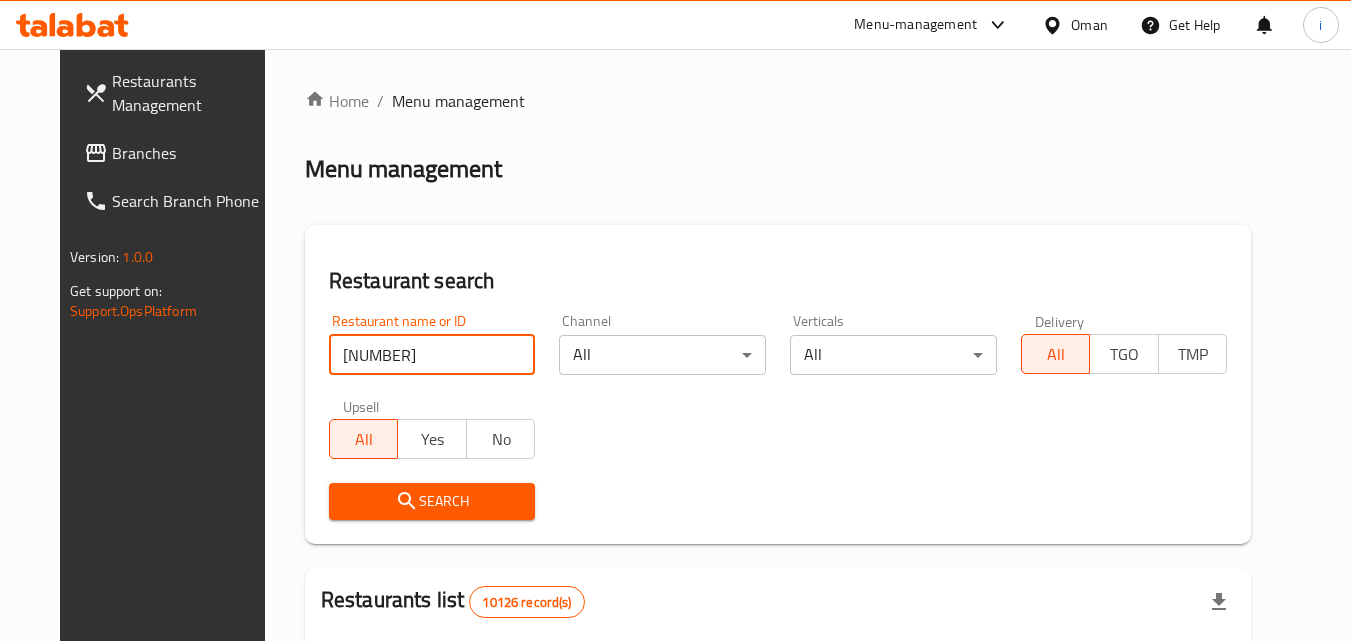 type on "[NUMBER]" 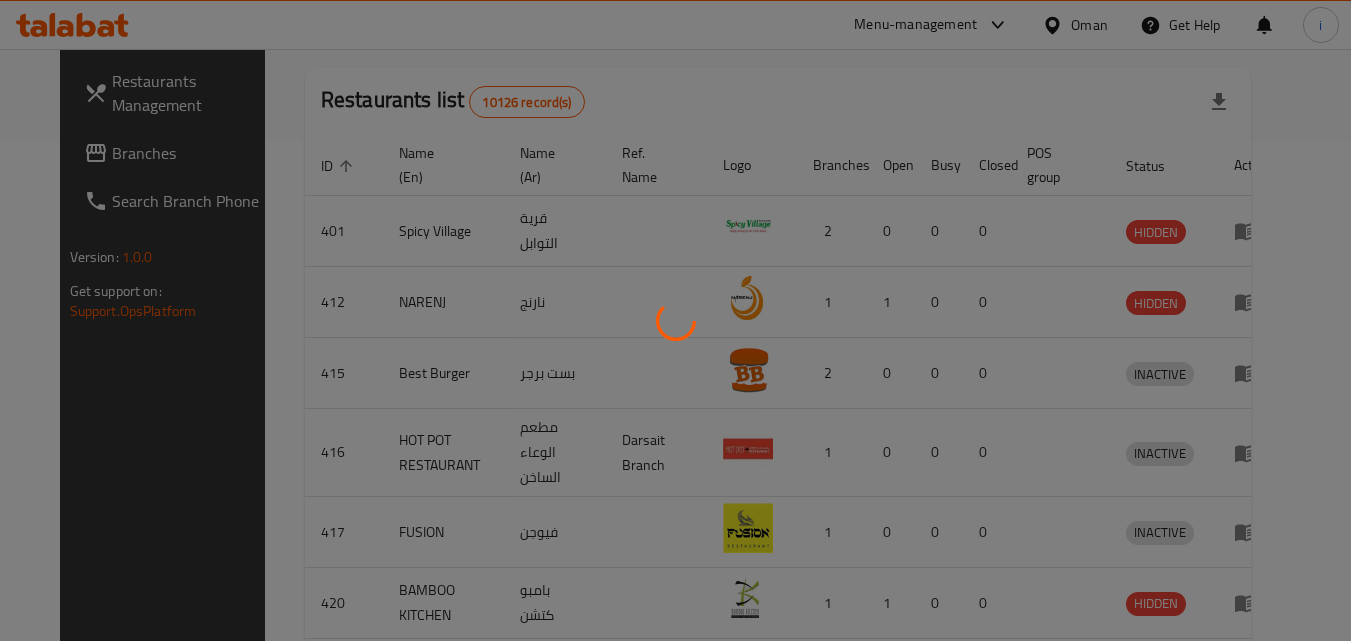 scroll, scrollTop: 200, scrollLeft: 0, axis: vertical 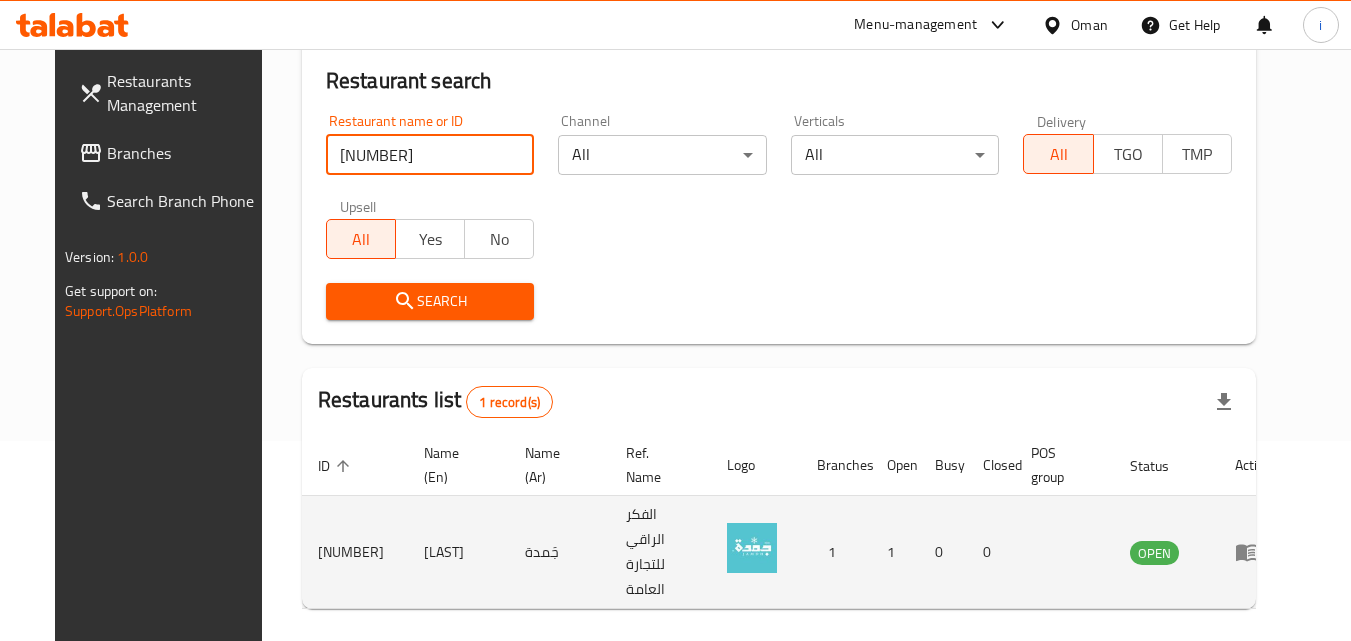 click 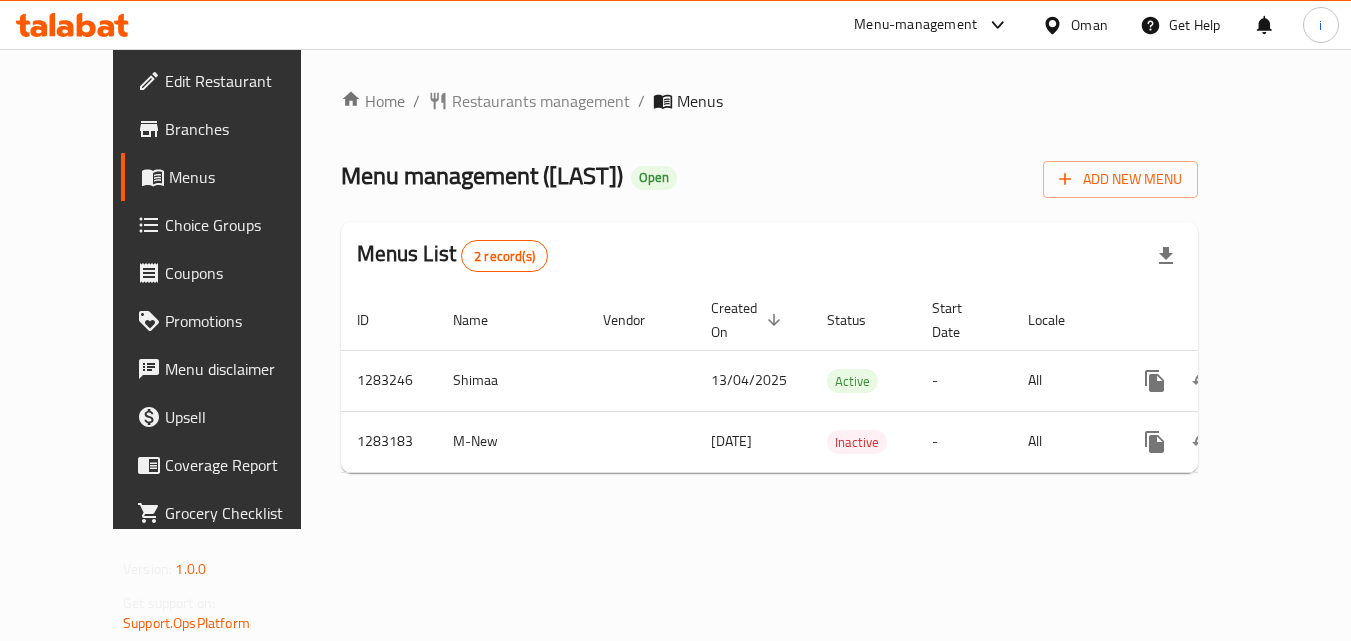 scroll, scrollTop: 0, scrollLeft: 0, axis: both 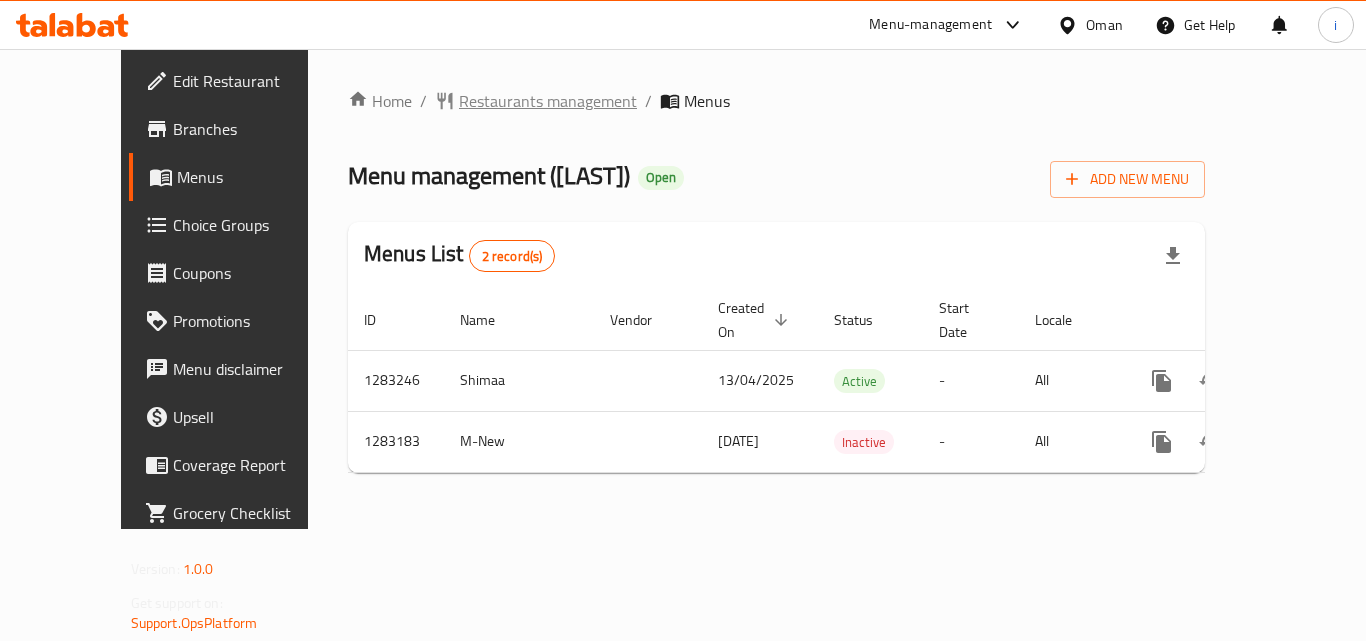 click on "Restaurants management" at bounding box center (548, 101) 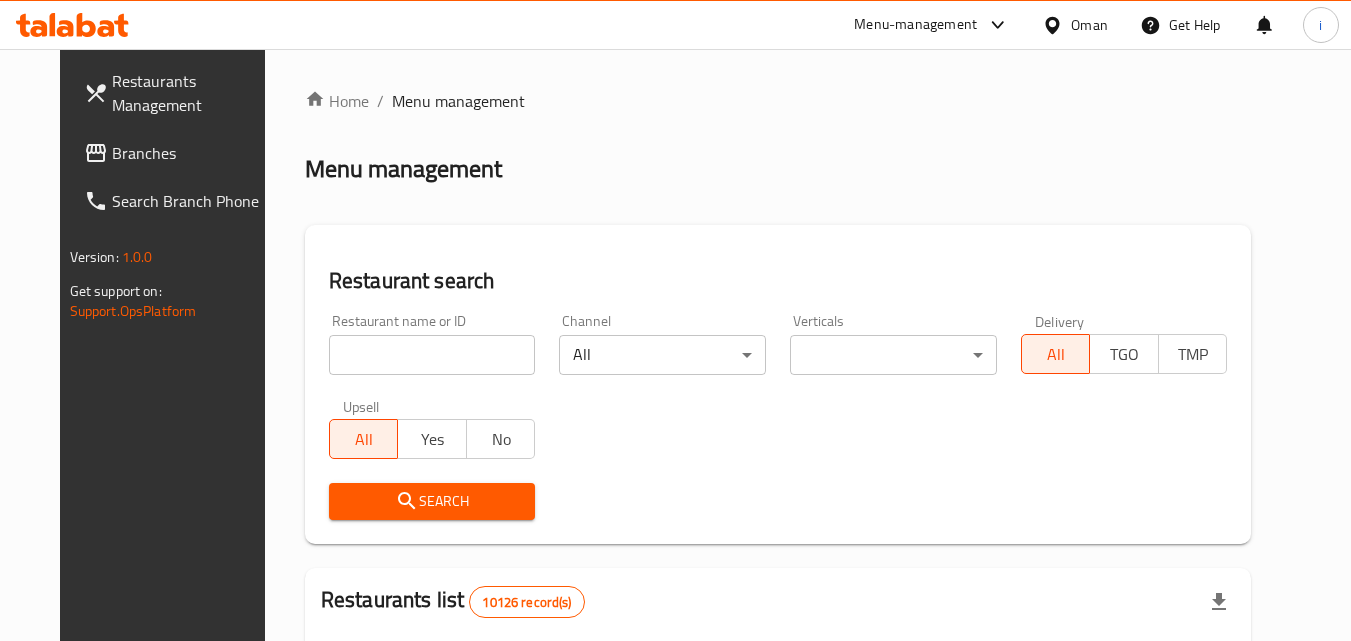 click at bounding box center [432, 355] 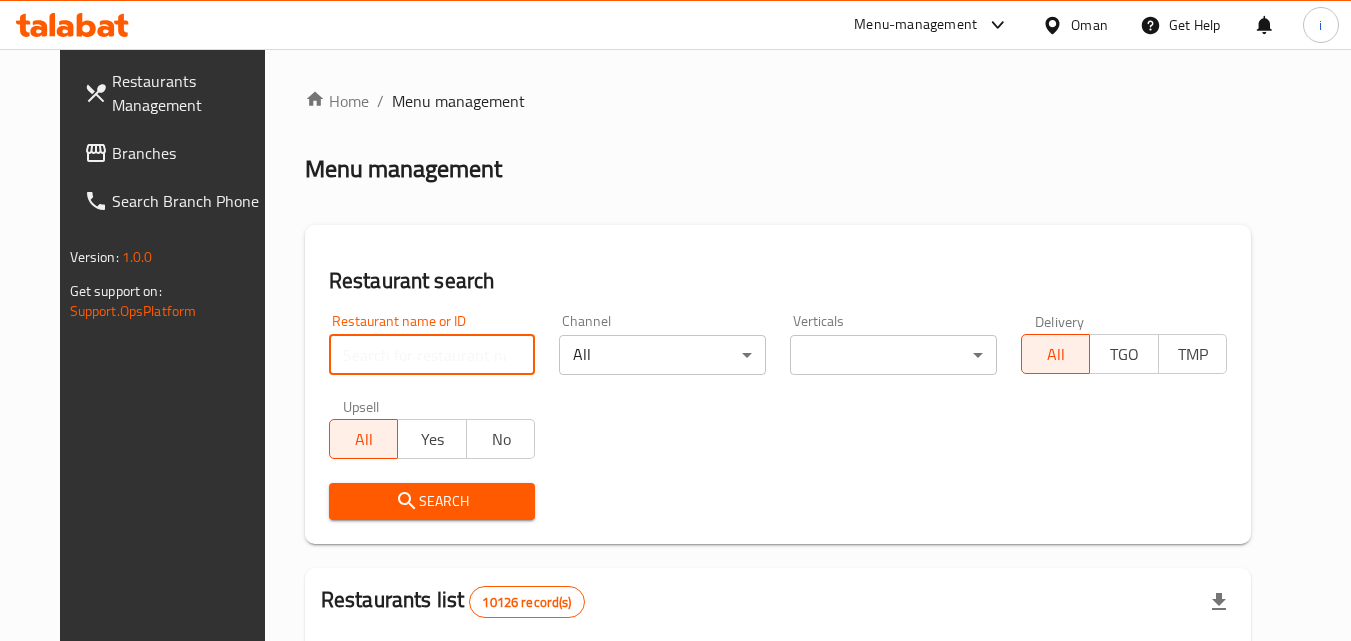 paste on "695146" 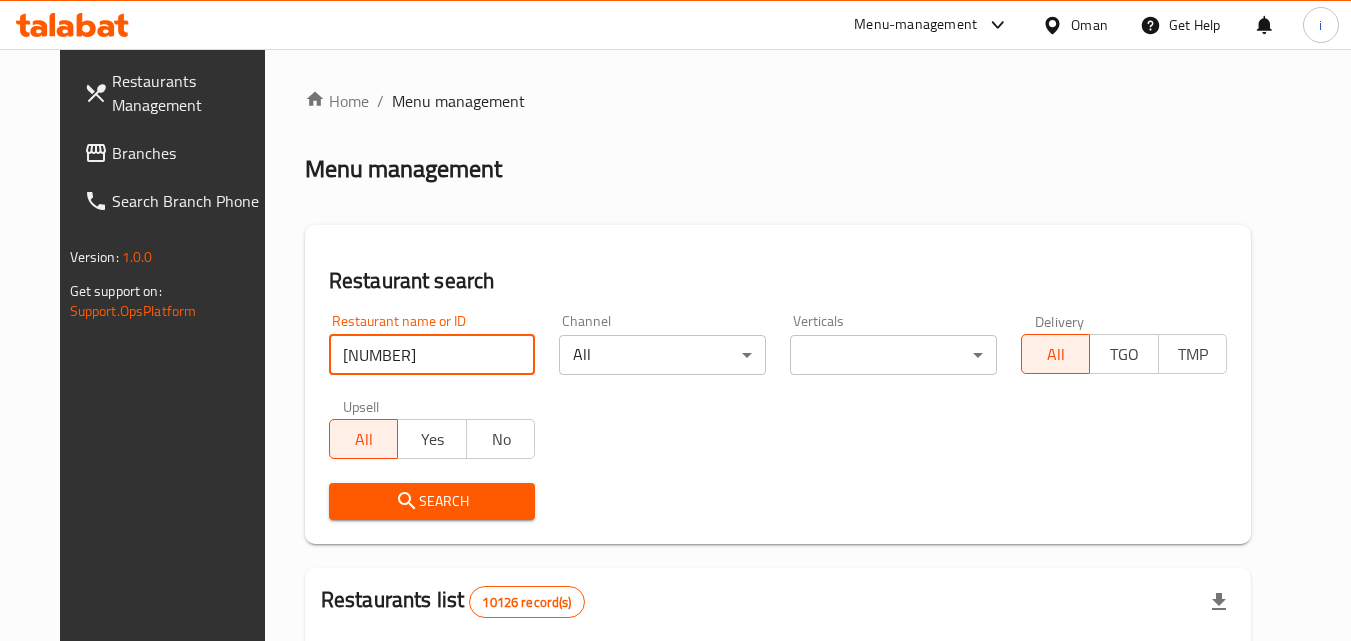 type on "695146" 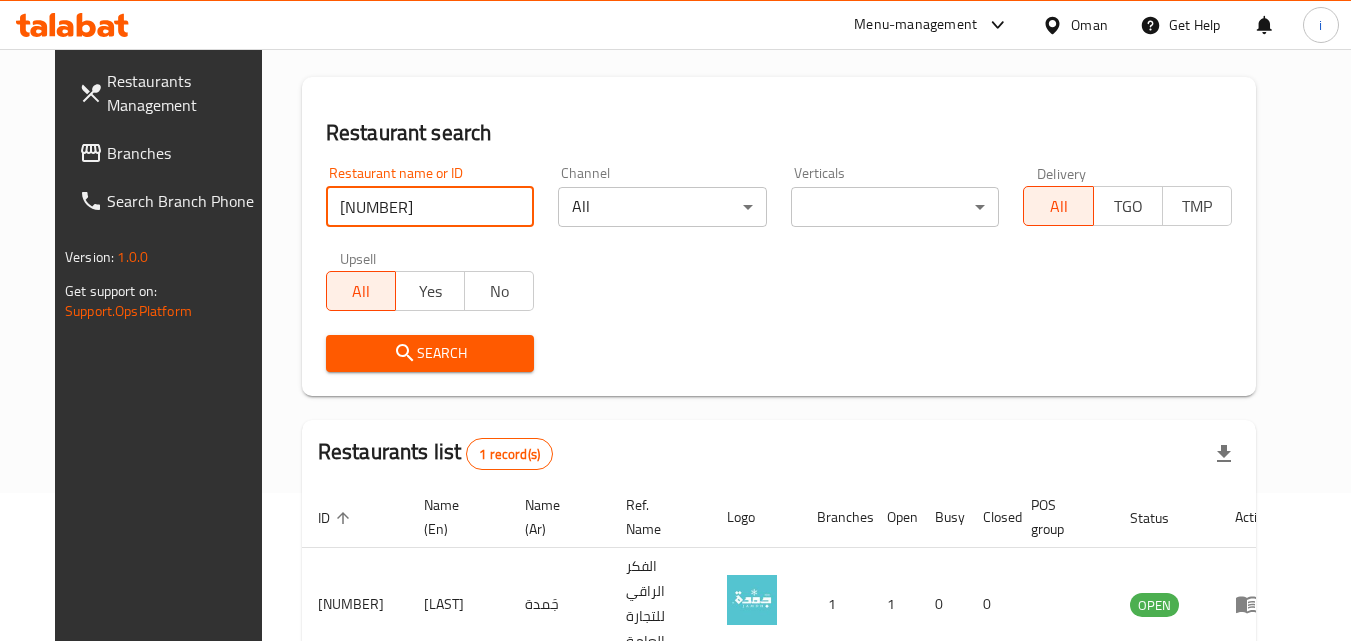 scroll, scrollTop: 234, scrollLeft: 0, axis: vertical 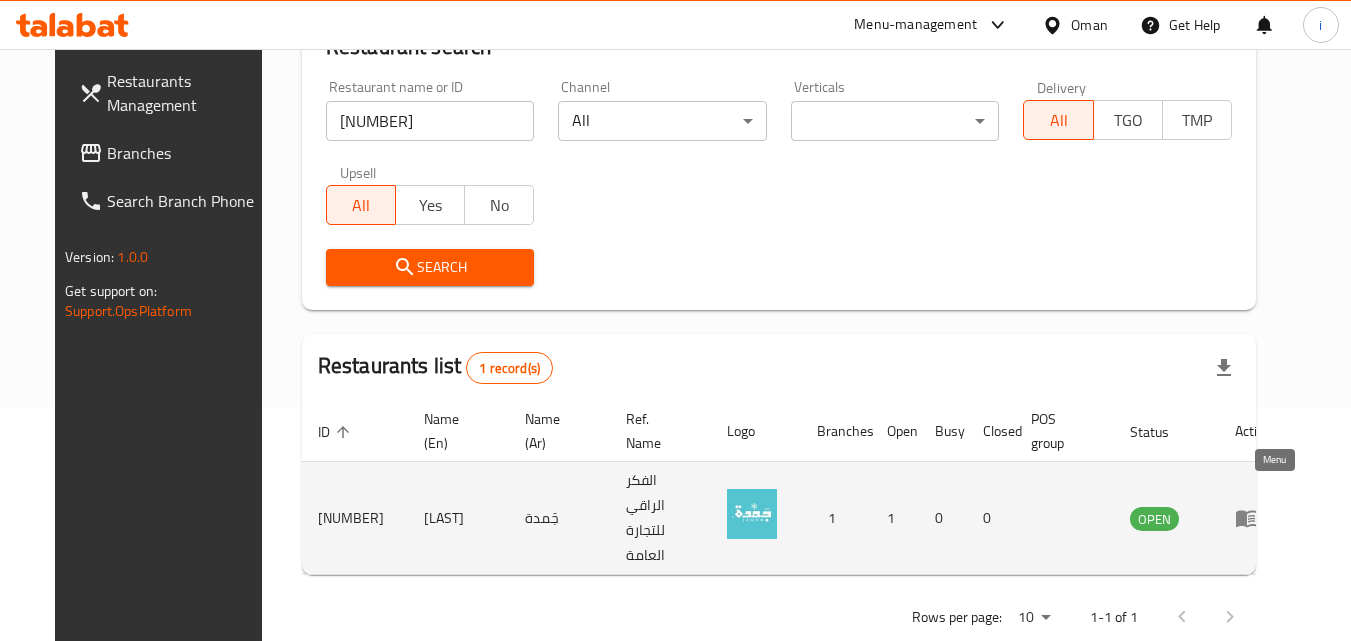click 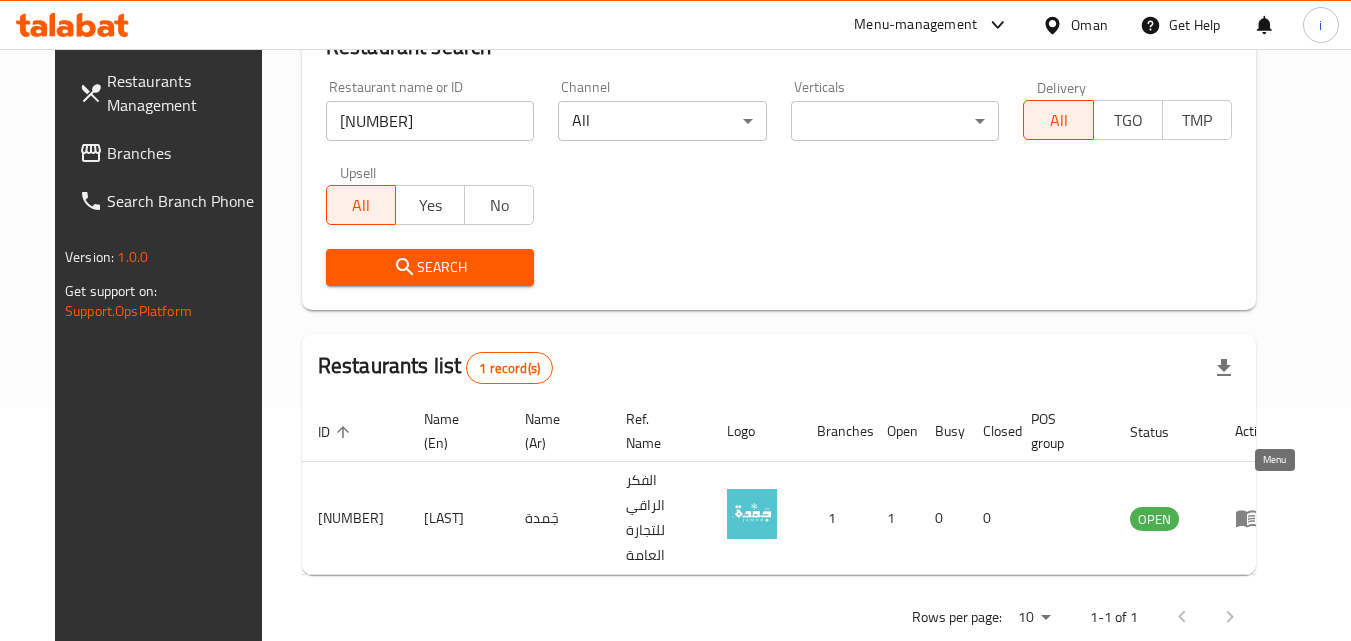 scroll, scrollTop: 0, scrollLeft: 0, axis: both 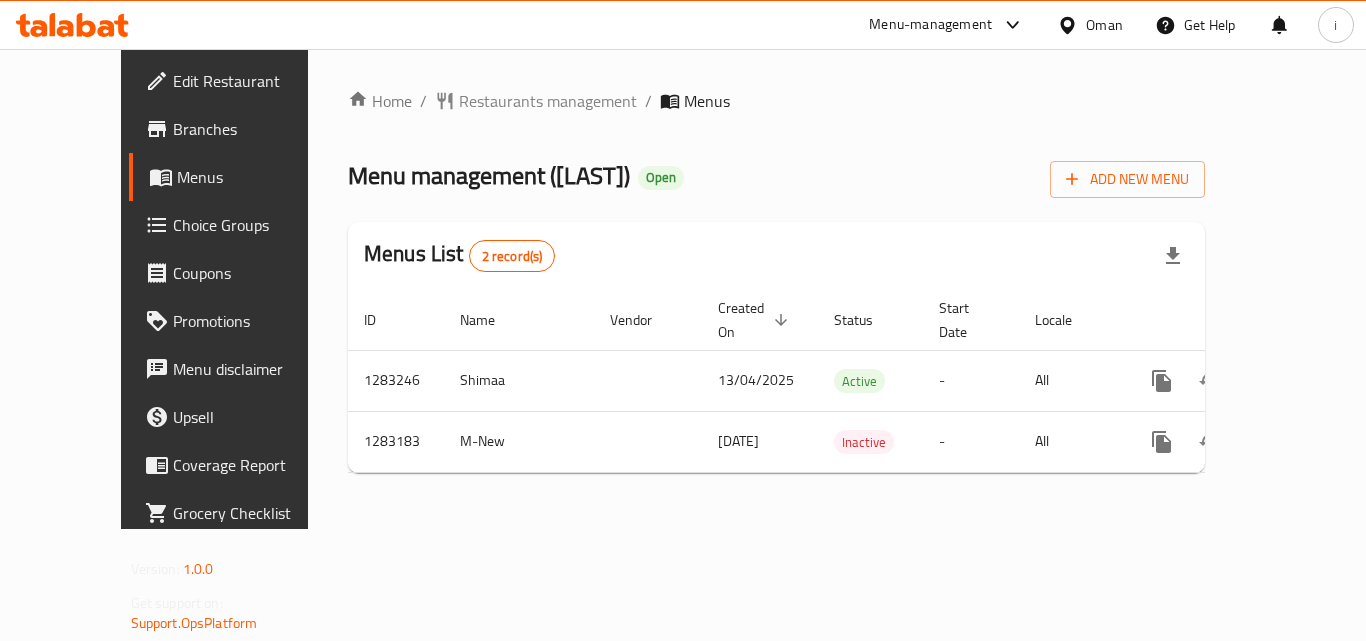 click 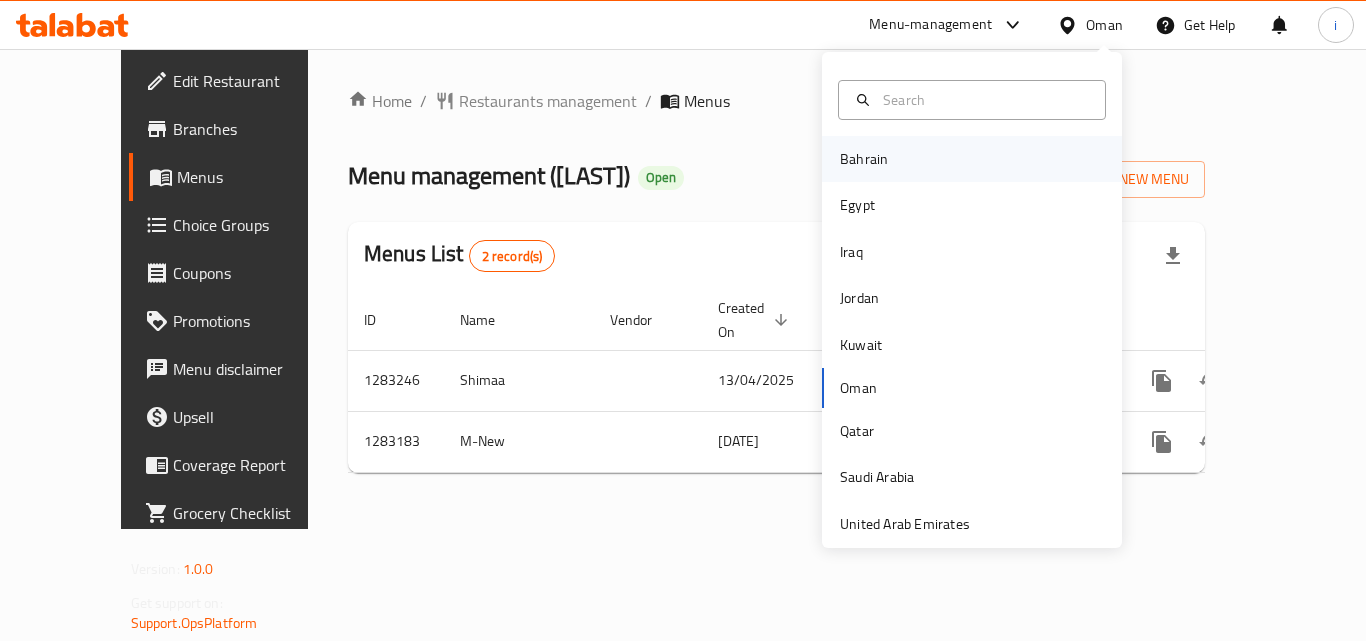 click on "Bahrain" at bounding box center (864, 159) 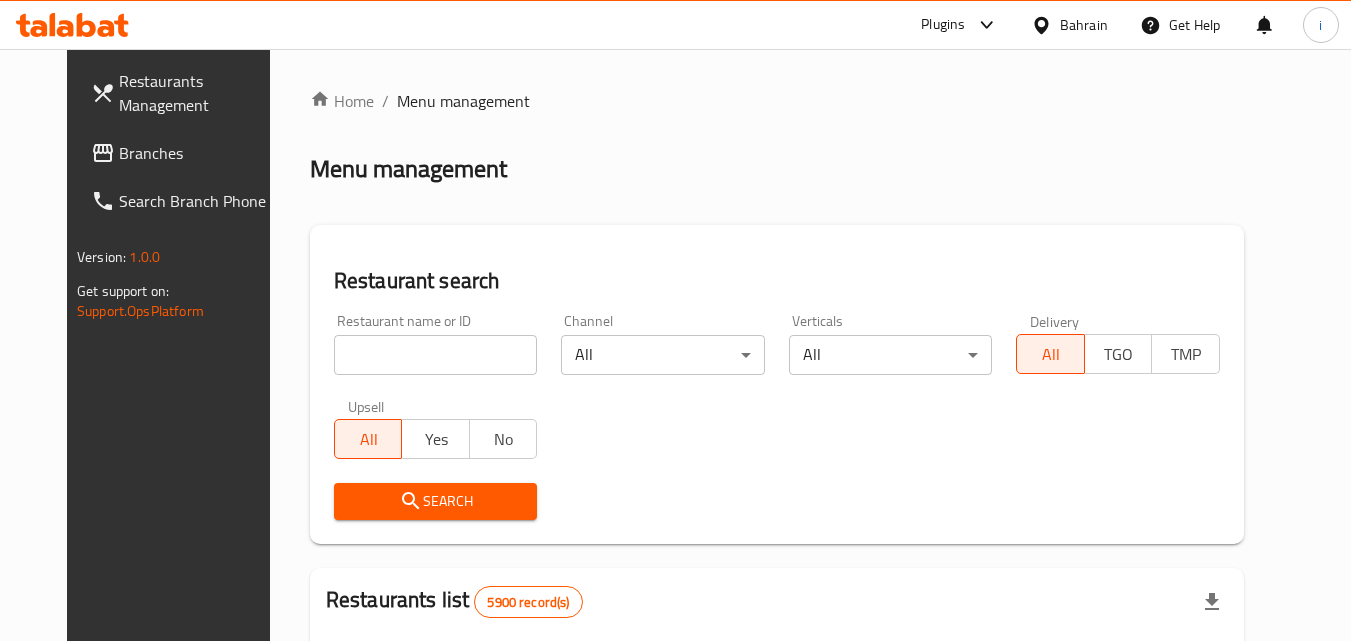 click 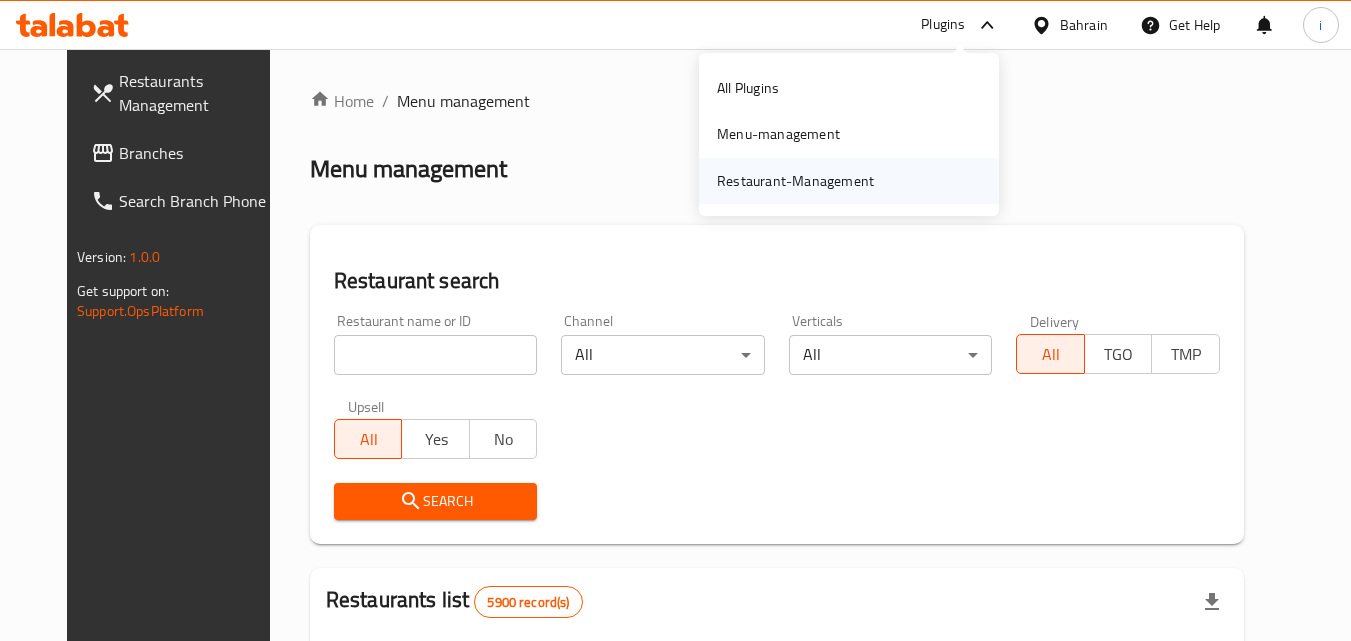 click on "Restaurant-Management" at bounding box center (795, 181) 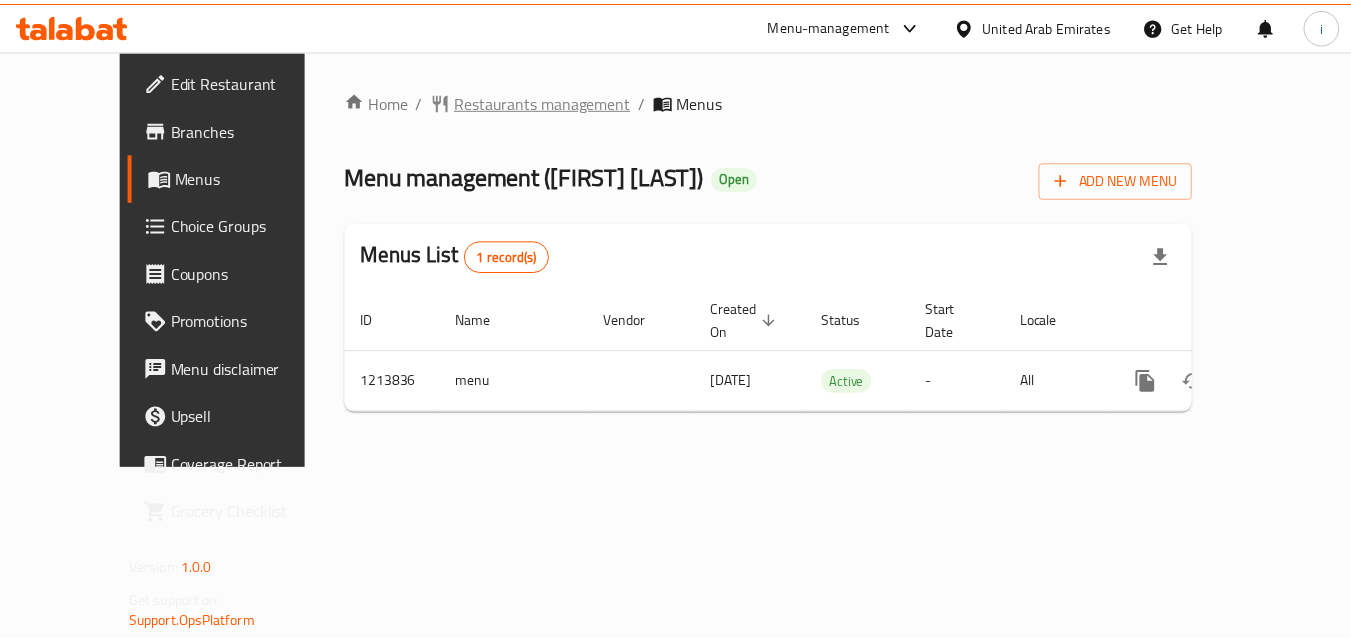 scroll, scrollTop: 0, scrollLeft: 0, axis: both 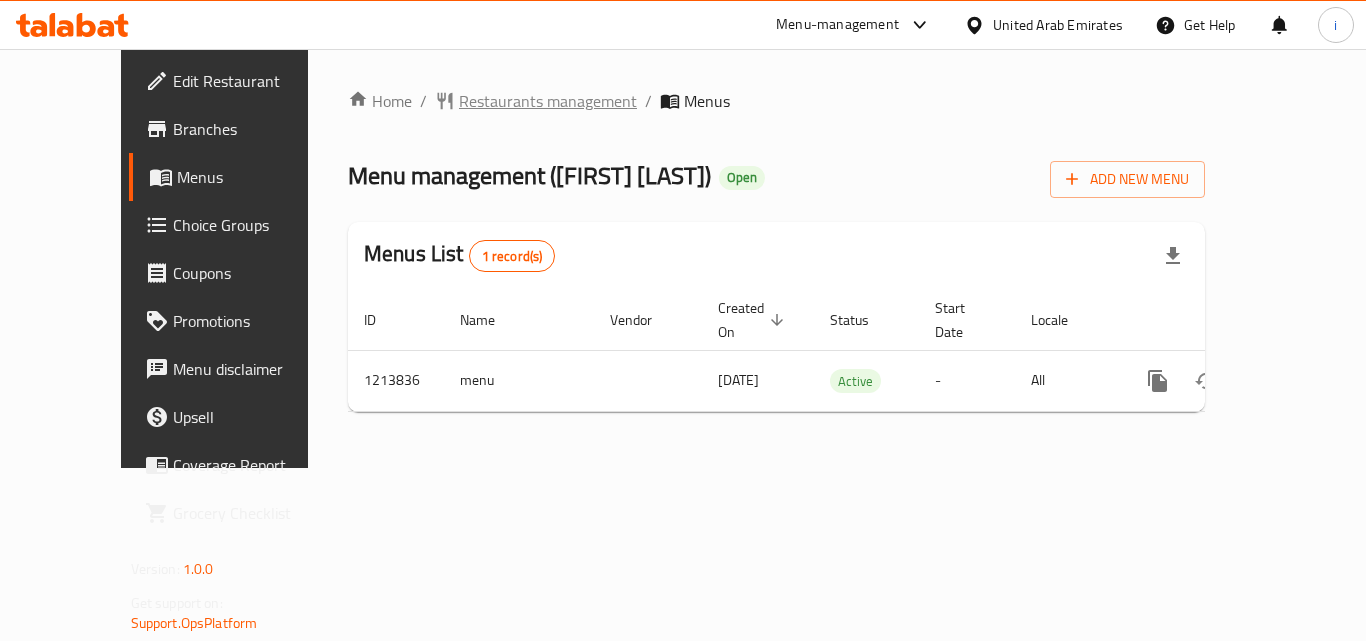 click on "Restaurants management" at bounding box center [548, 101] 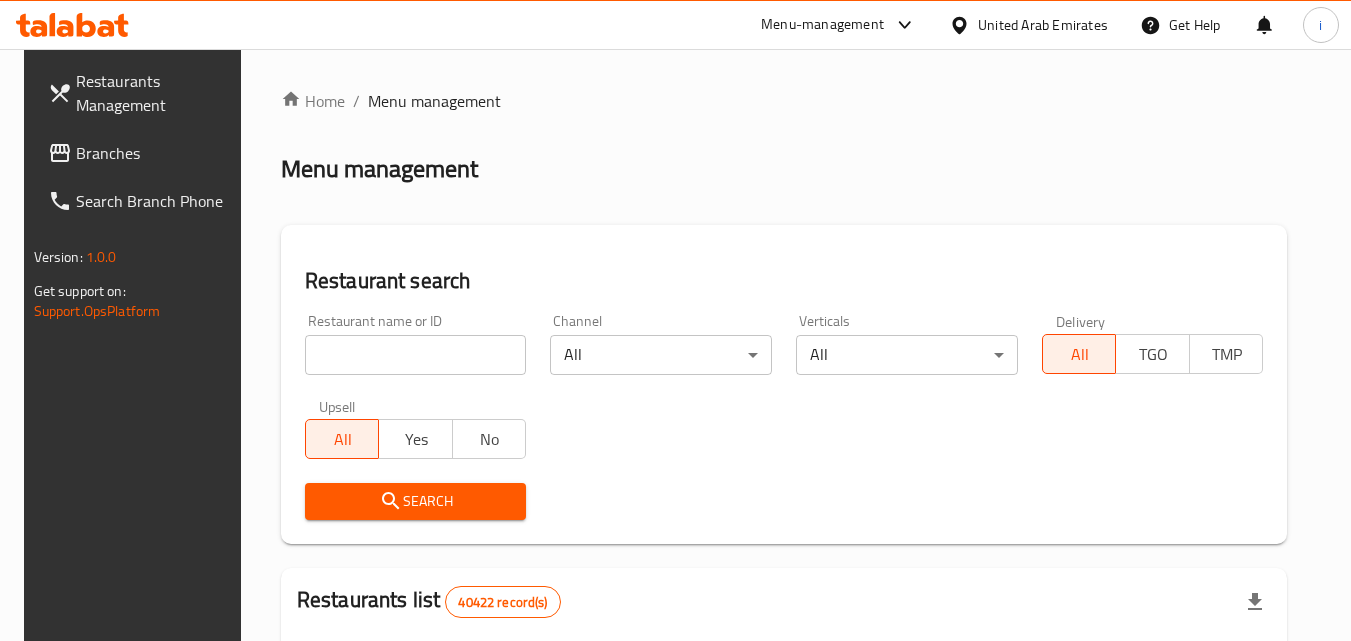 click at bounding box center (416, 355) 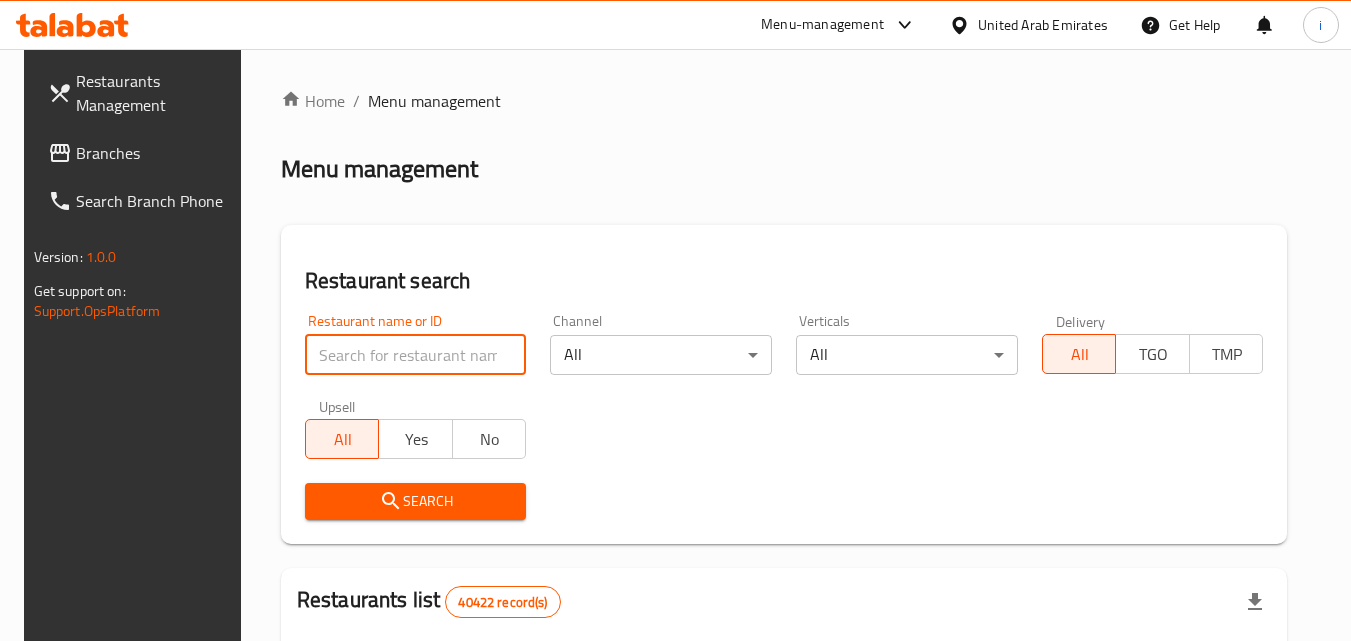 paste on "672003" 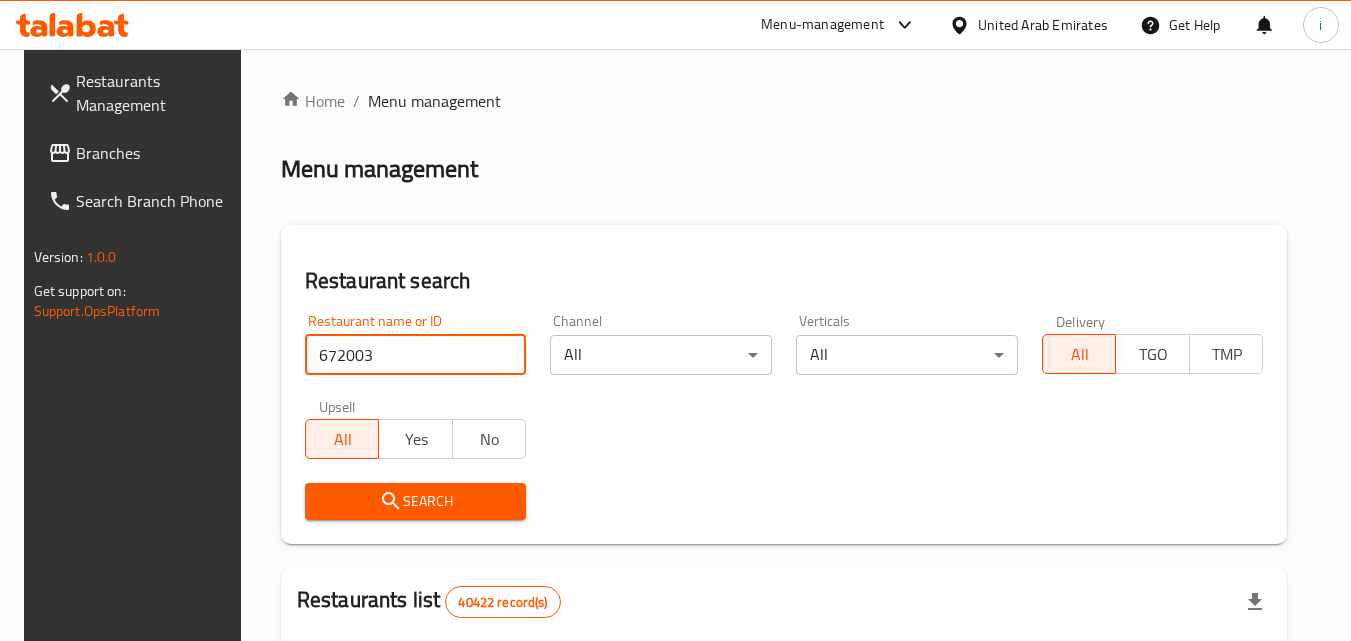 type on "672003" 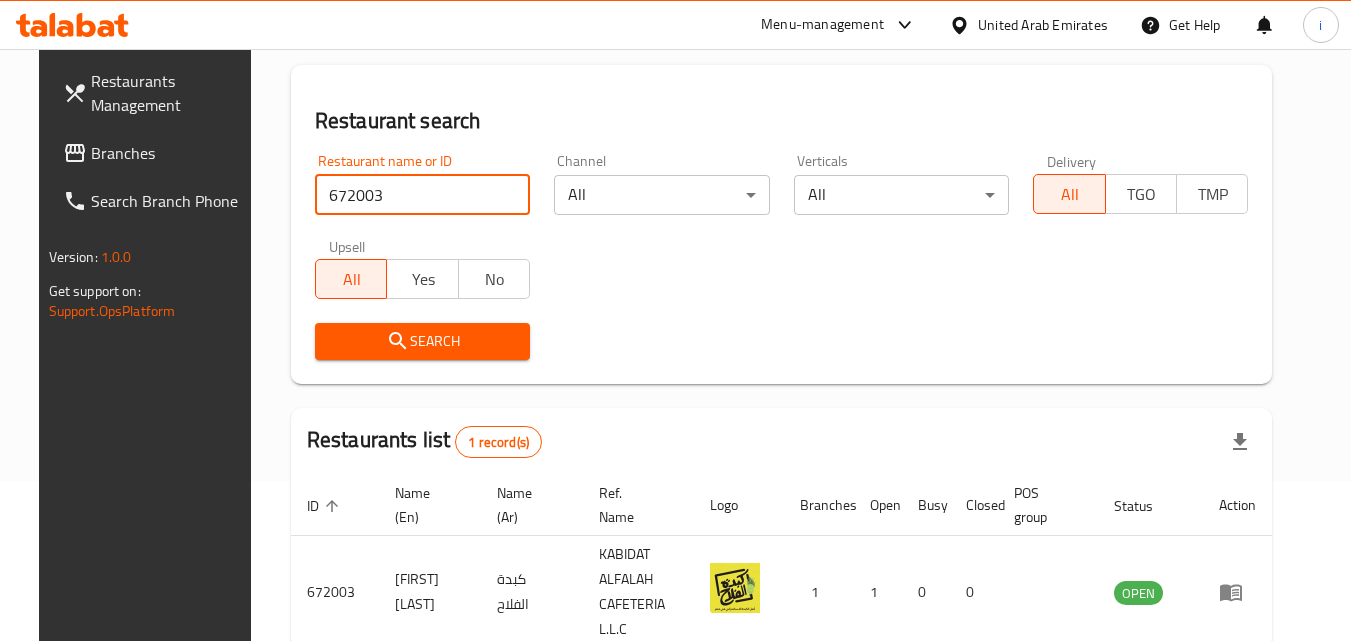 scroll, scrollTop: 234, scrollLeft: 0, axis: vertical 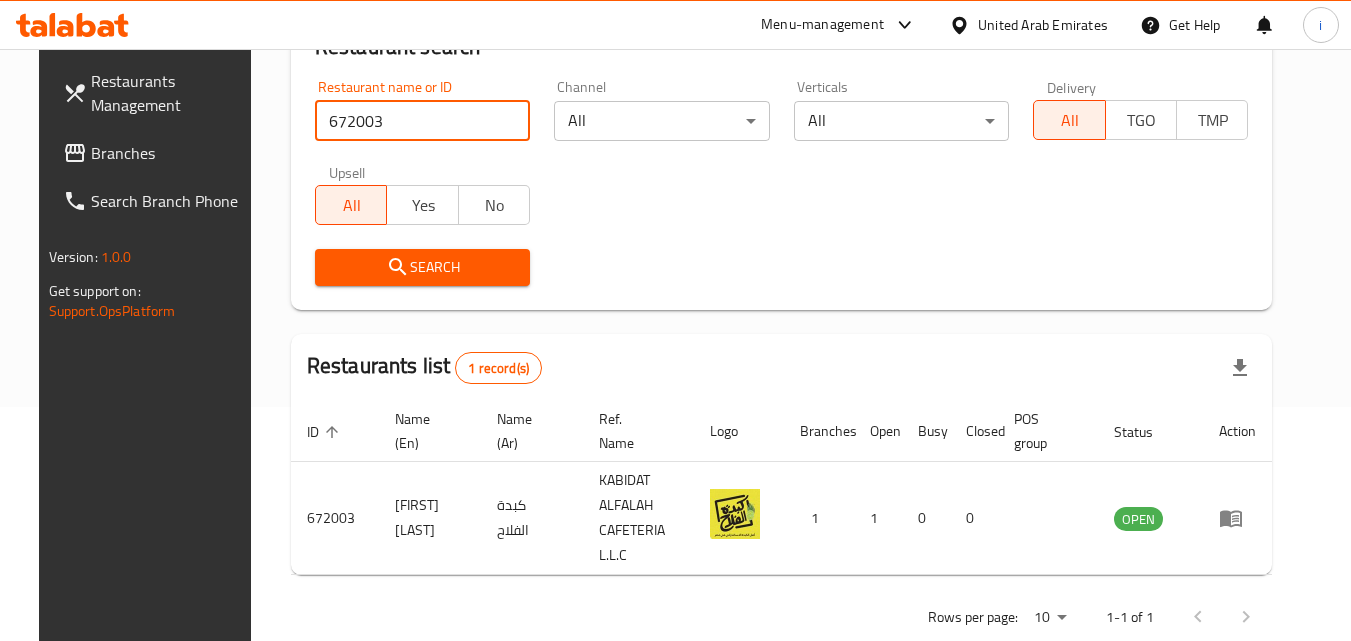 click 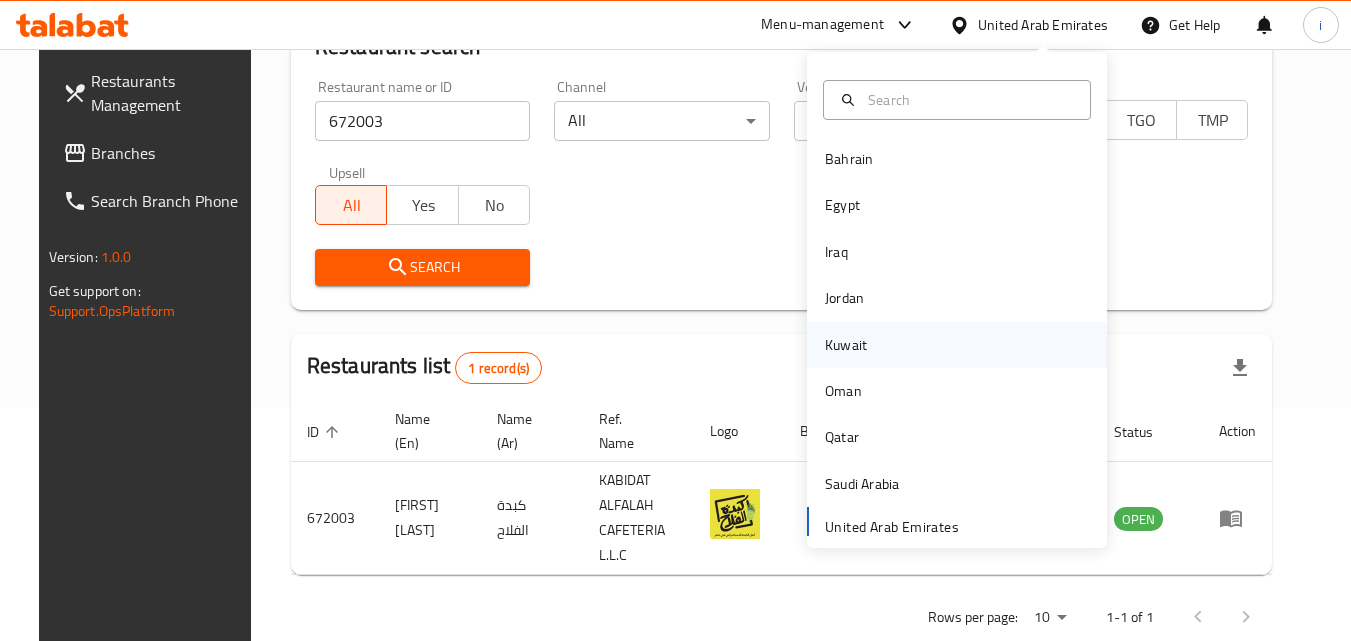 click on "Kuwait" at bounding box center [846, 345] 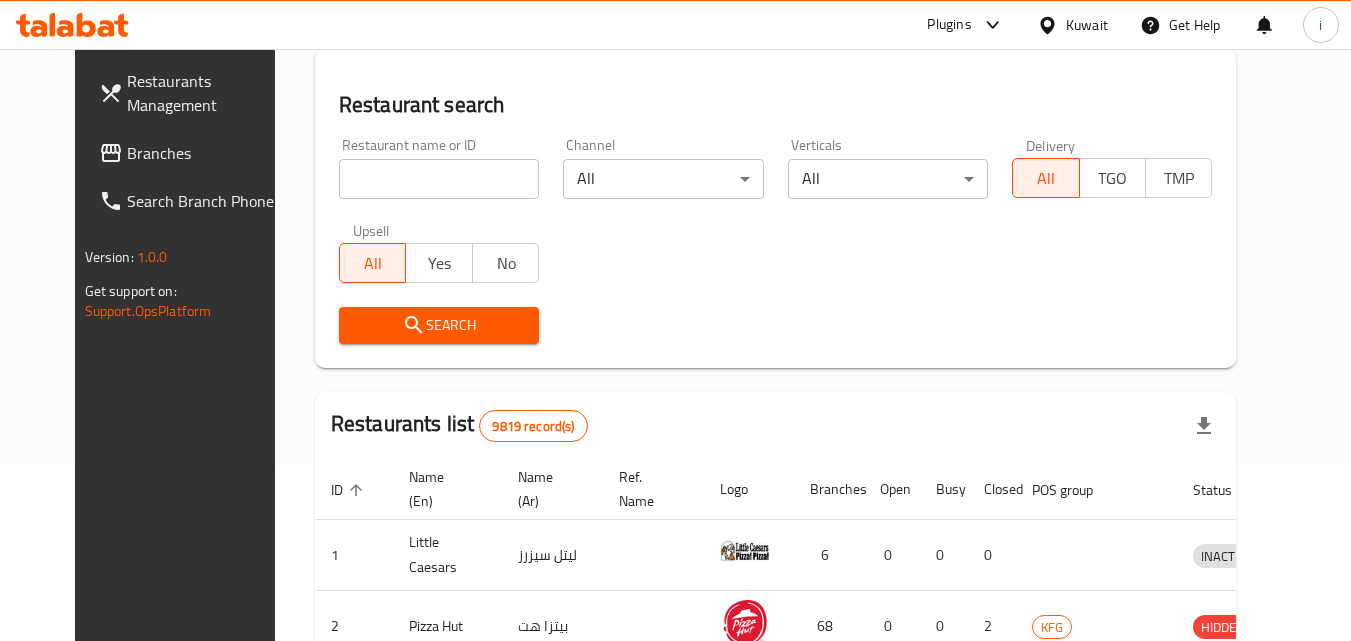 scroll, scrollTop: 234, scrollLeft: 0, axis: vertical 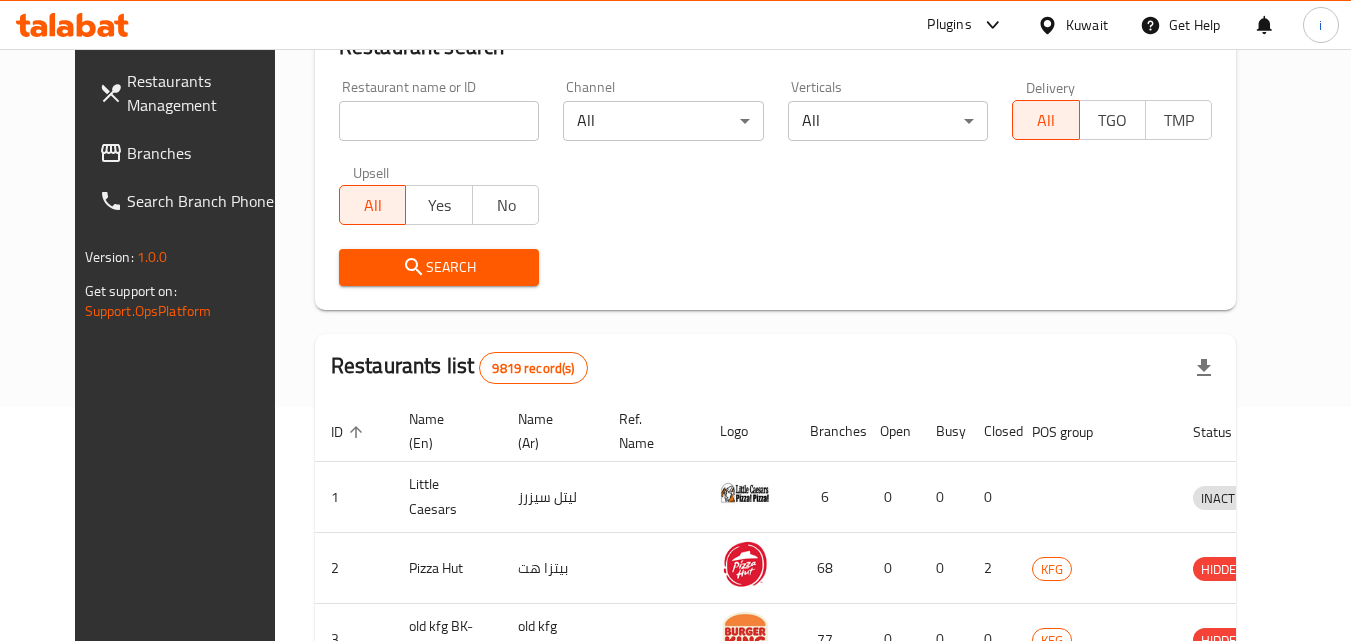 click 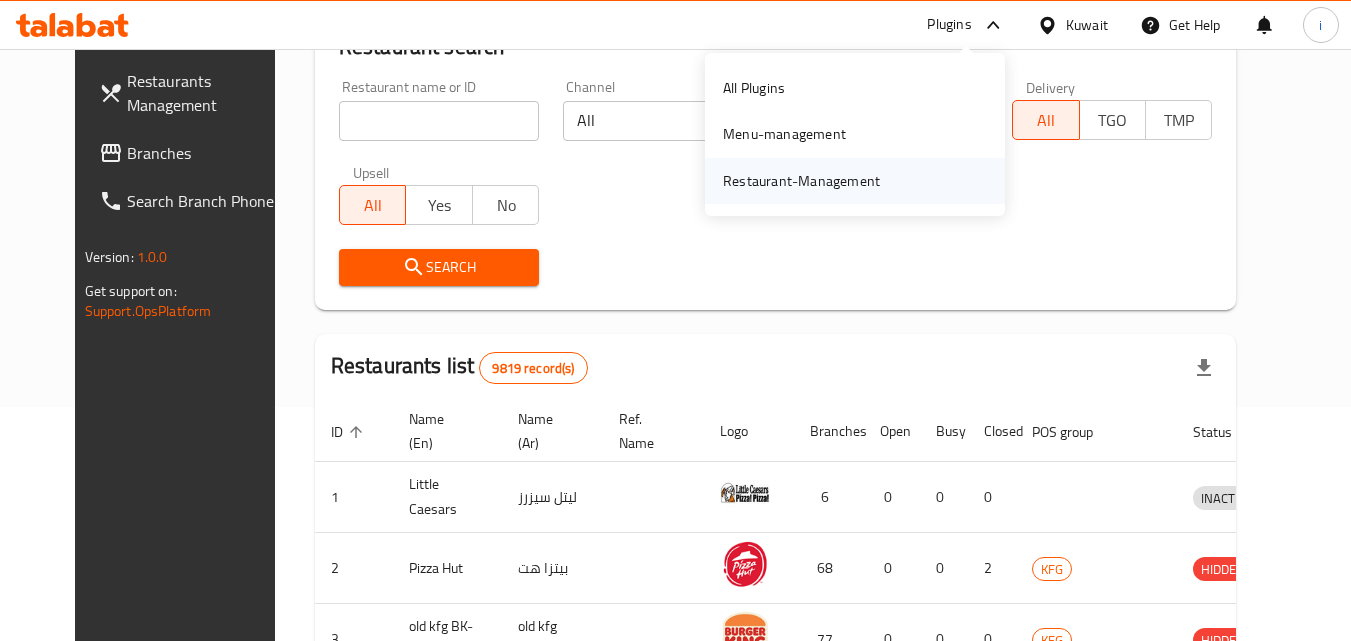 click on "Restaurant-Management" at bounding box center (801, 181) 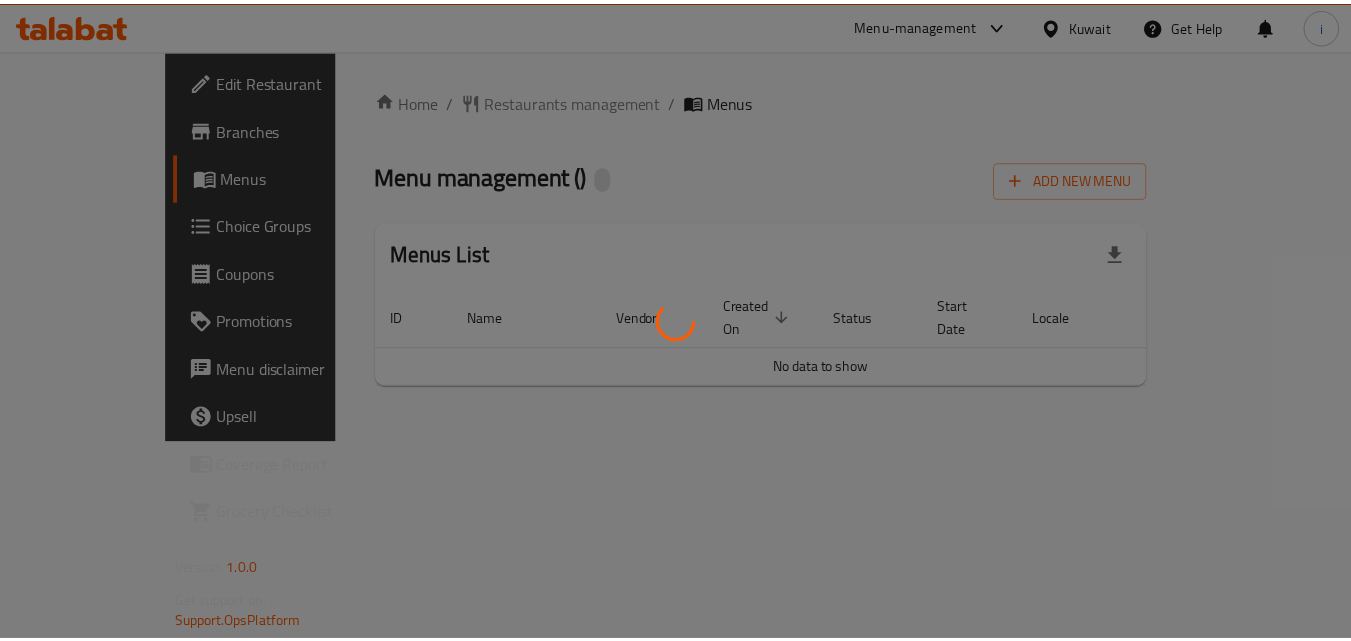 scroll, scrollTop: 0, scrollLeft: 0, axis: both 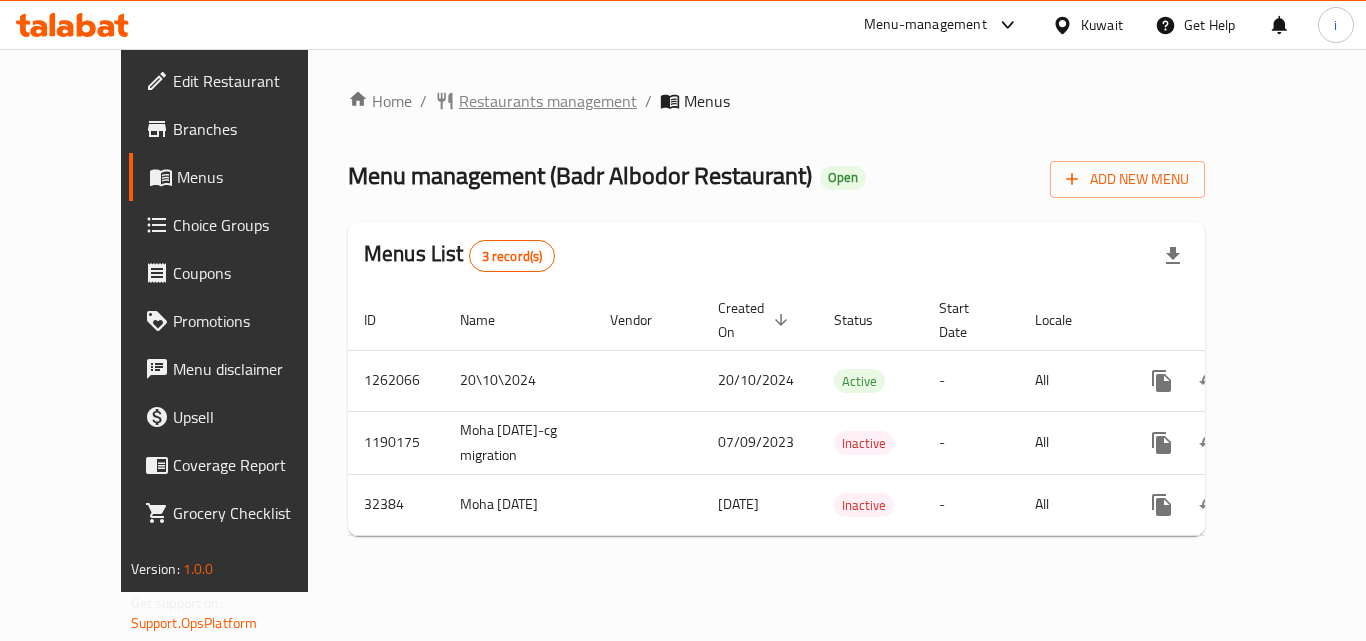 click on "Restaurants management" at bounding box center (548, 101) 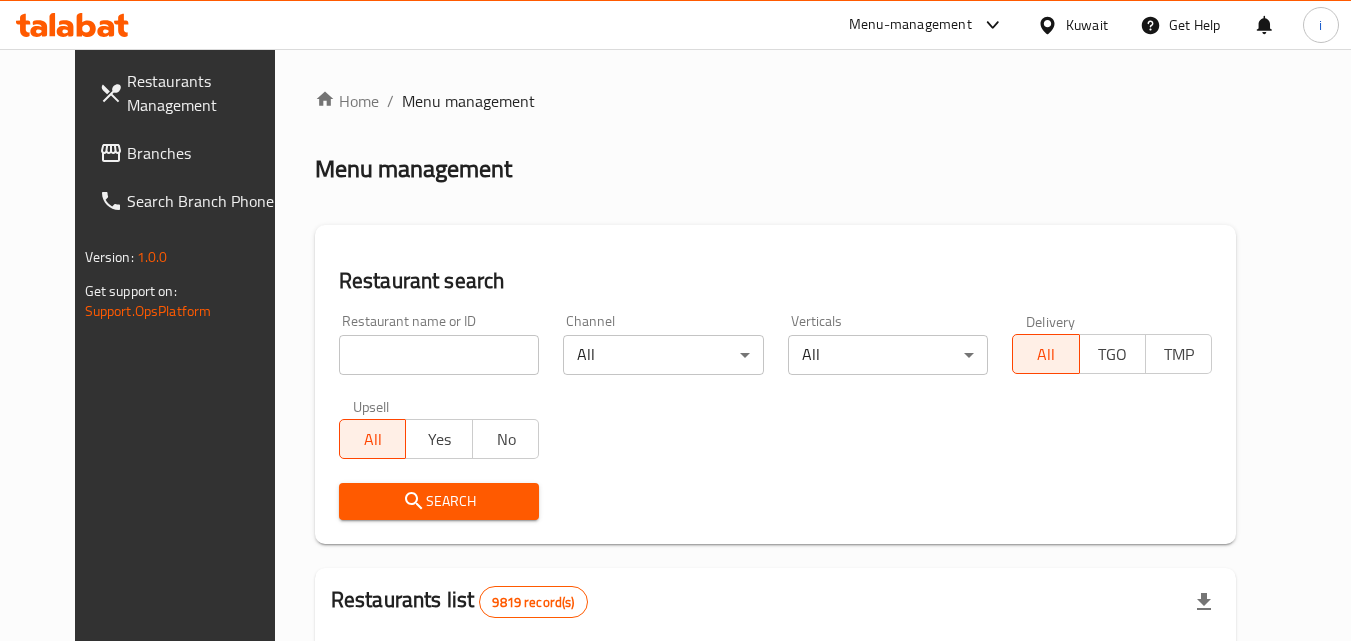 click at bounding box center (439, 355) 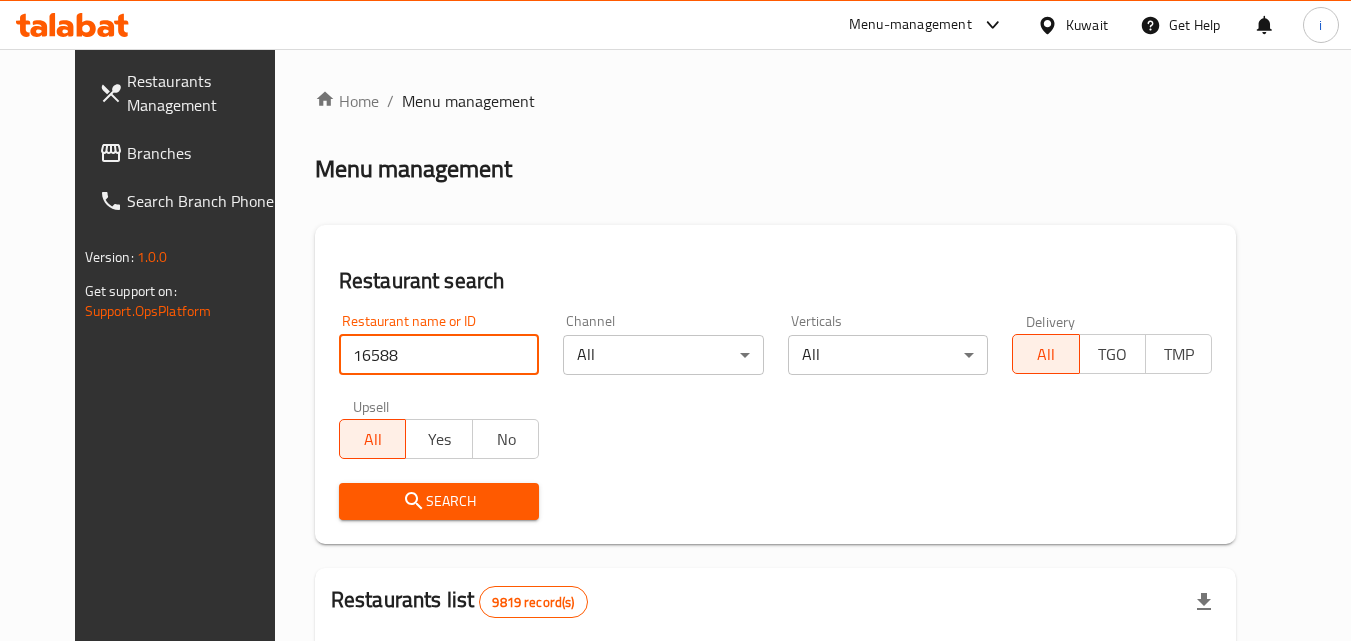 type on "16588" 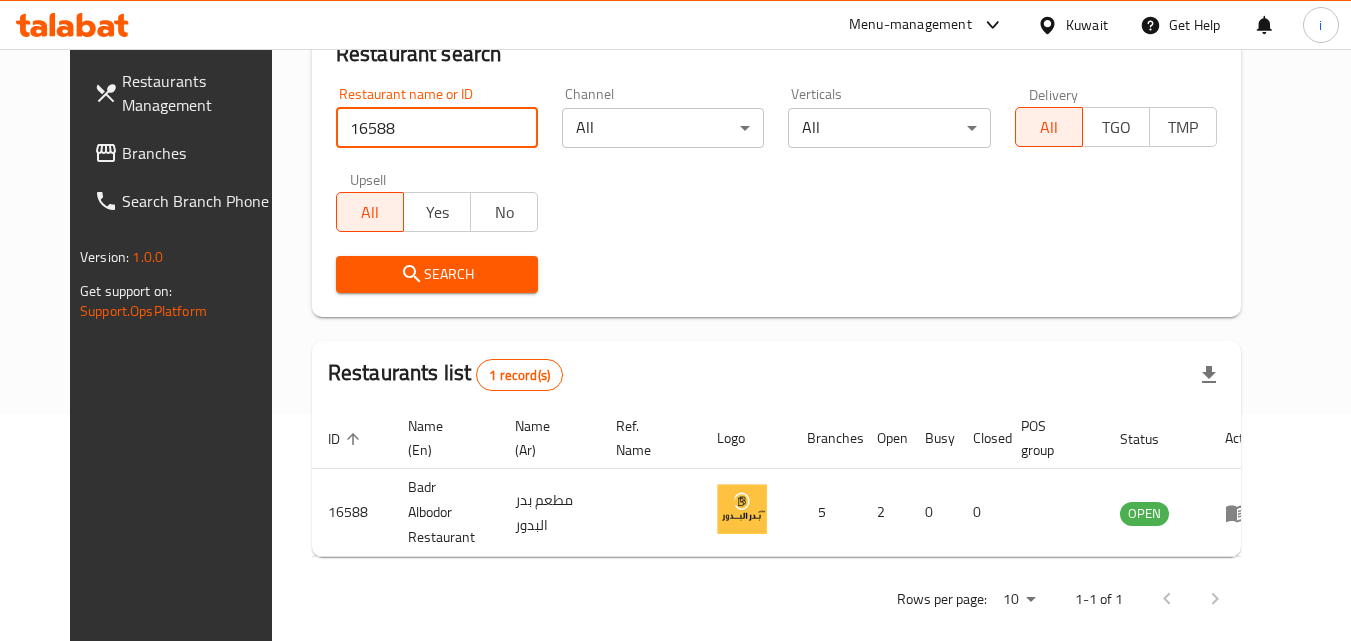 scroll, scrollTop: 234, scrollLeft: 0, axis: vertical 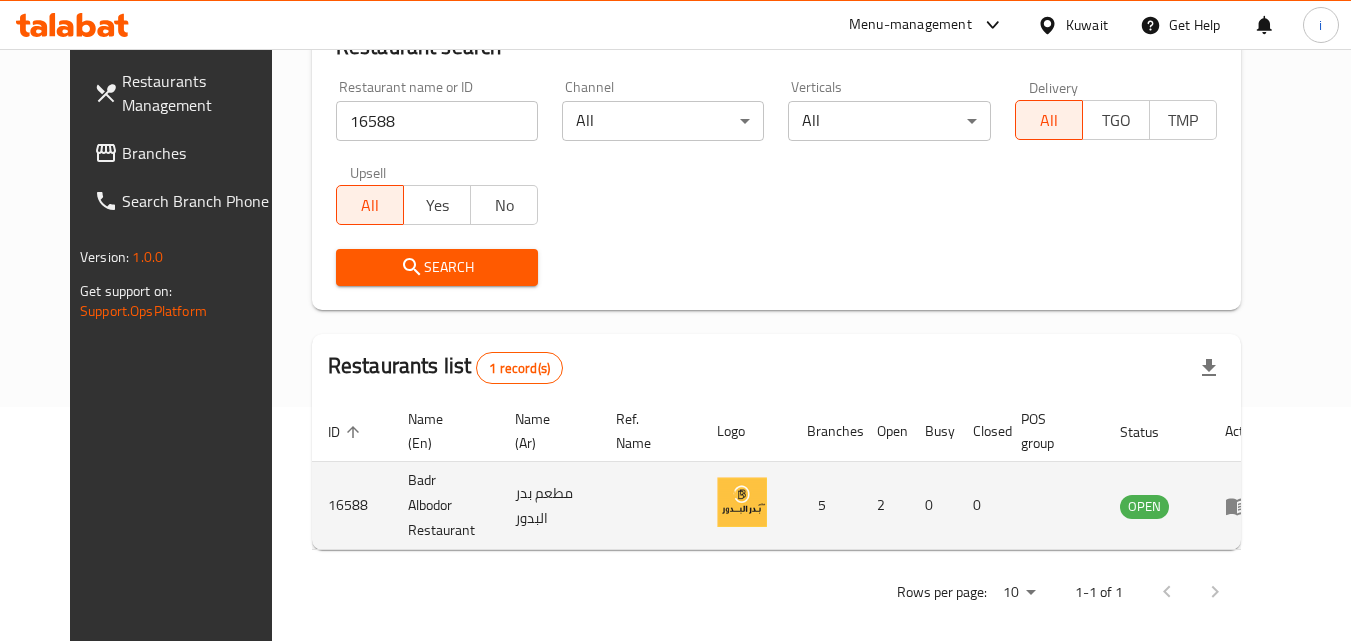 click 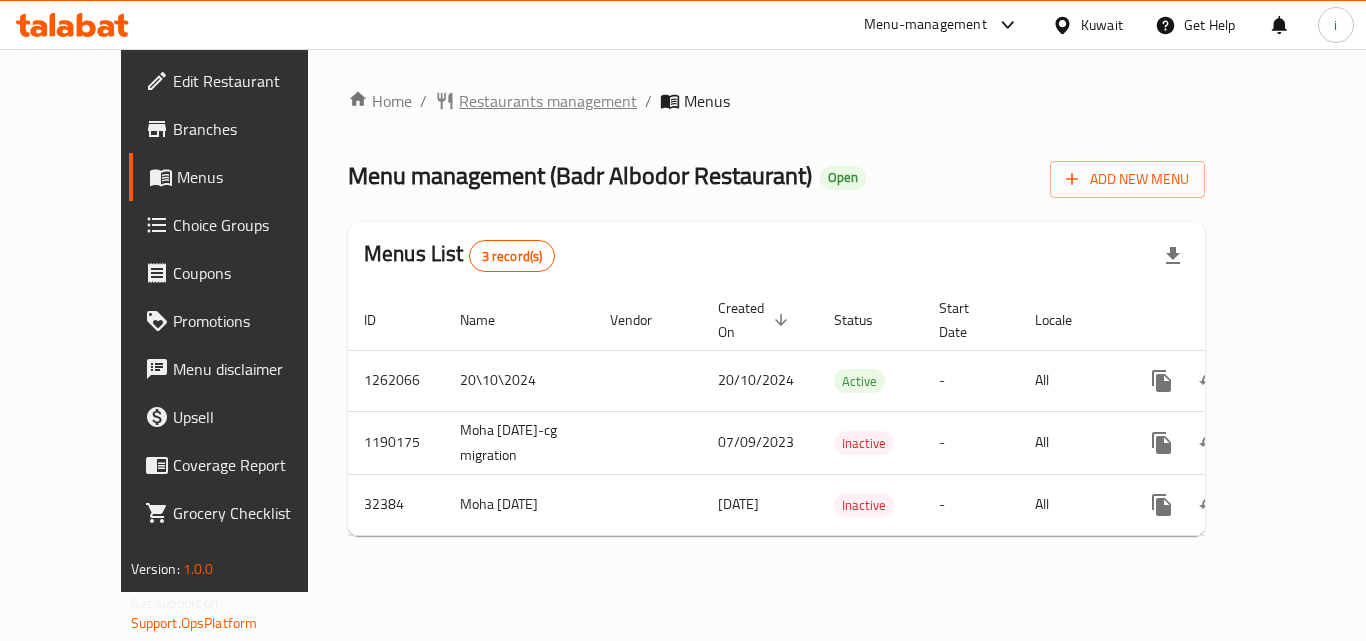 click on "Restaurants management" at bounding box center [548, 101] 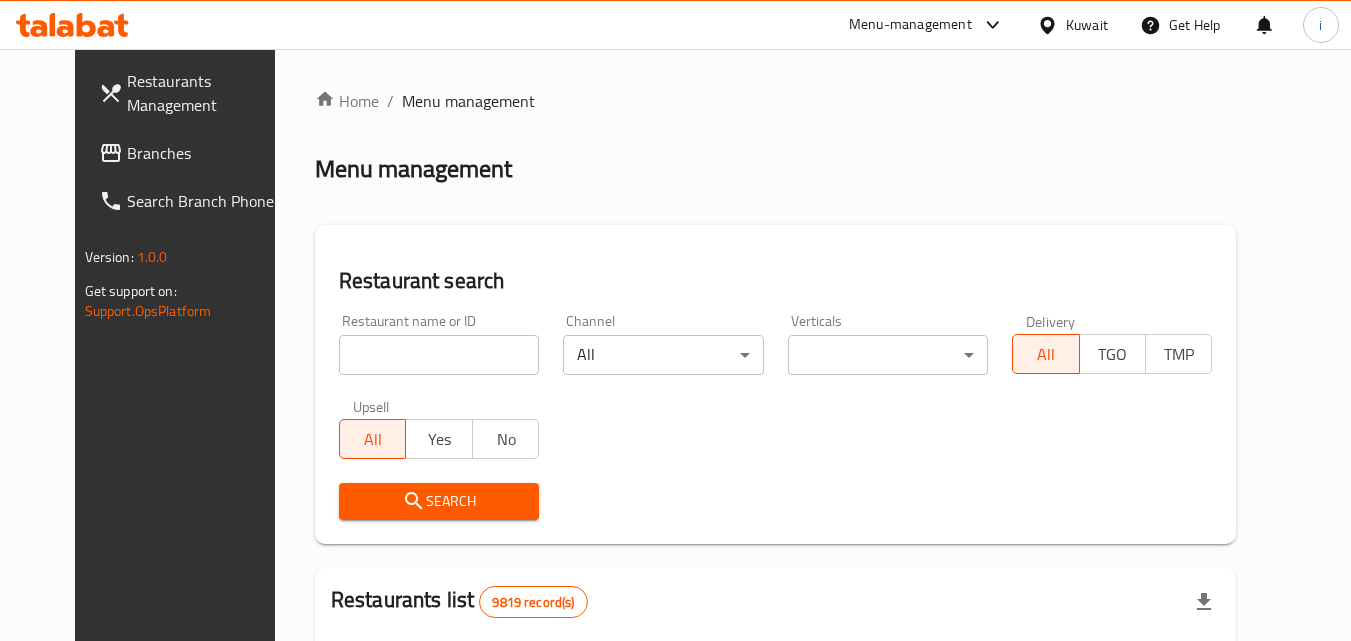 click at bounding box center [439, 355] 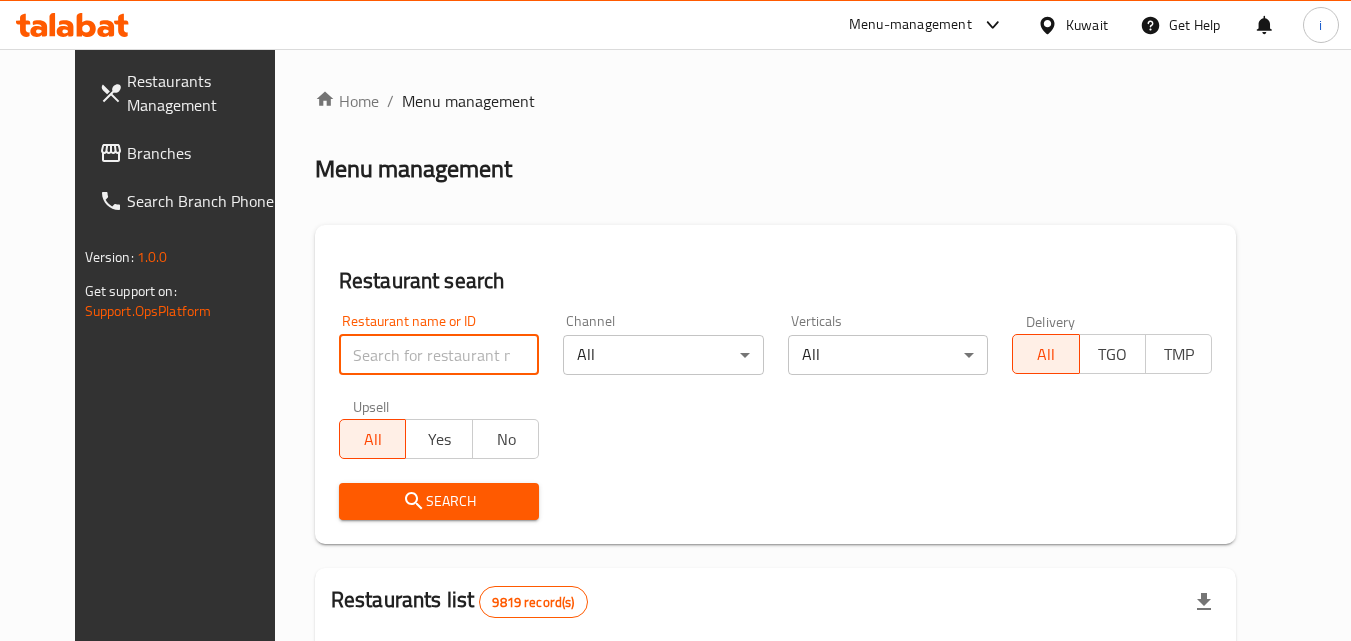 paste on "16588" 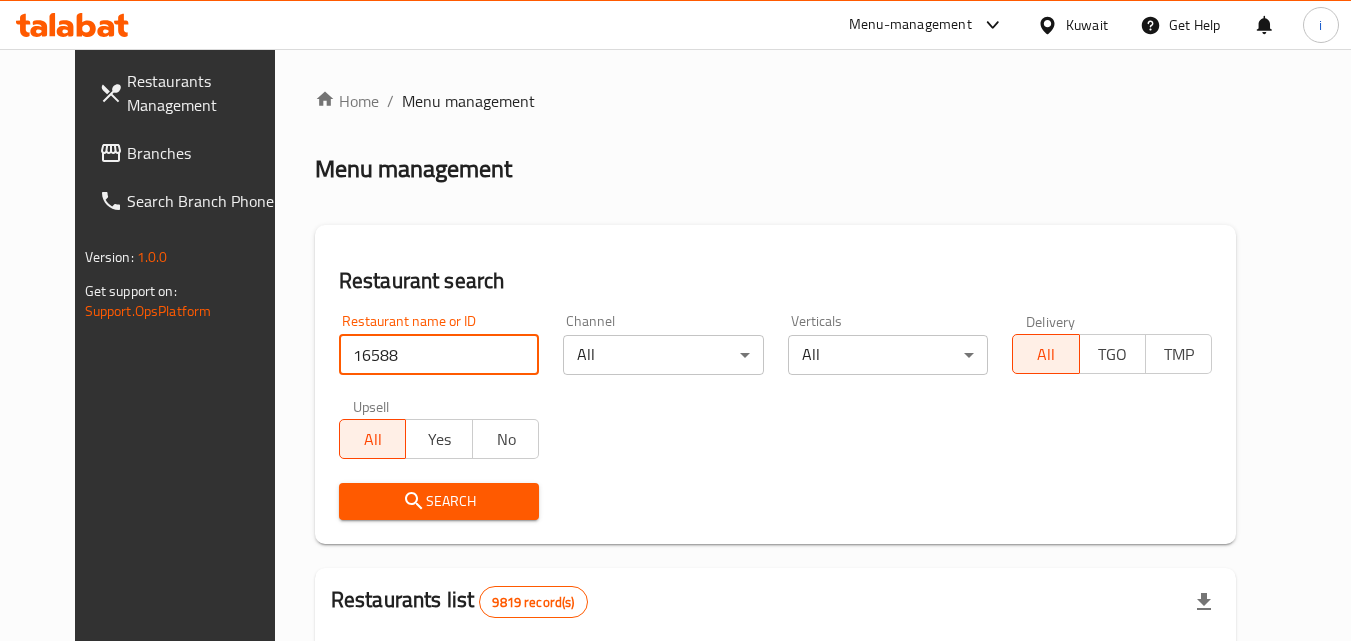 type on "16588" 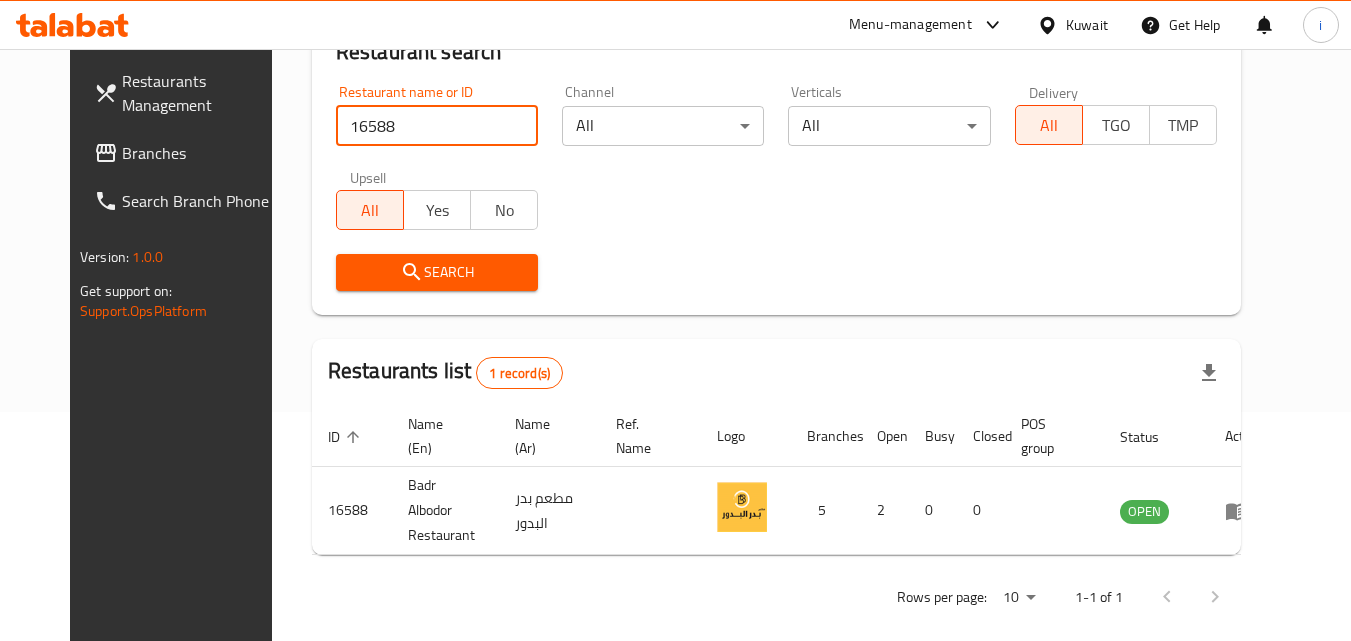 scroll, scrollTop: 234, scrollLeft: 0, axis: vertical 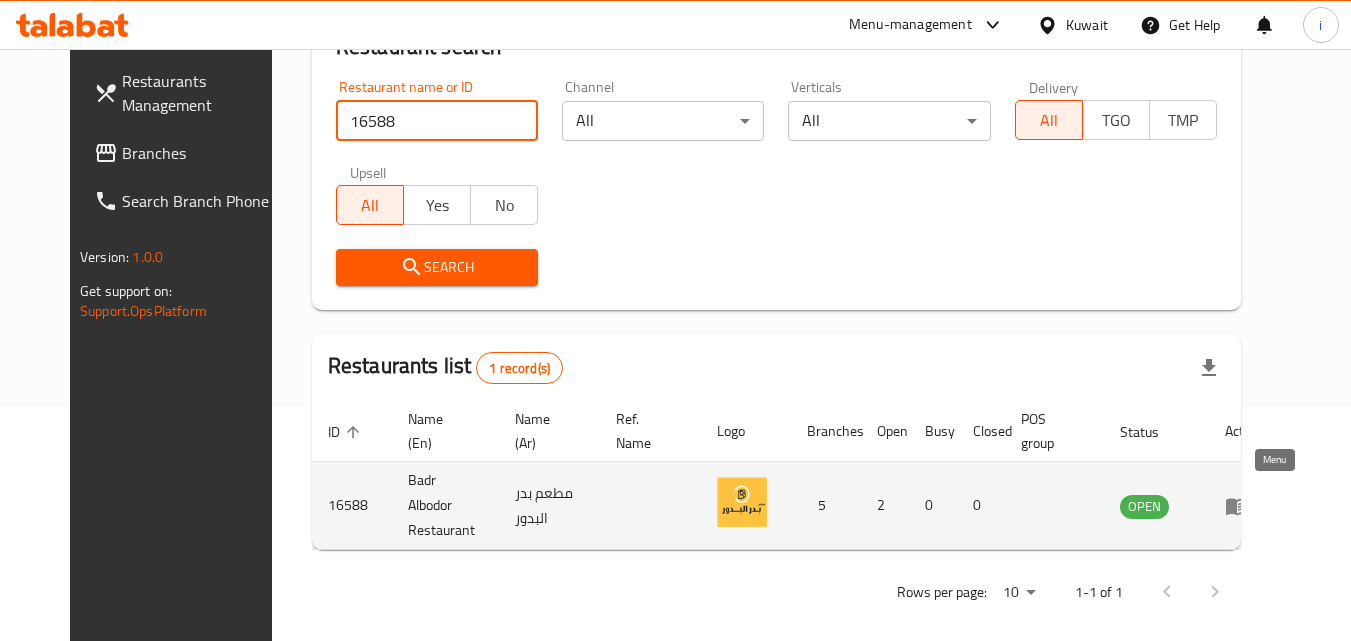 click 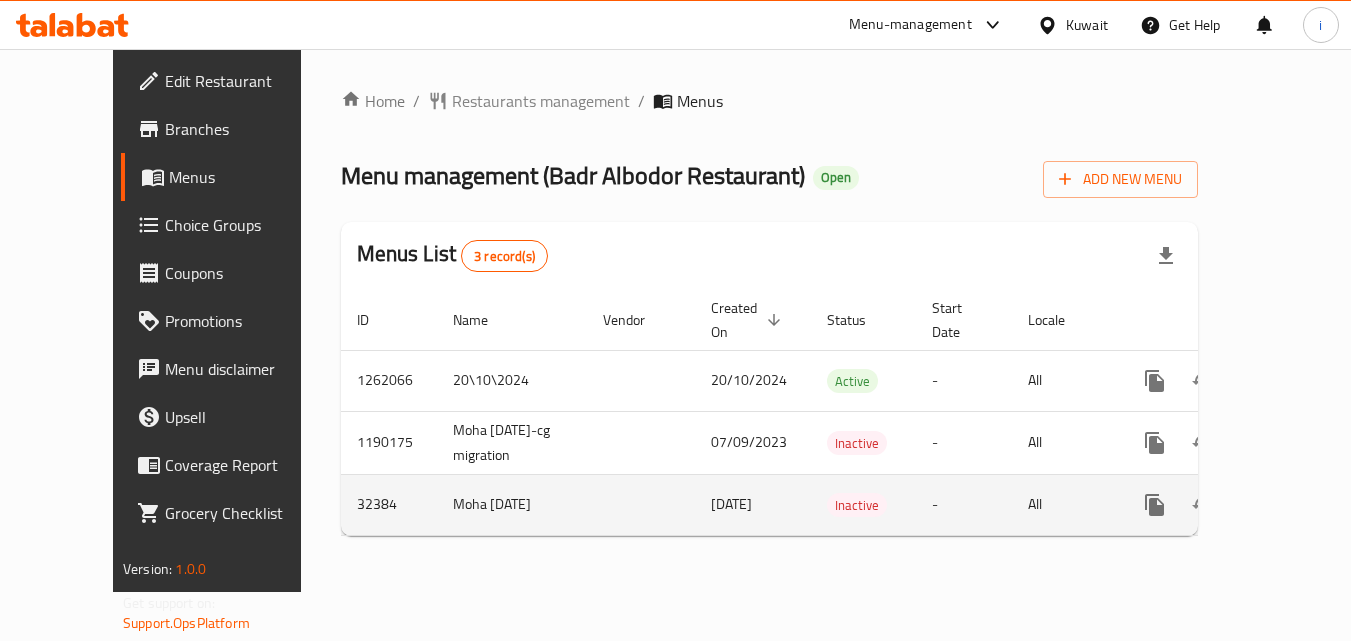 scroll, scrollTop: 0, scrollLeft: 0, axis: both 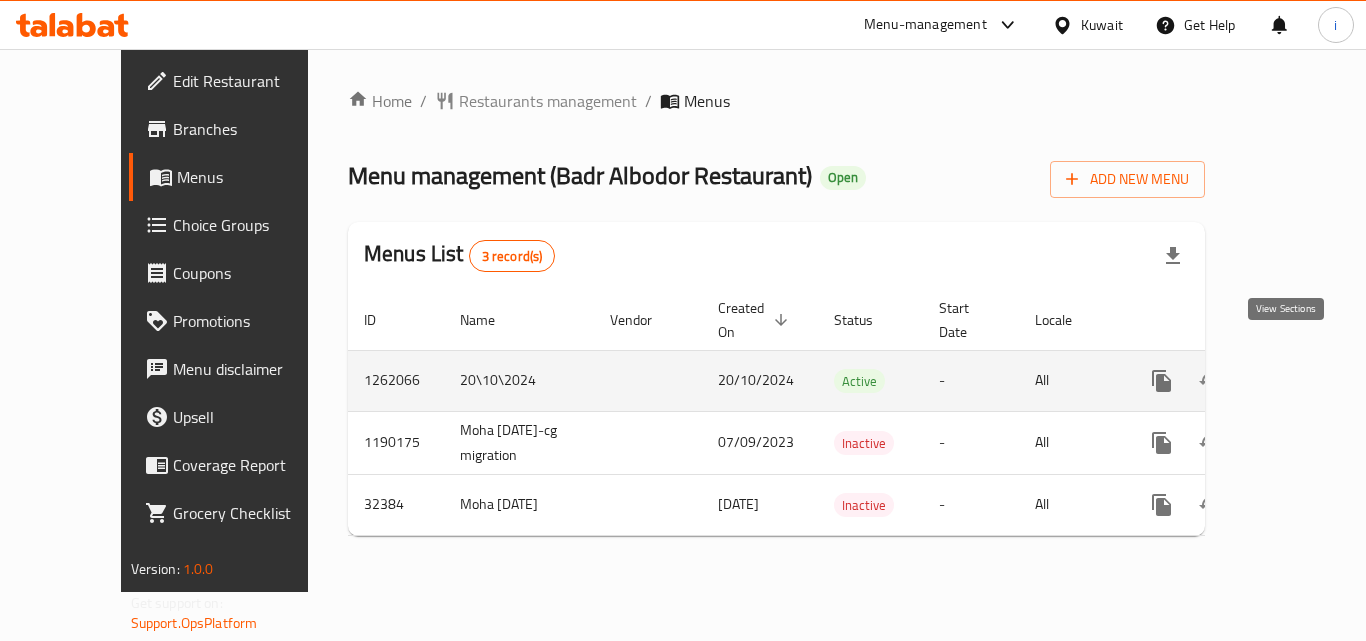 click 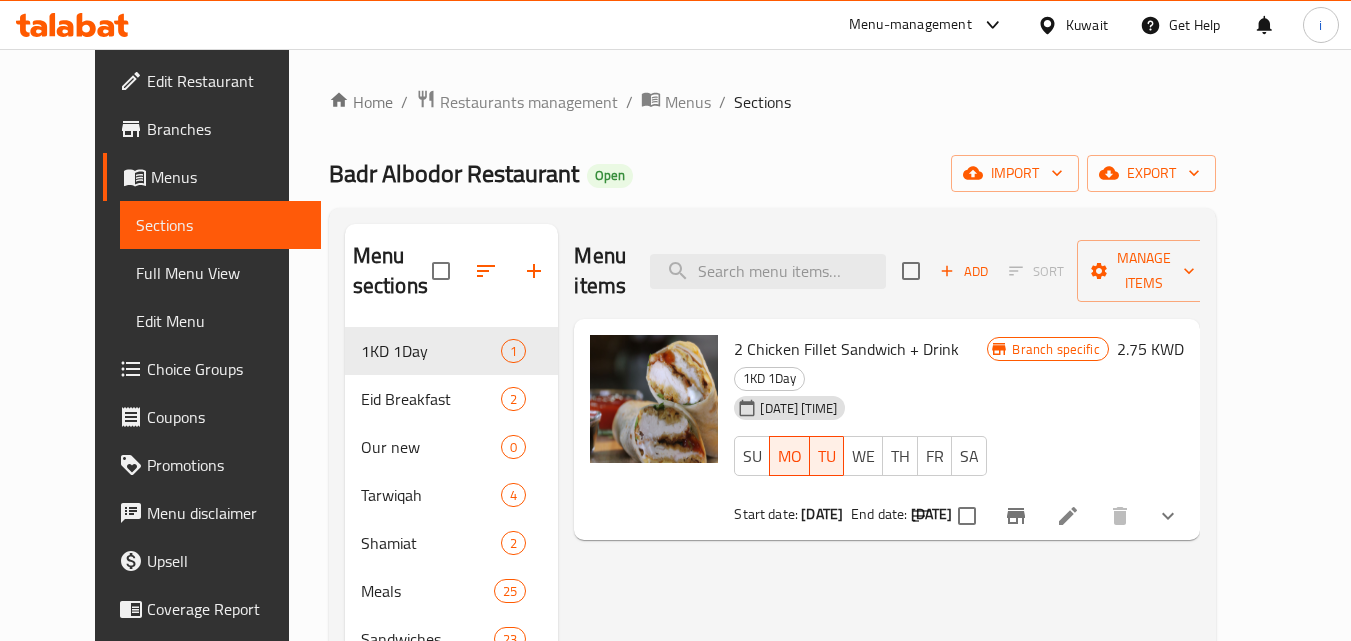 click on "Choice Groups" at bounding box center (226, 369) 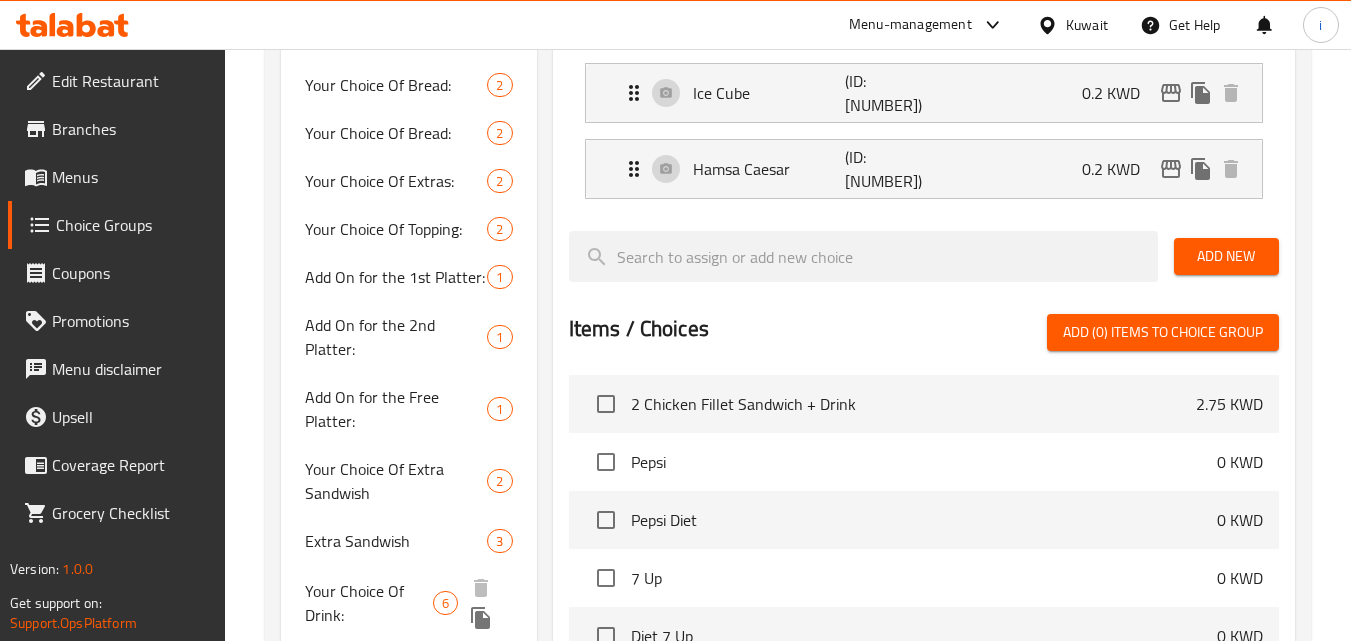scroll, scrollTop: 1182, scrollLeft: 0, axis: vertical 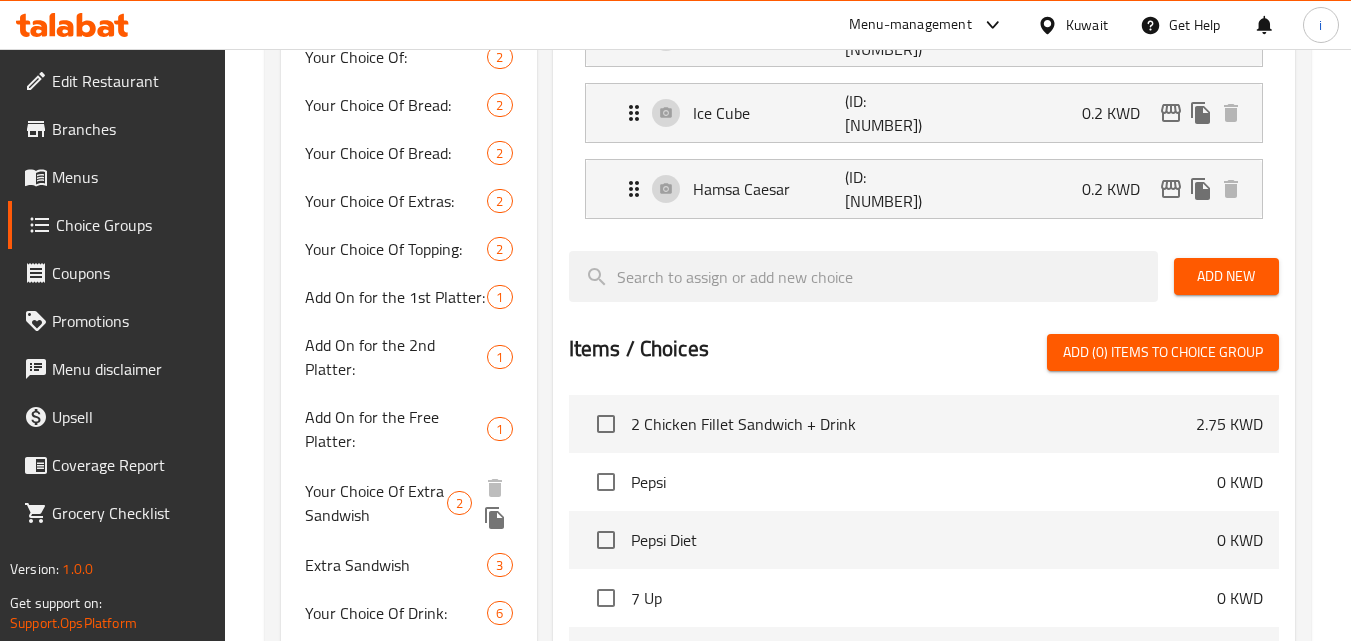 click on "Your Choice Of Extra Sandwish" at bounding box center [375, 503] 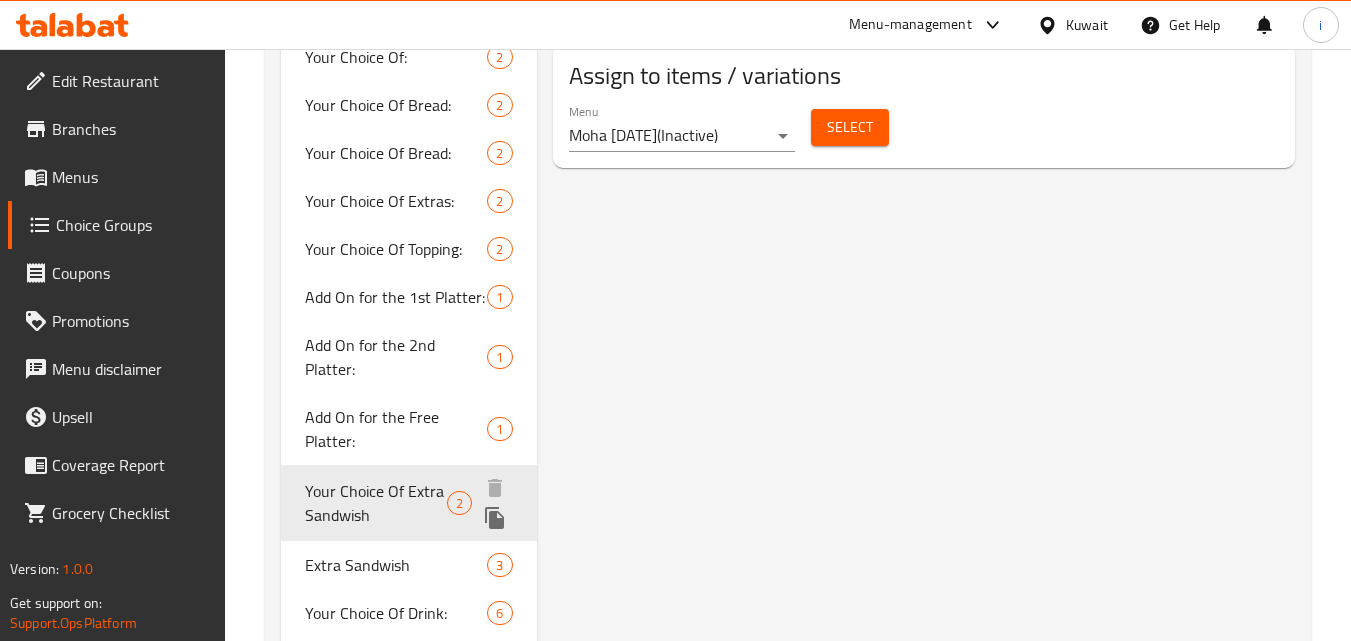 type on "Your Choice Of Extra Sandwish" 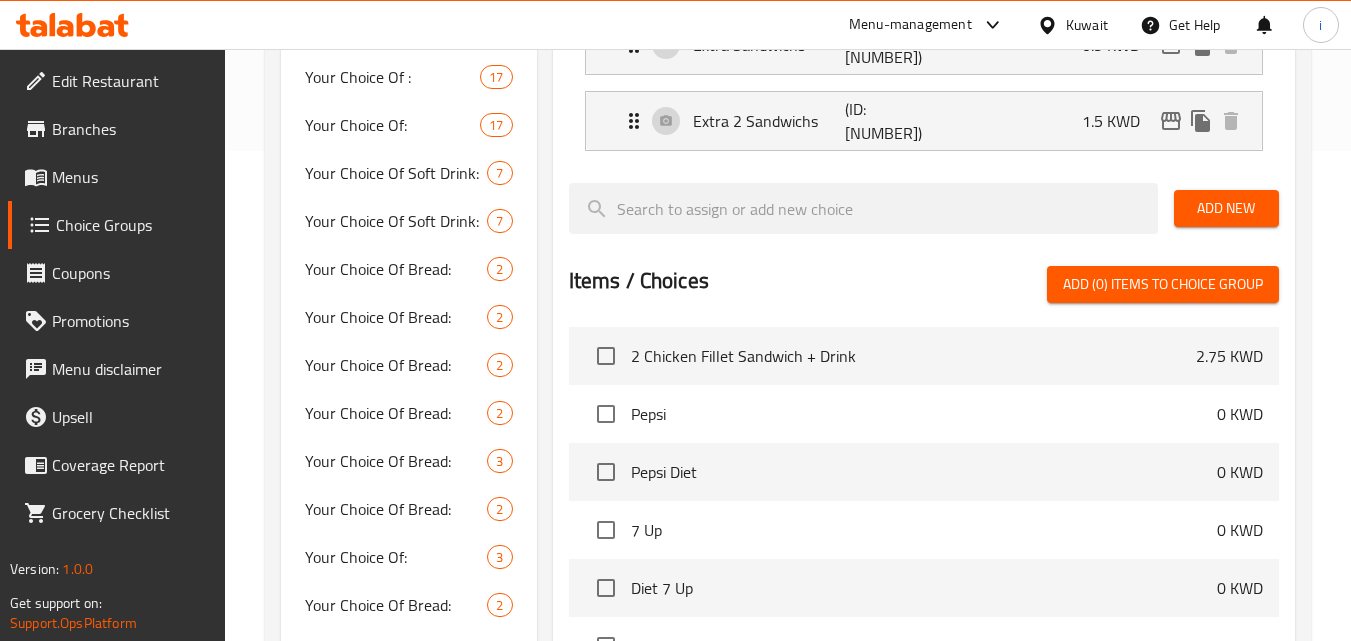 scroll, scrollTop: 482, scrollLeft: 0, axis: vertical 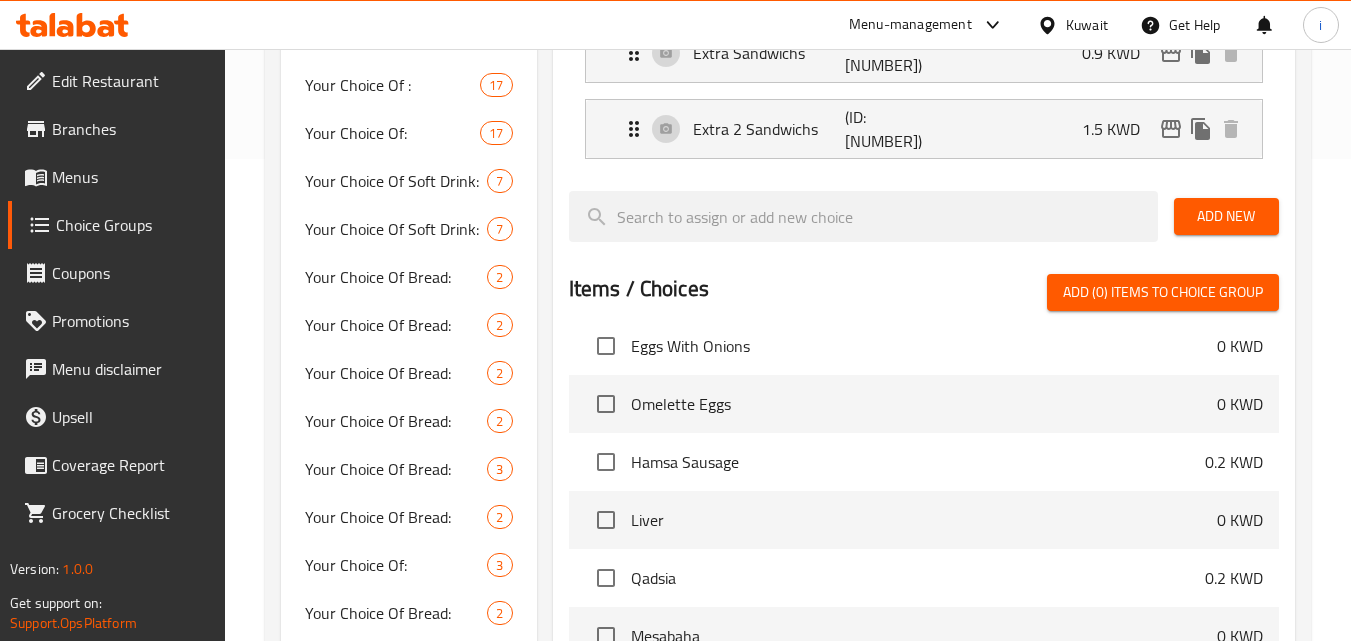 click 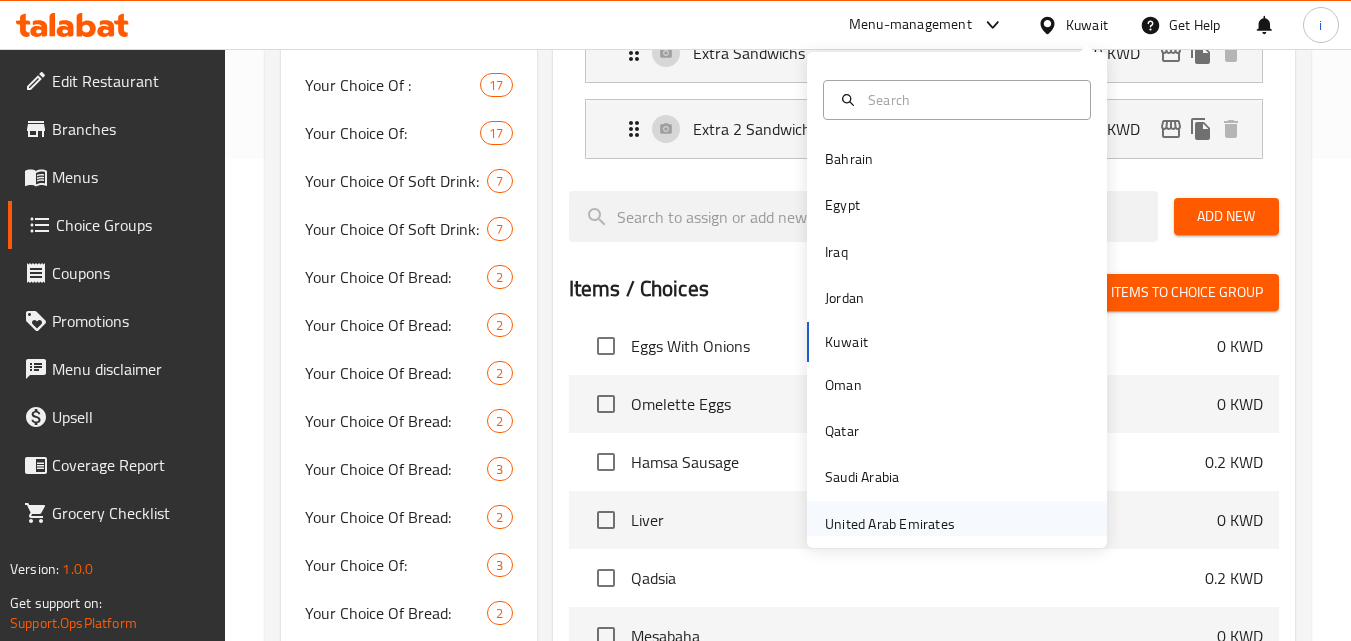 click on "United Arab Emirates" at bounding box center (890, 524) 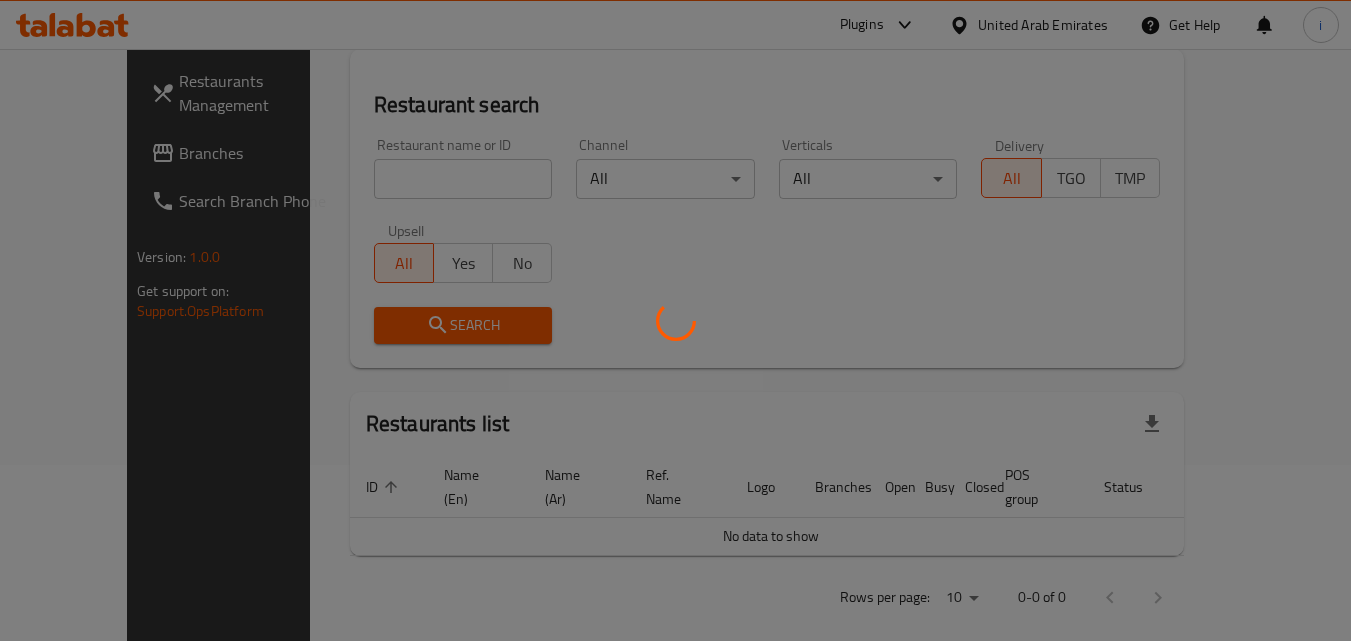 scroll, scrollTop: 482, scrollLeft: 0, axis: vertical 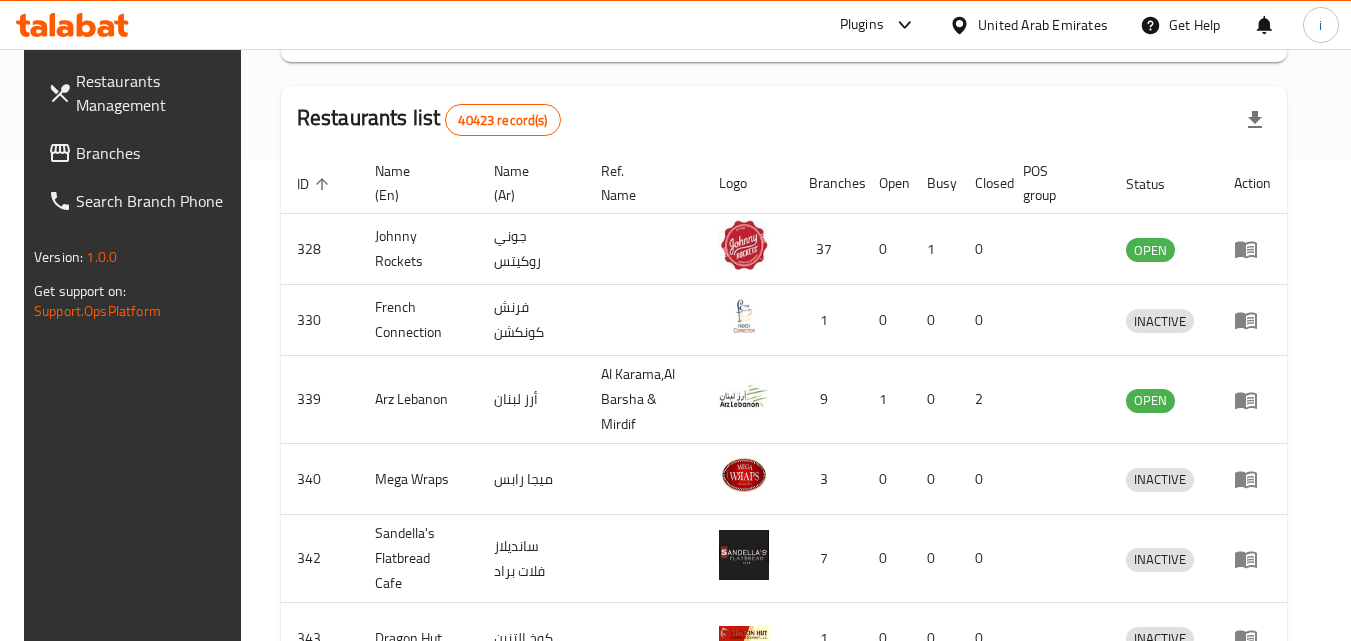 click on "Plugins" at bounding box center (862, 25) 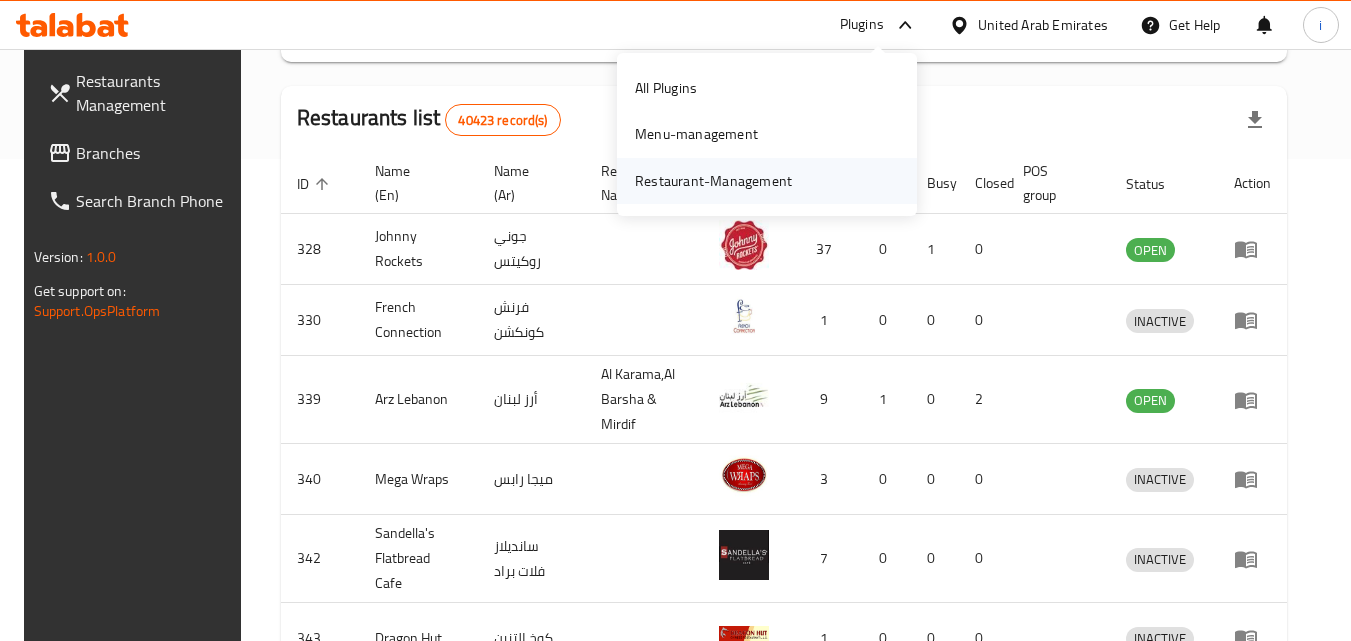 click on "Restaurant-Management" at bounding box center (713, 181) 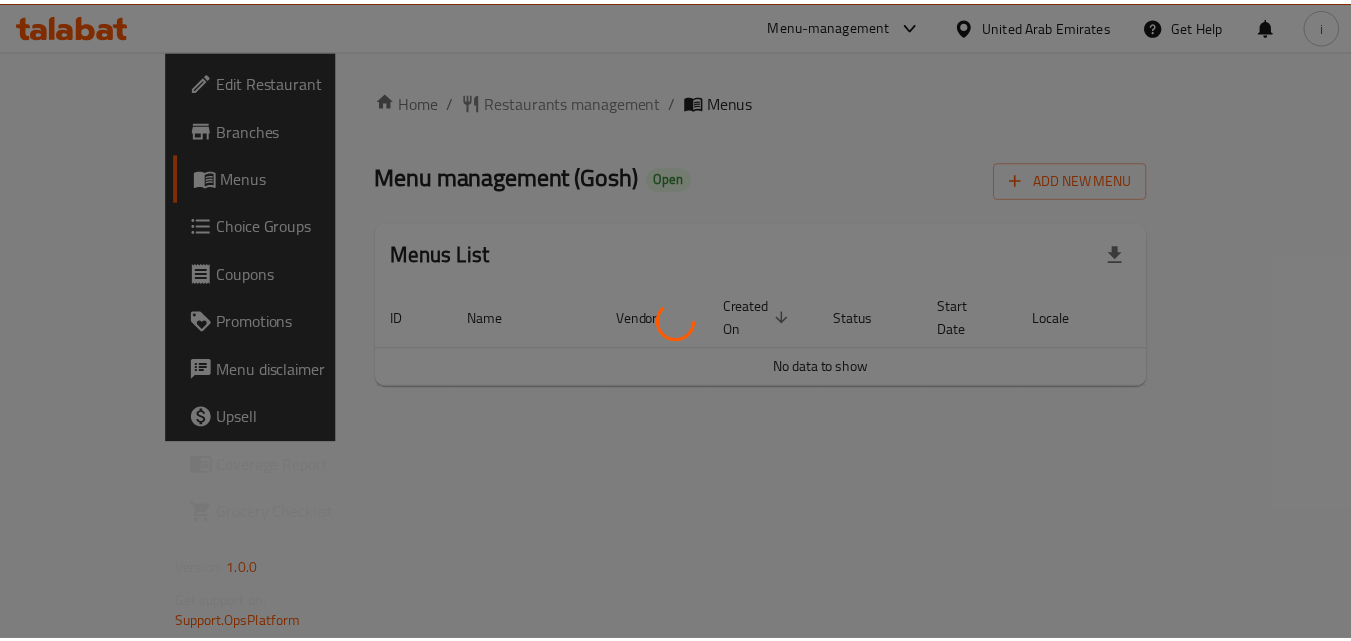scroll, scrollTop: 0, scrollLeft: 0, axis: both 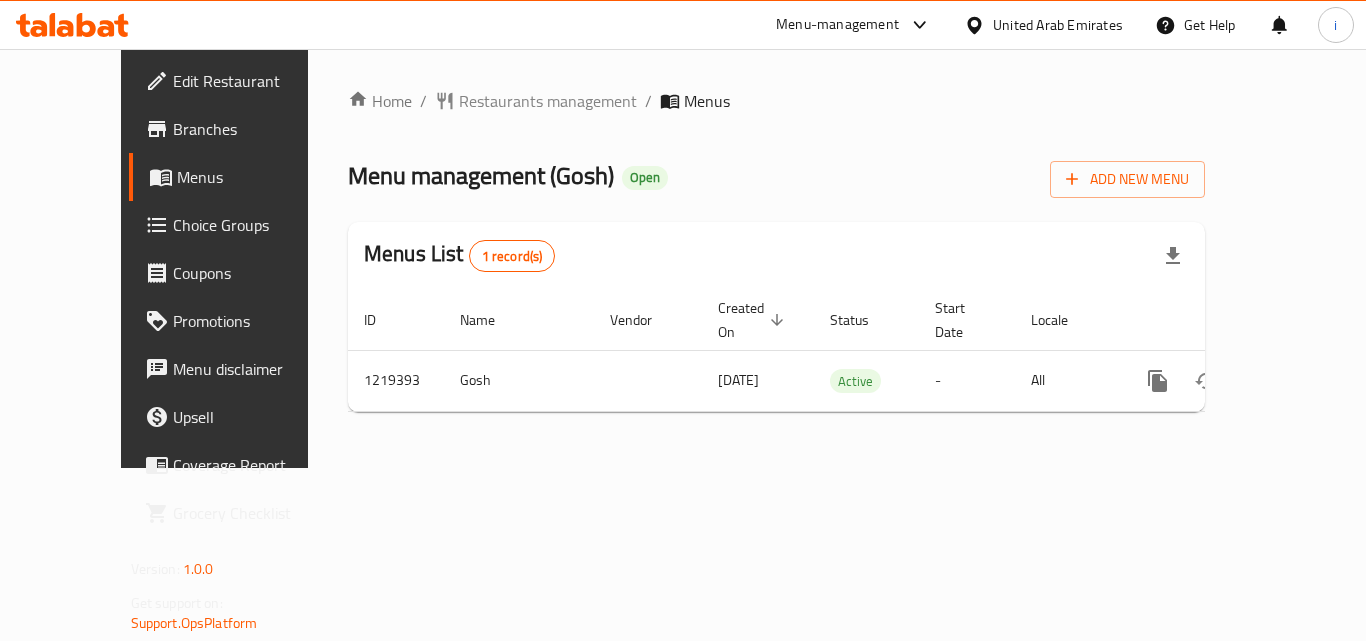 click on "United Arab Emirates" at bounding box center (1058, 25) 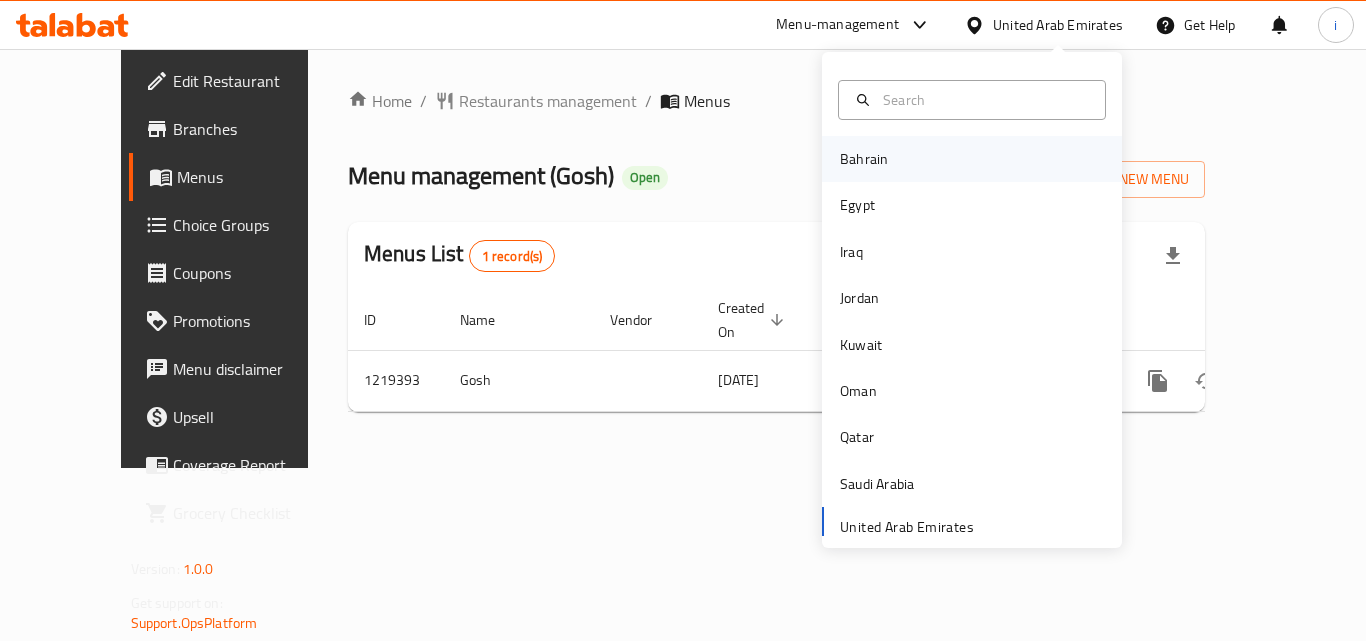 click on "Bahrain" at bounding box center (864, 159) 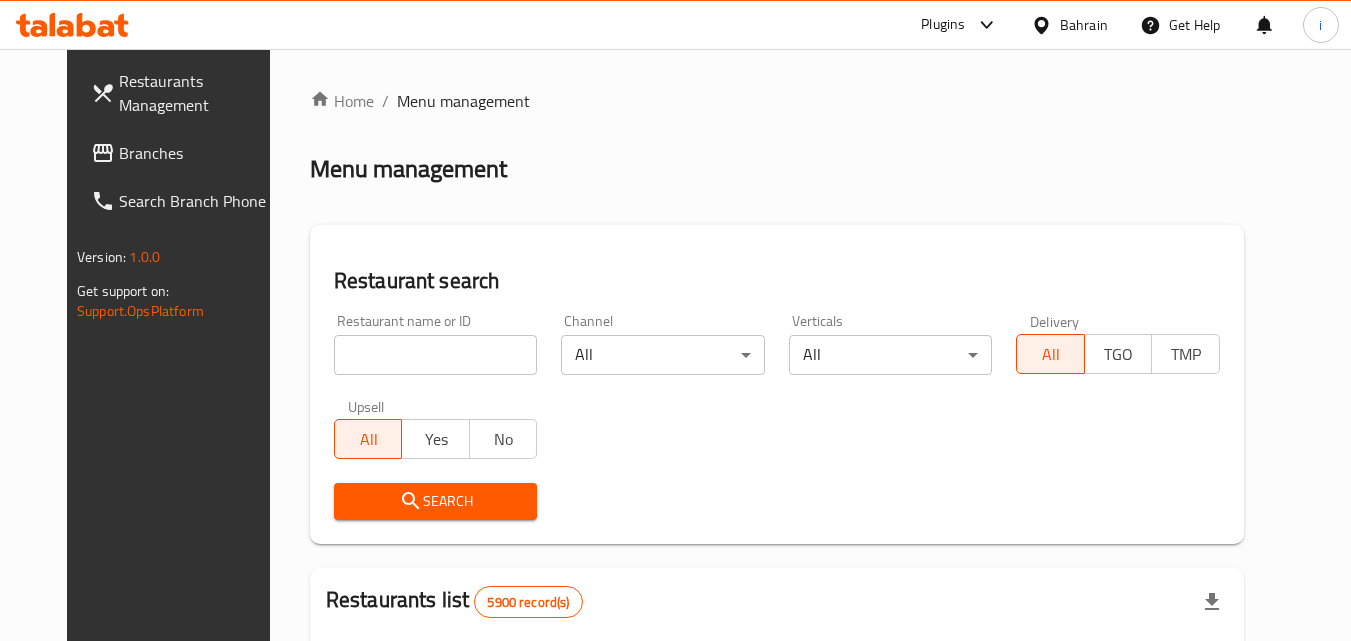 click at bounding box center [436, 355] 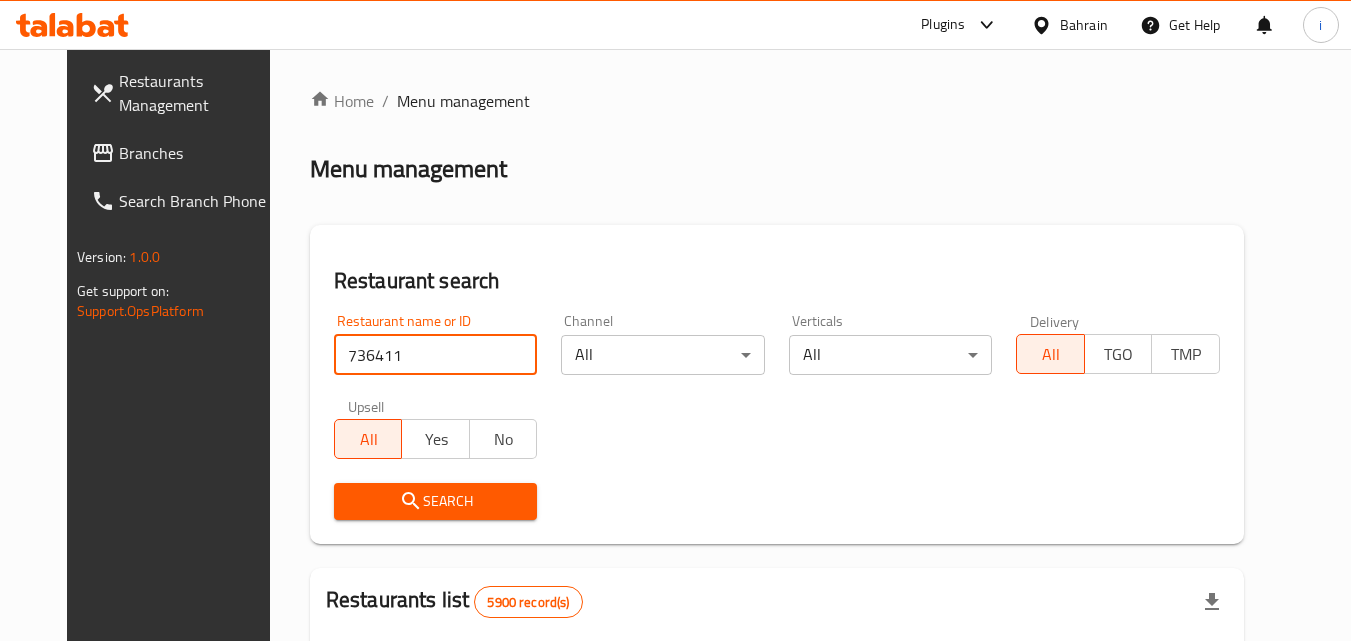 type on "736411" 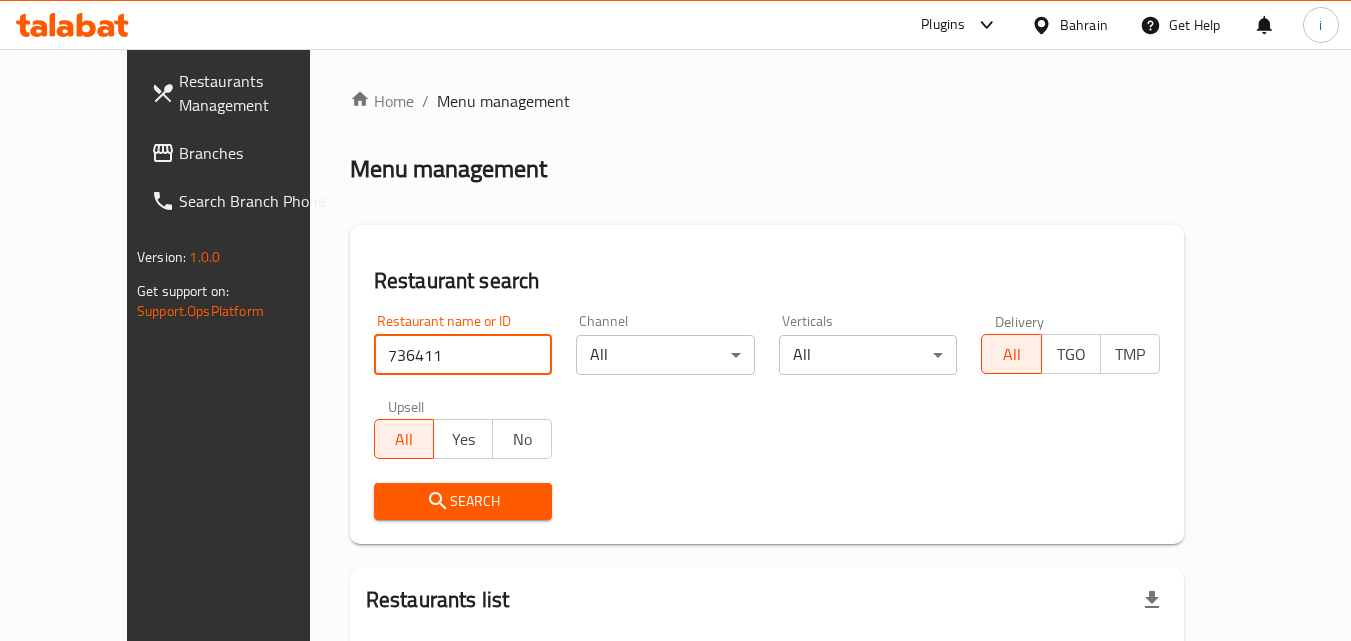 click on "Branches" at bounding box center (258, 153) 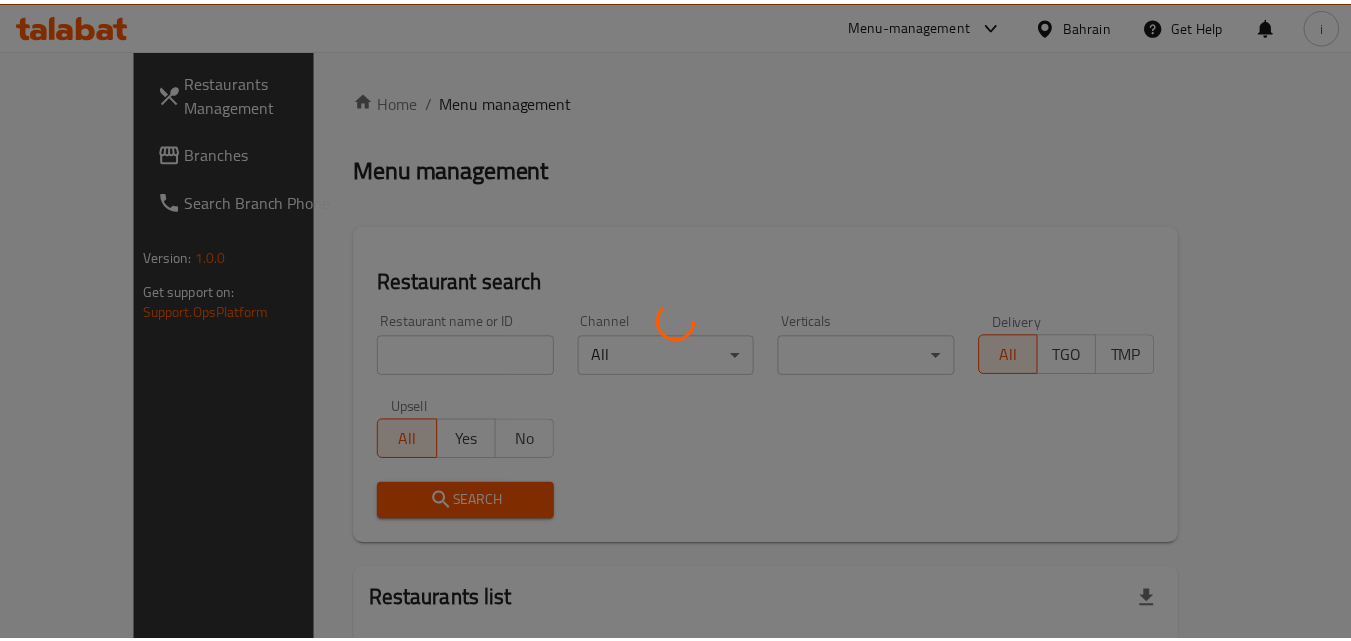 scroll, scrollTop: 0, scrollLeft: 0, axis: both 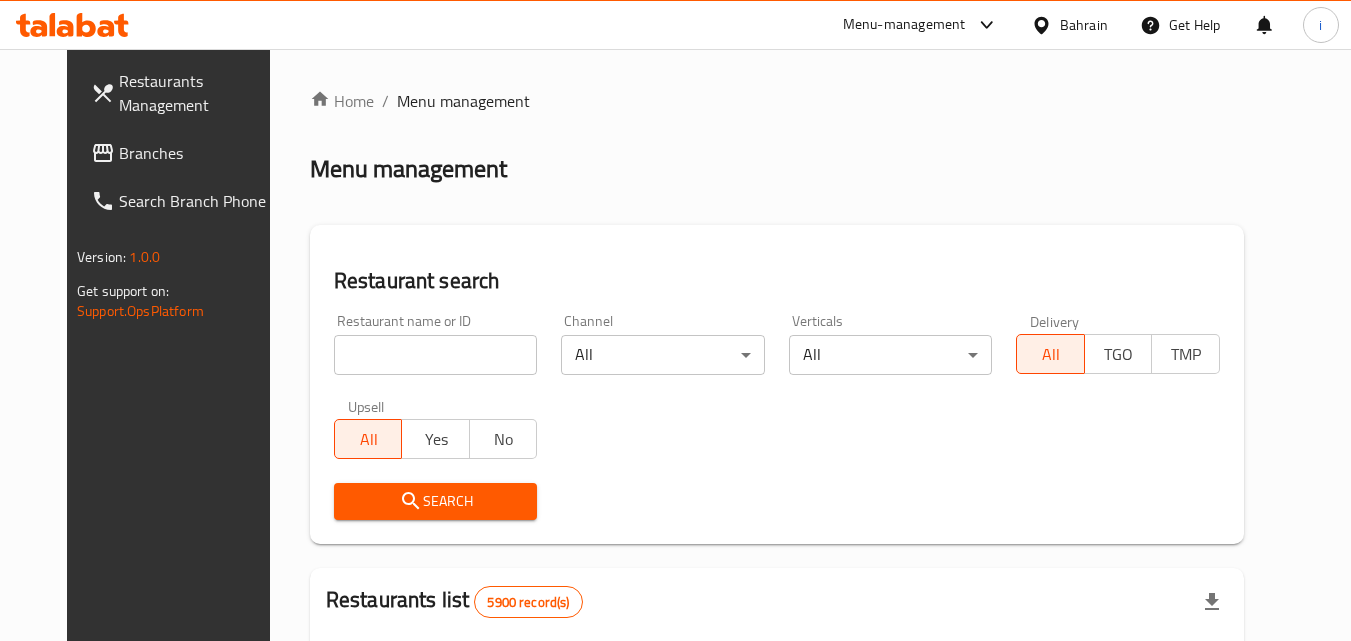 click at bounding box center [436, 355] 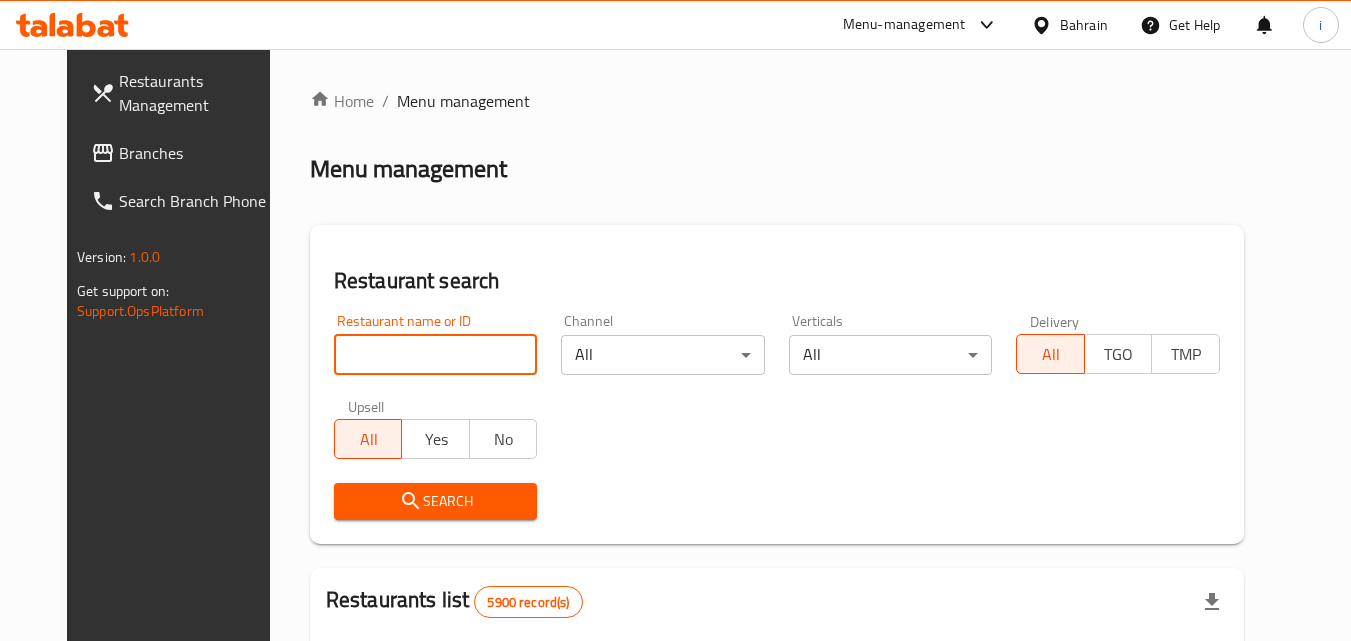 paste on "681182" 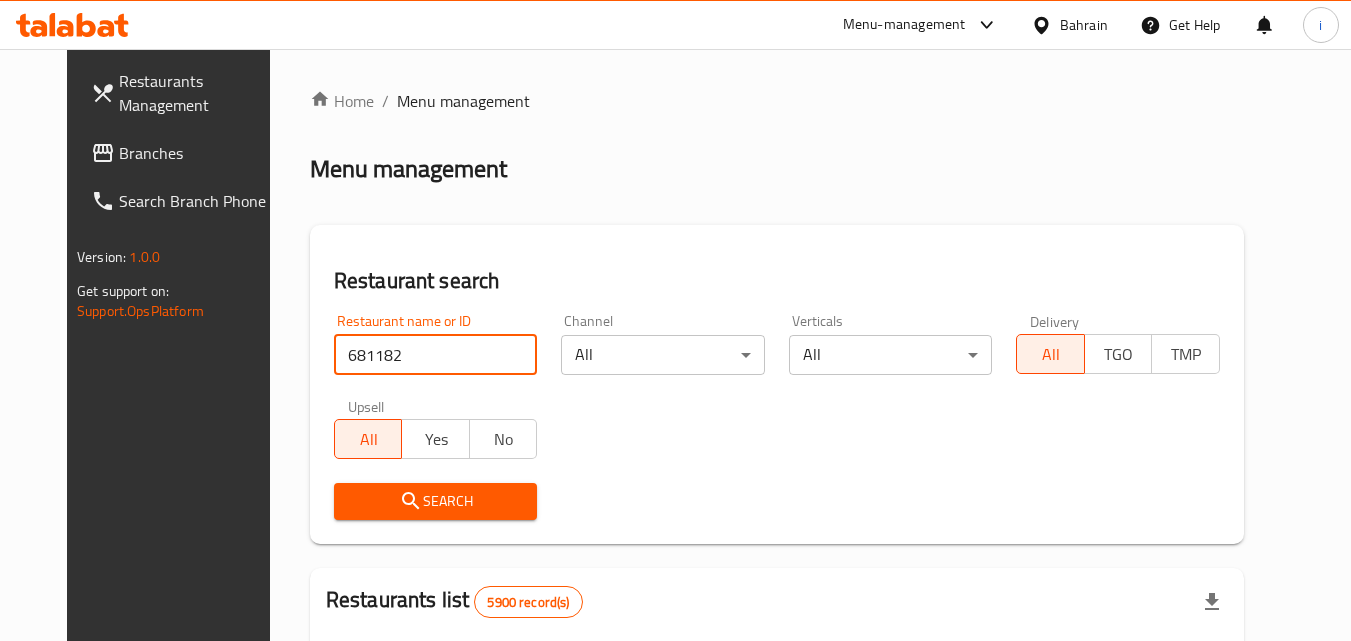 type on "681182" 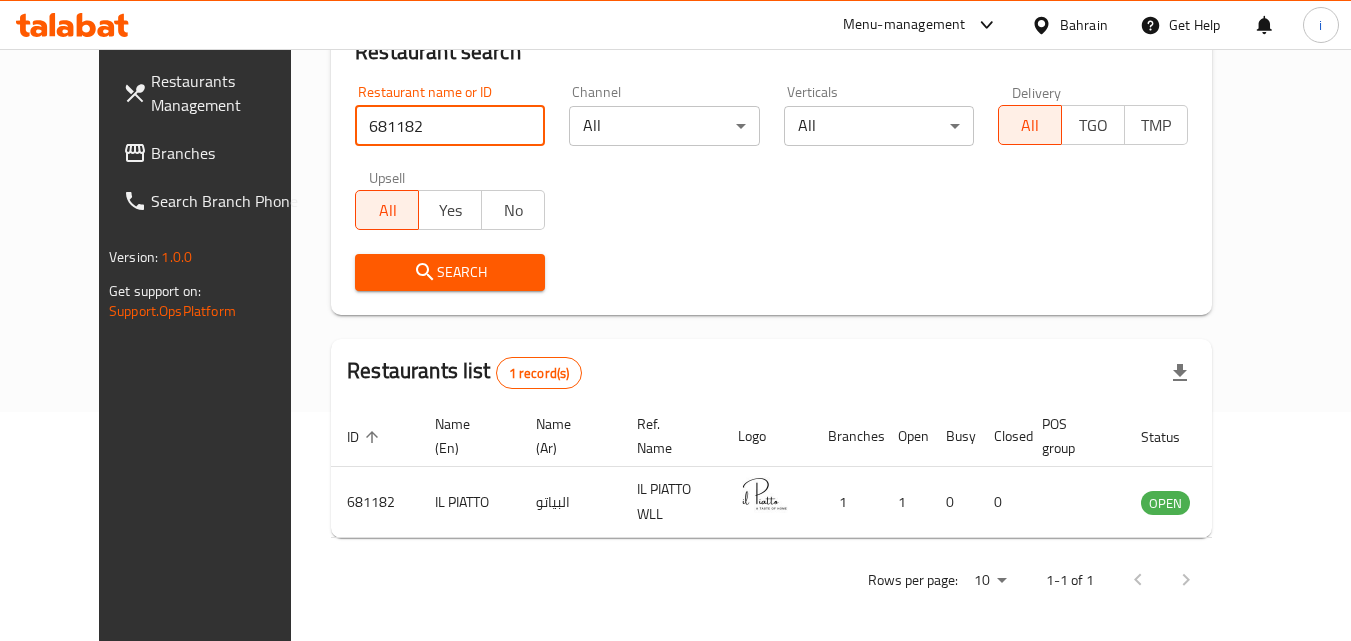 scroll, scrollTop: 234, scrollLeft: 0, axis: vertical 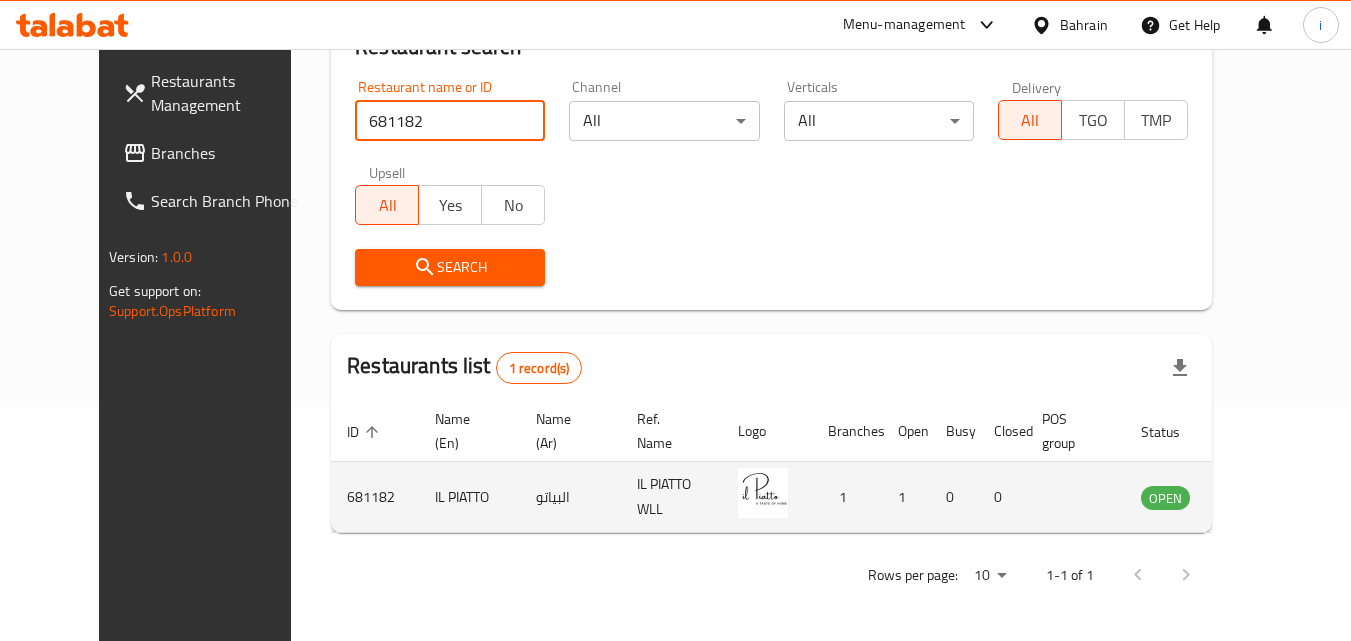 click 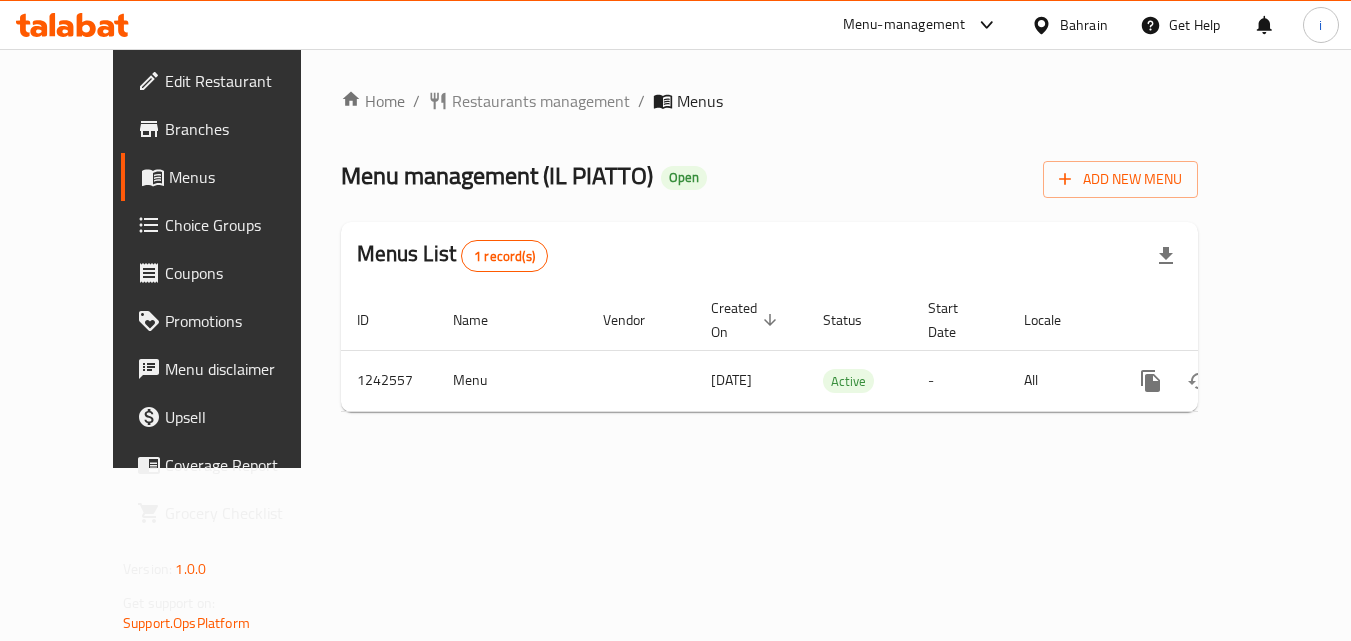 scroll, scrollTop: 0, scrollLeft: 0, axis: both 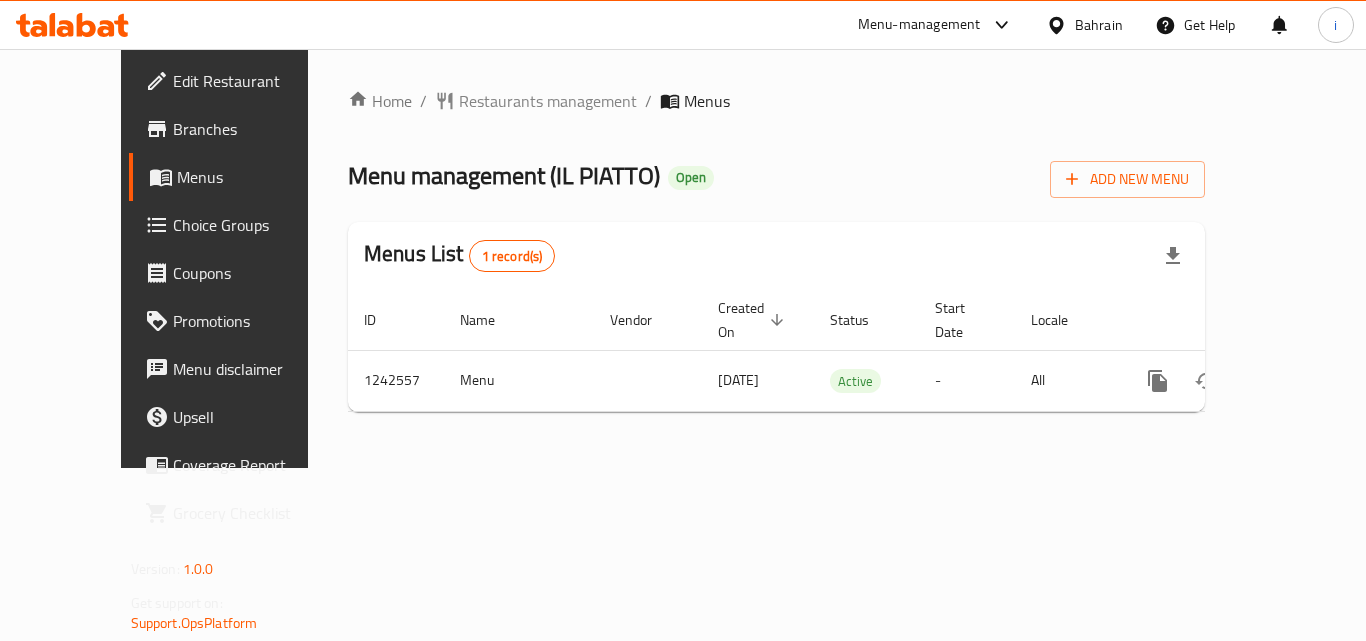 click on "Bahrain" at bounding box center (1099, 25) 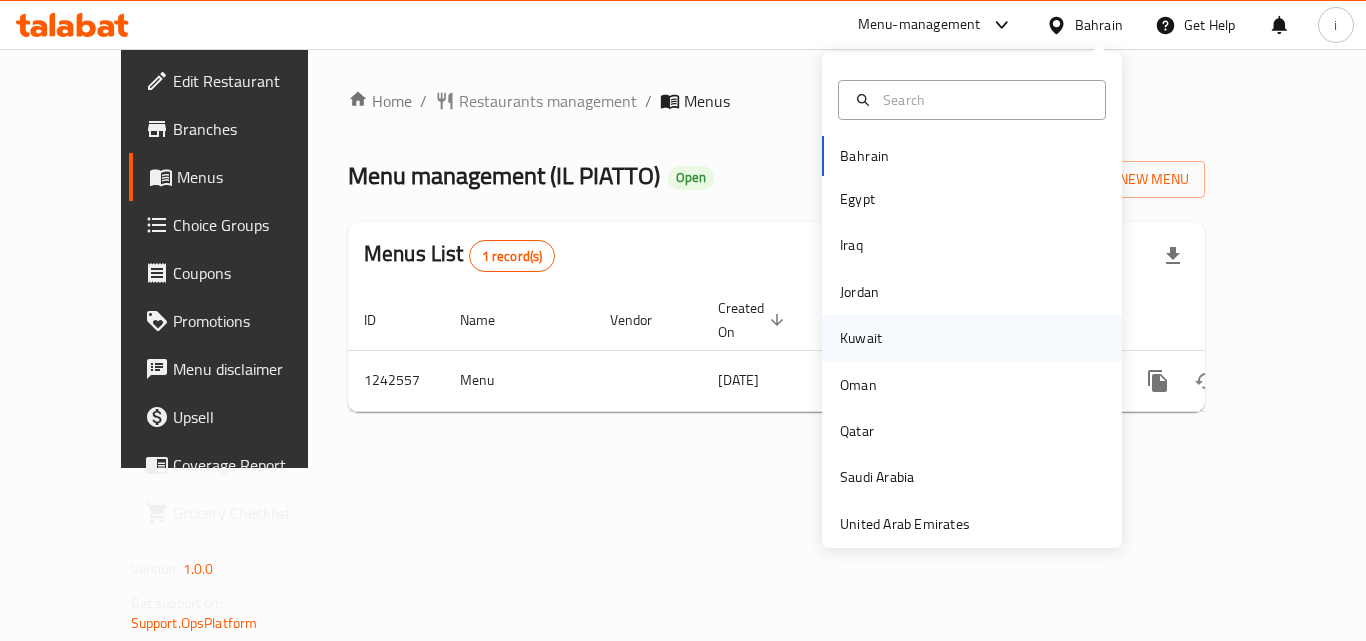 click on "Kuwait" at bounding box center [861, 338] 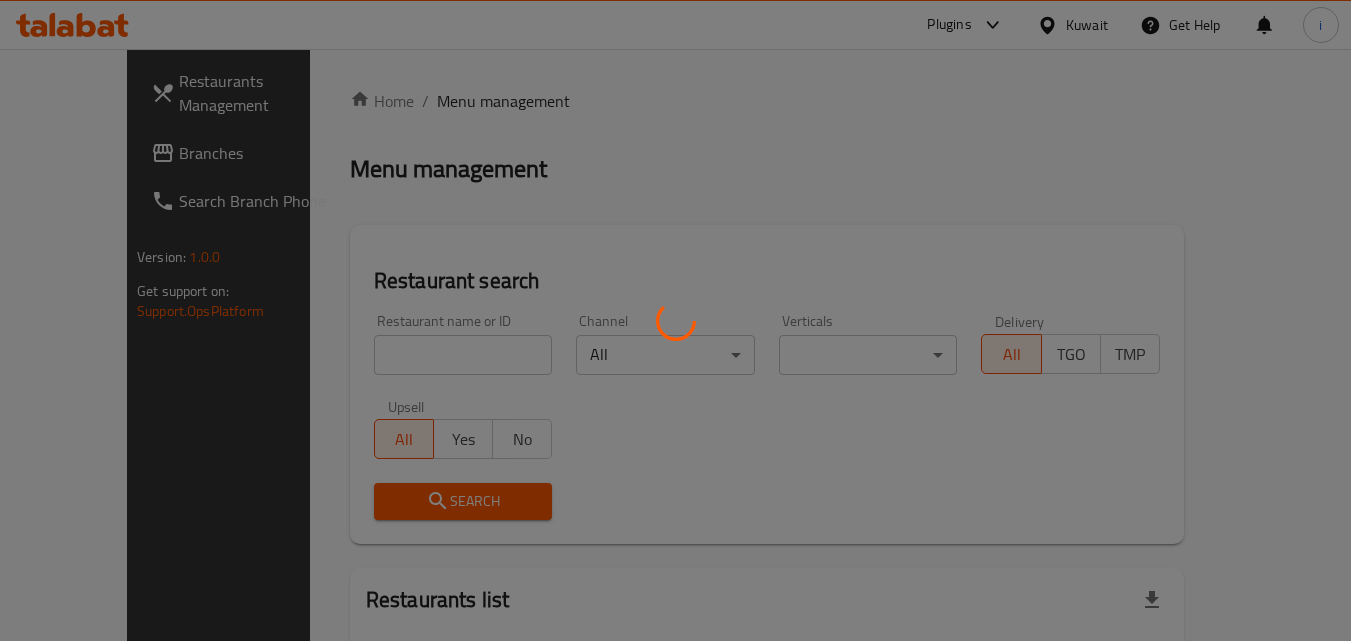 click at bounding box center (675, 320) 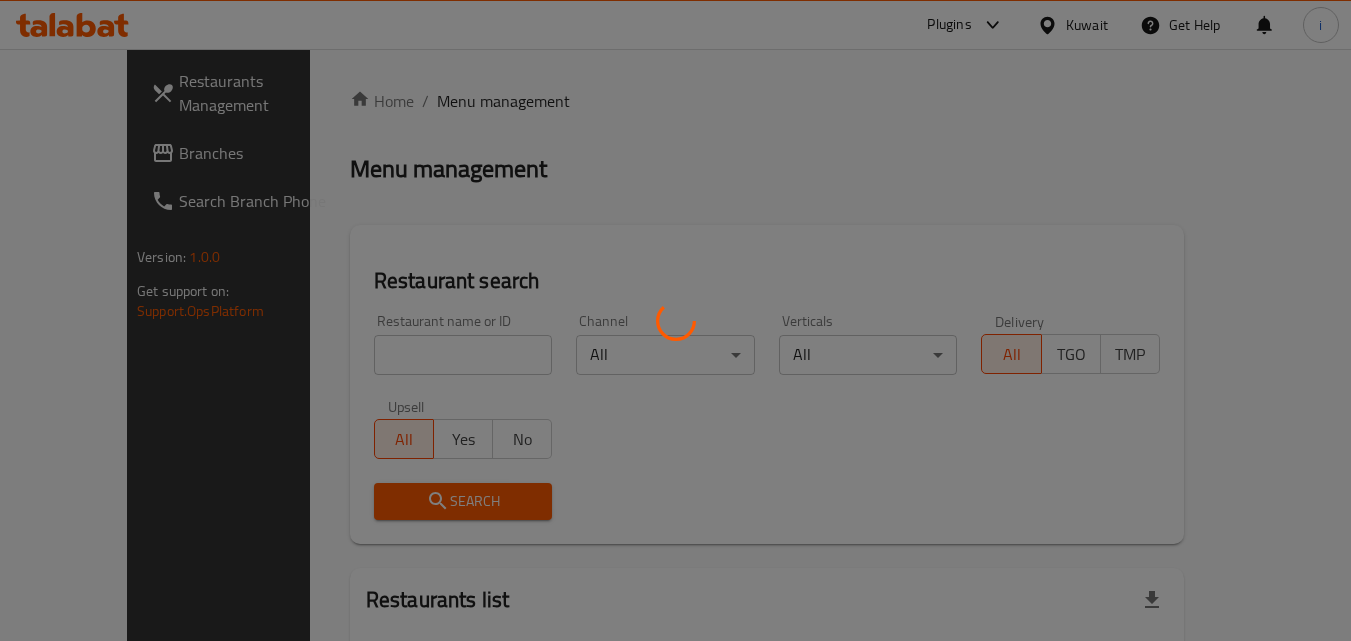 click at bounding box center (675, 320) 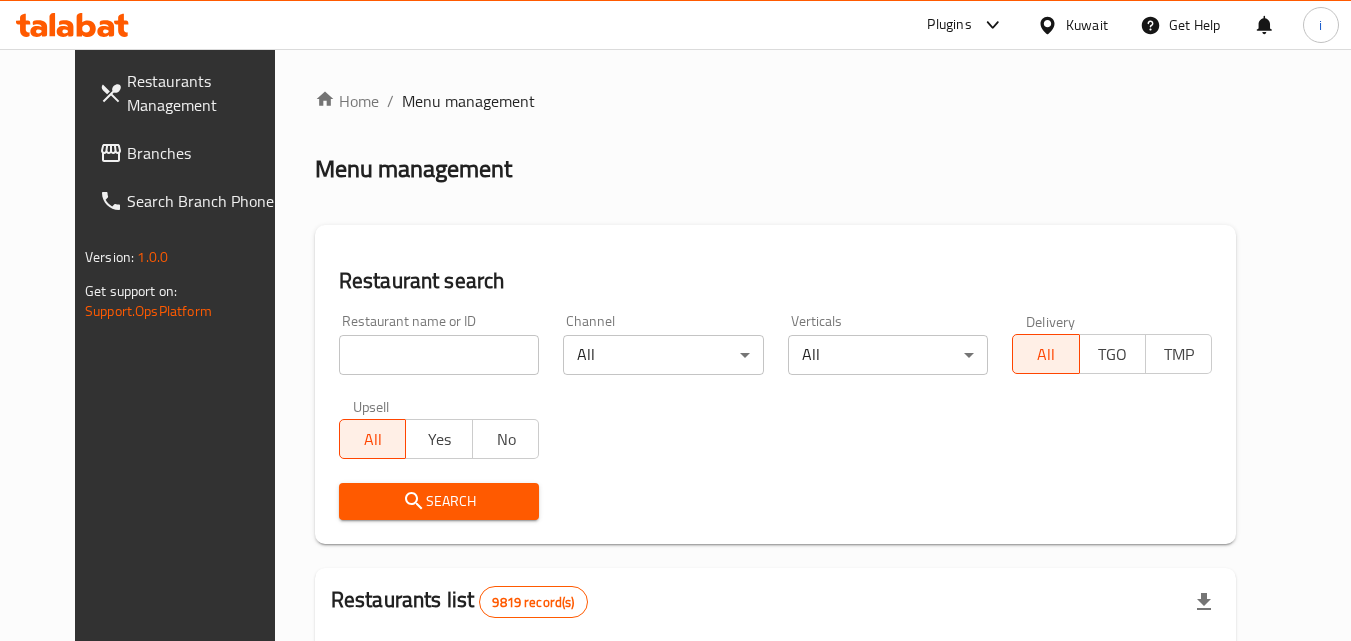 click 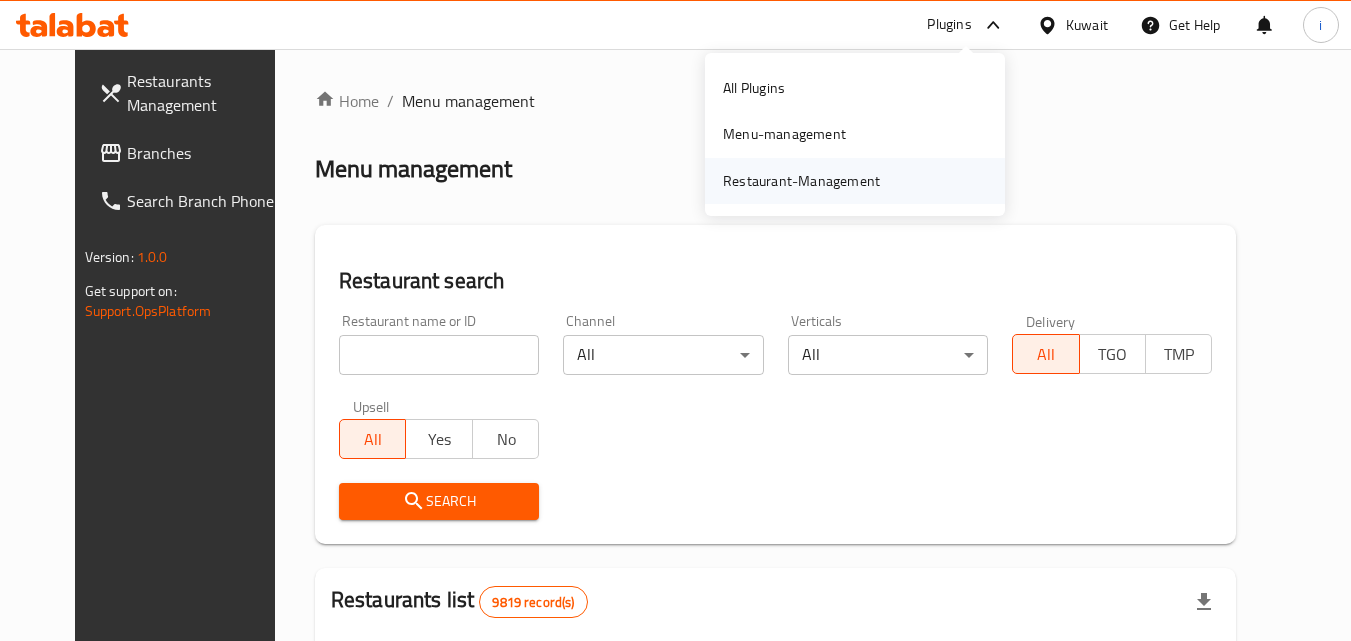 click on "Restaurant-Management" at bounding box center (801, 181) 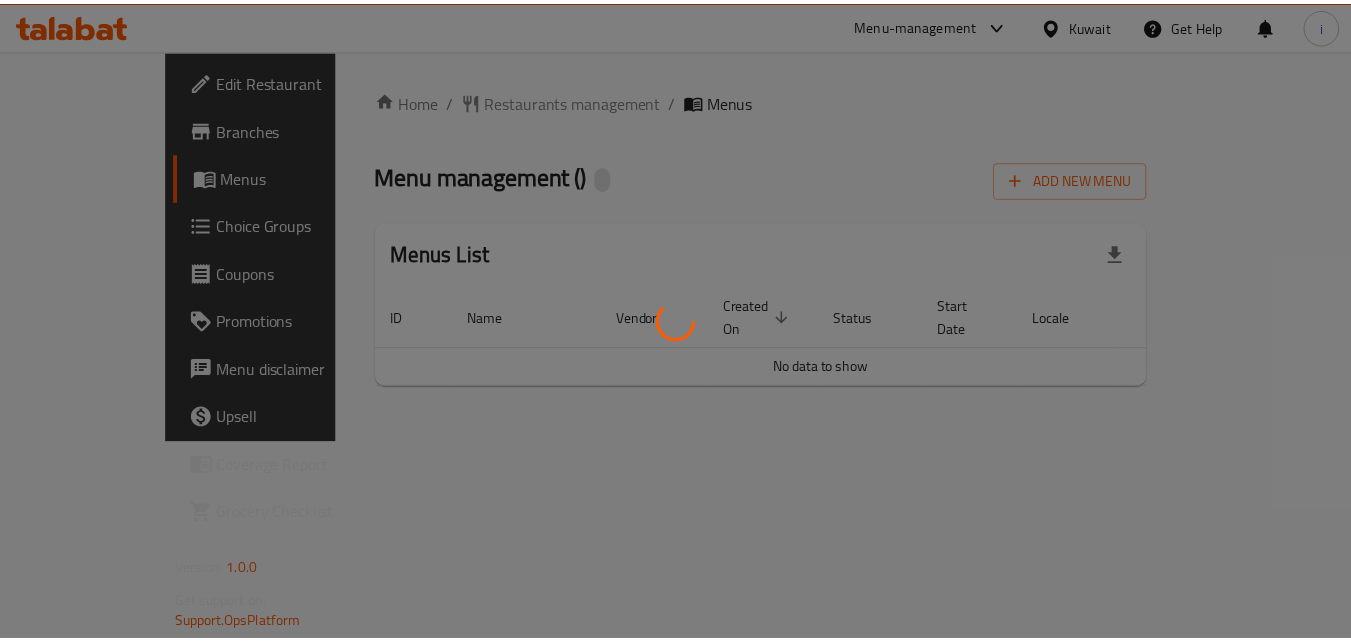 scroll, scrollTop: 0, scrollLeft: 0, axis: both 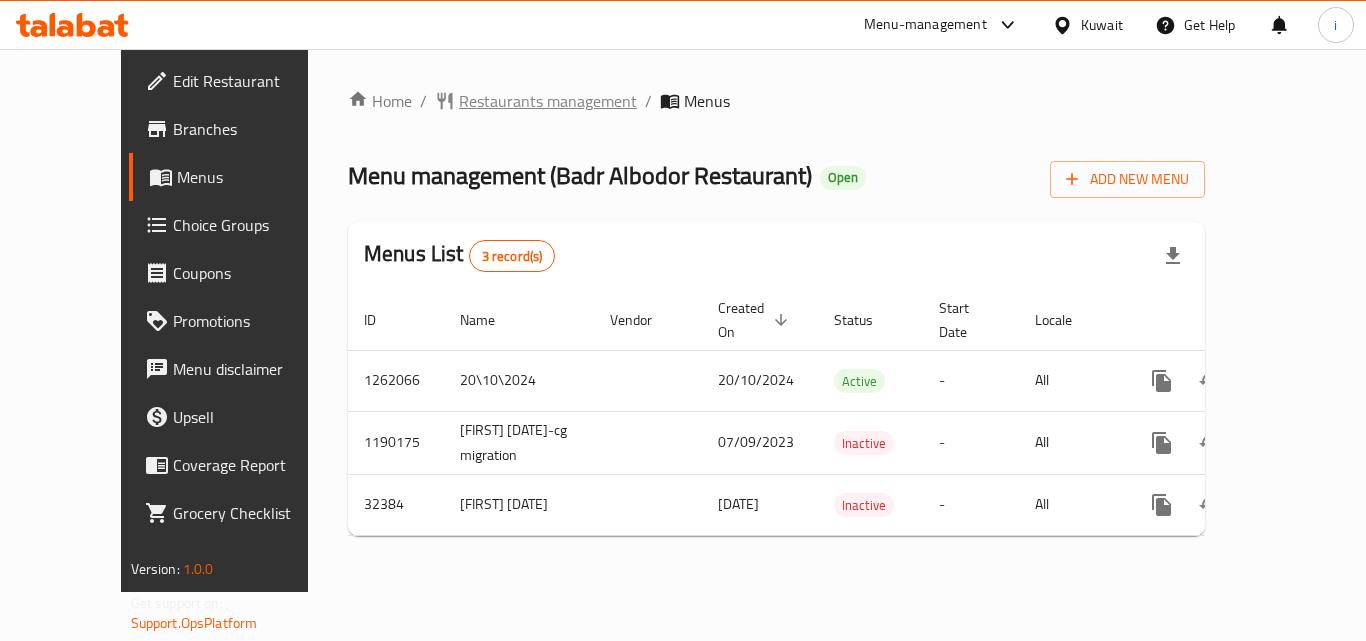 click on "Restaurants management" at bounding box center (548, 101) 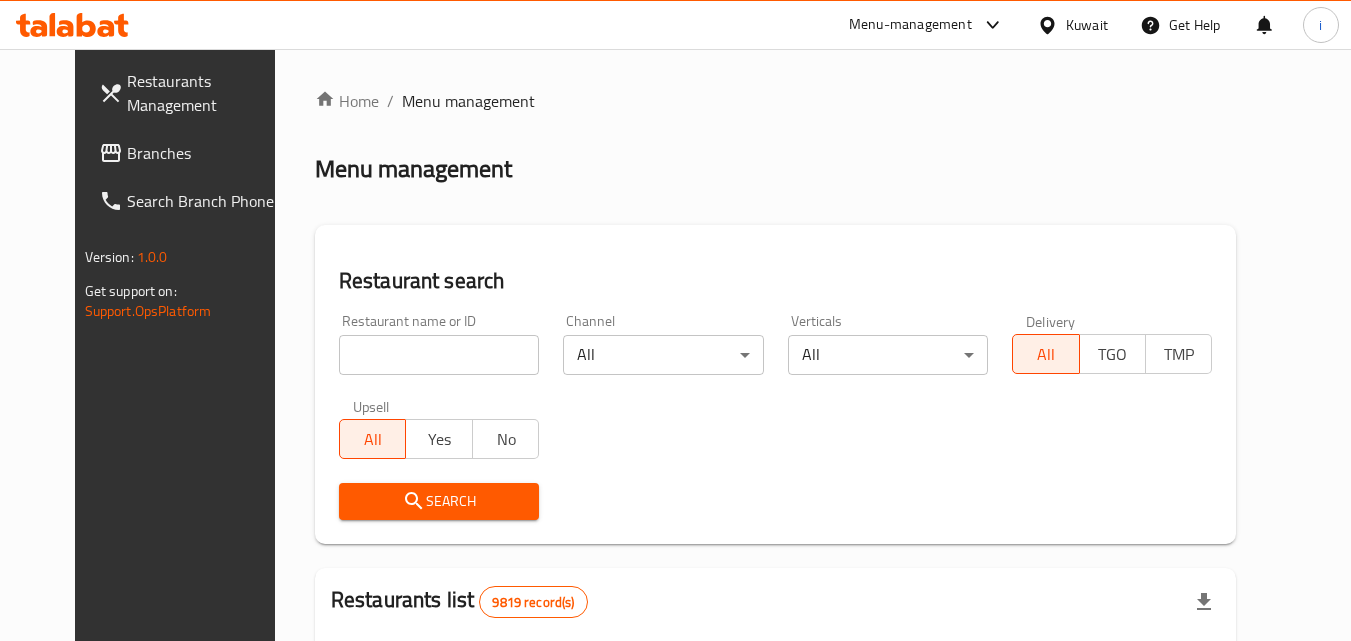 click at bounding box center [439, 355] 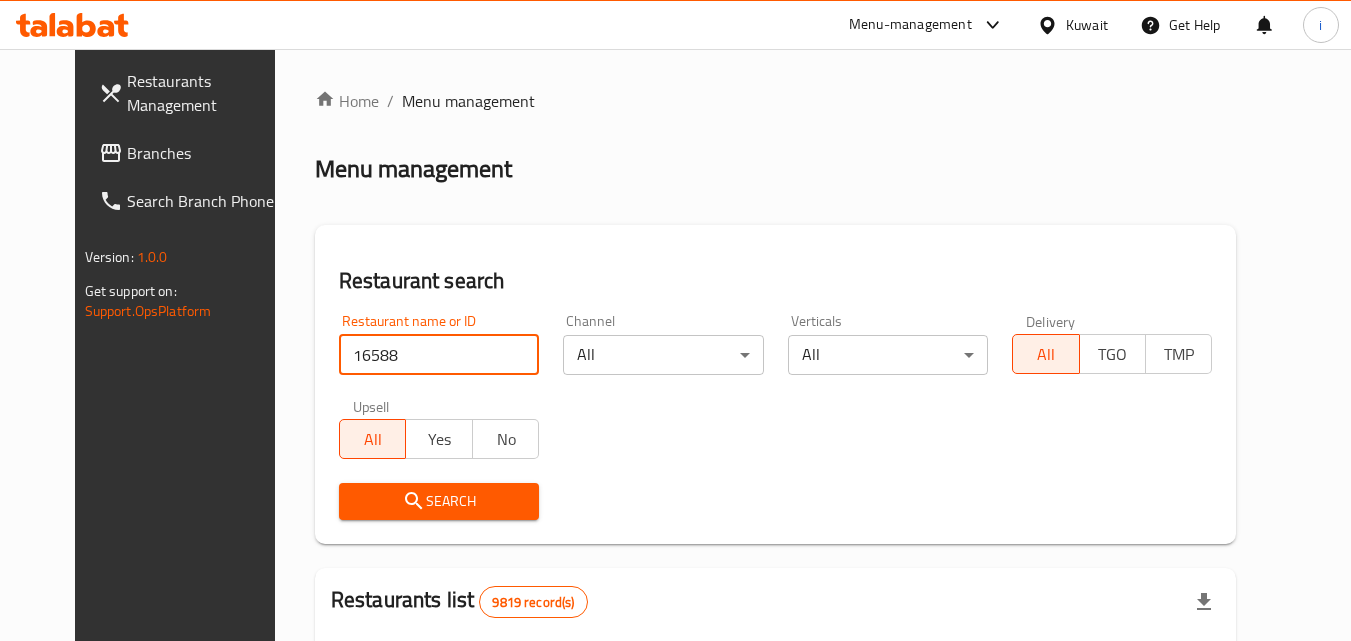 type on "16588" 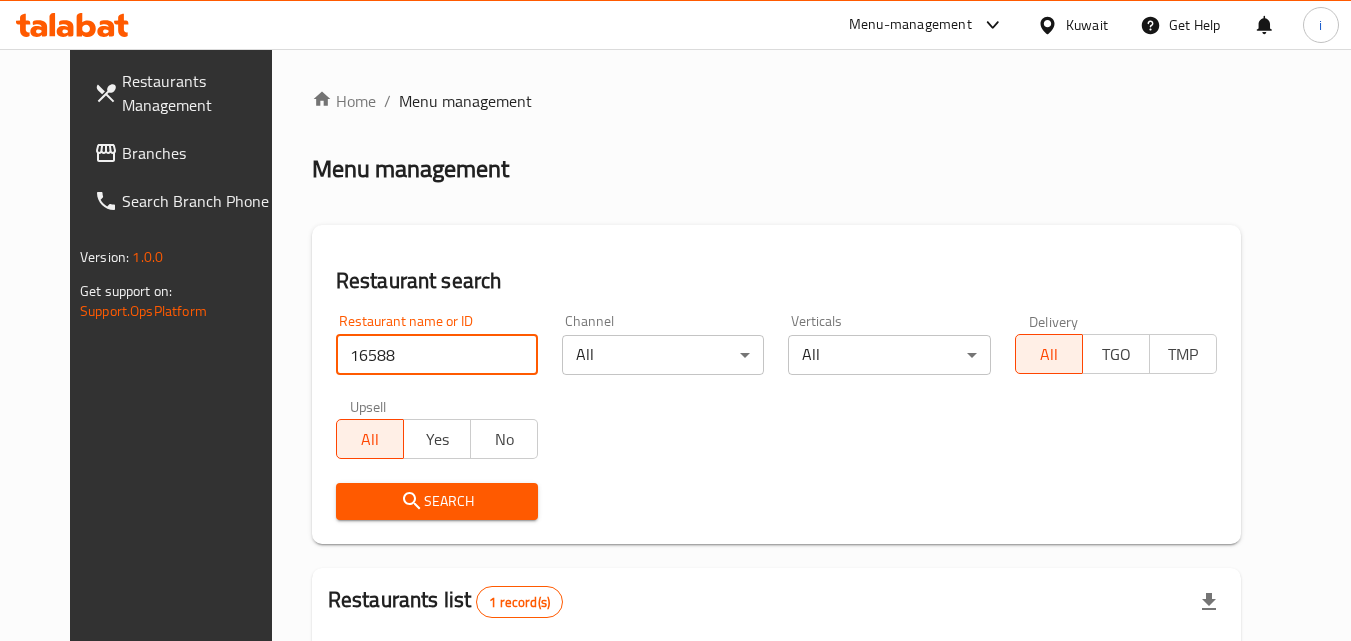scroll, scrollTop: 234, scrollLeft: 0, axis: vertical 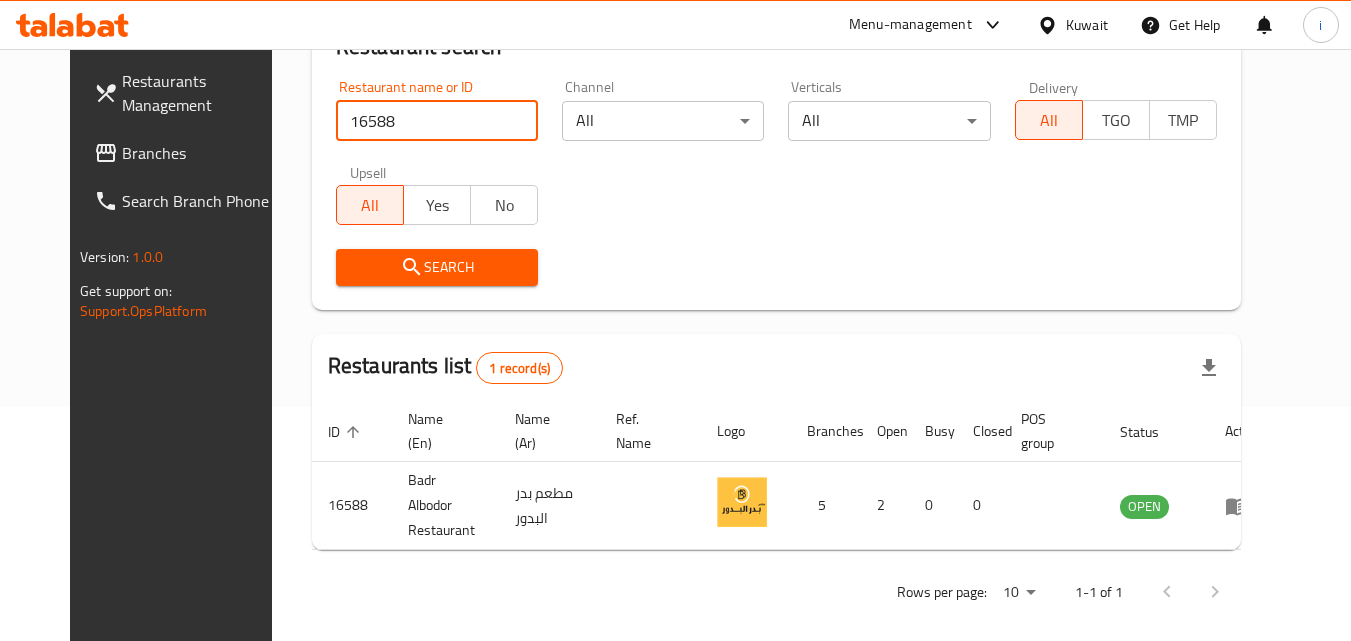 click on "Kuwait" at bounding box center [1087, 25] 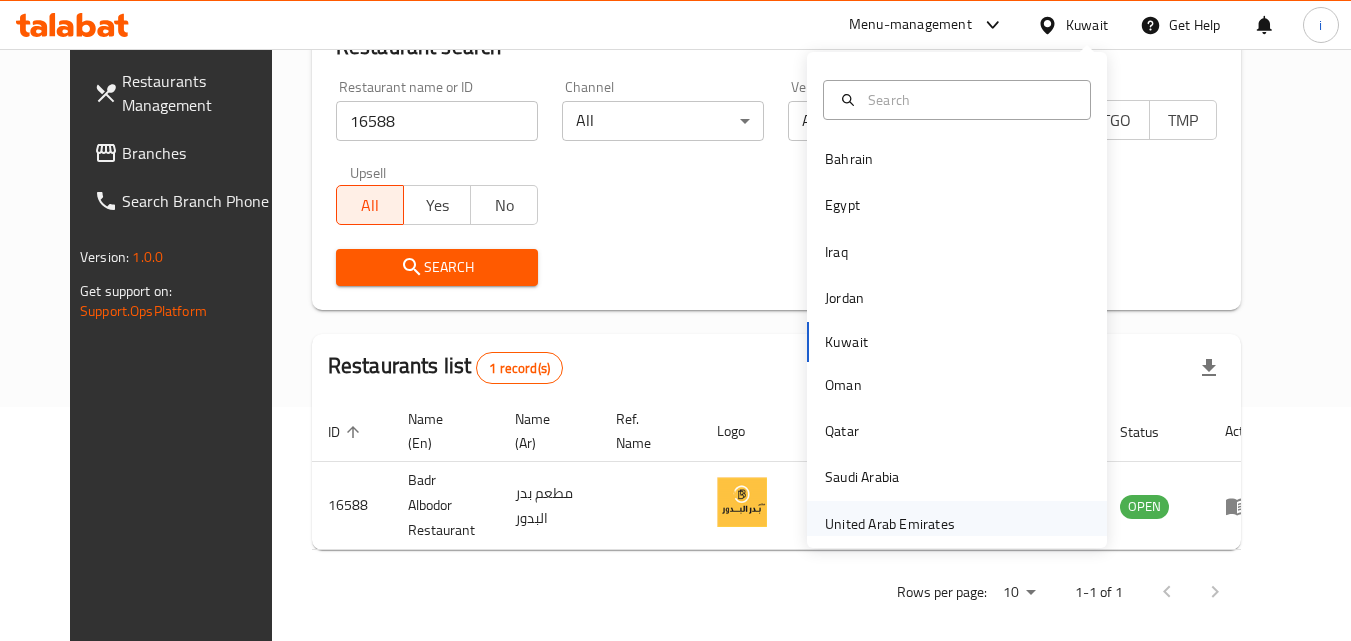 click on "United Arab Emirates" at bounding box center (890, 524) 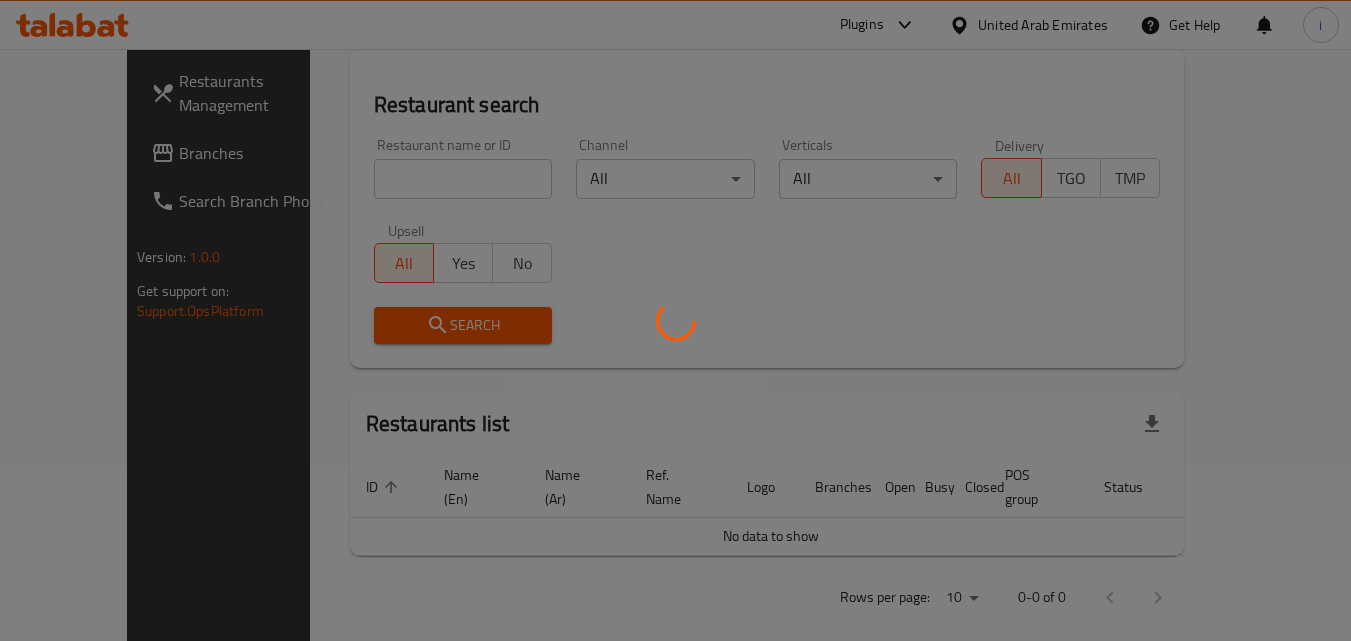 scroll, scrollTop: 234, scrollLeft: 0, axis: vertical 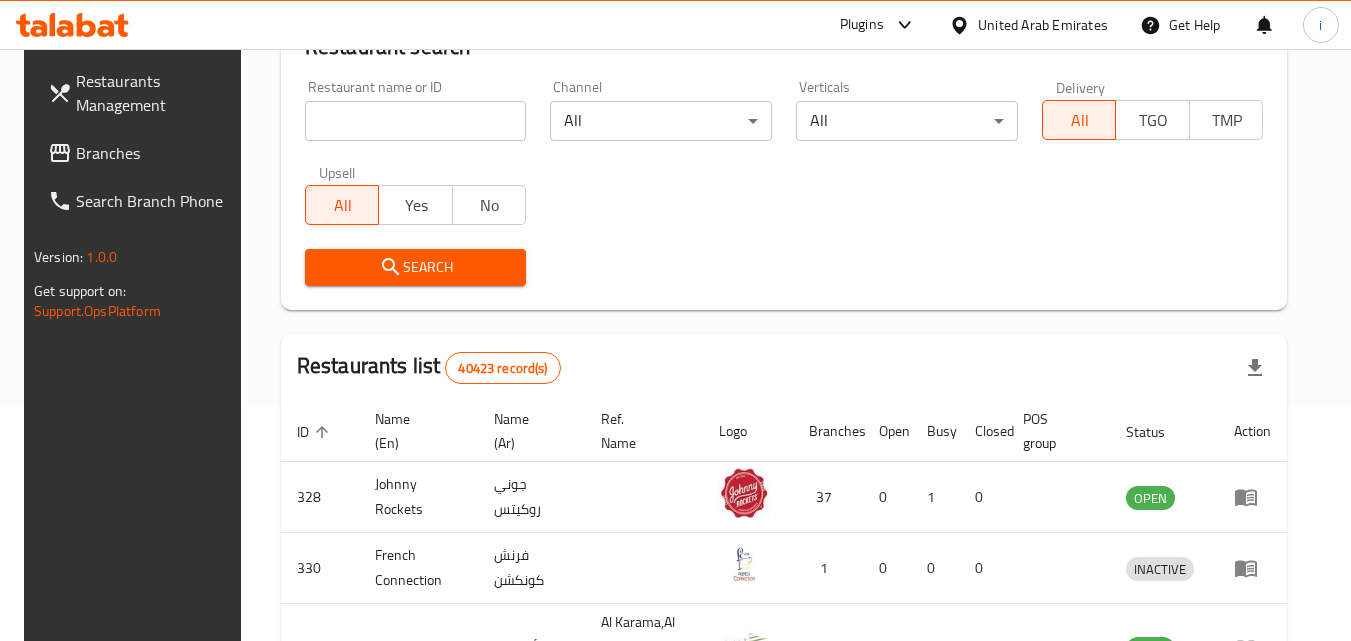click at bounding box center [900, 25] 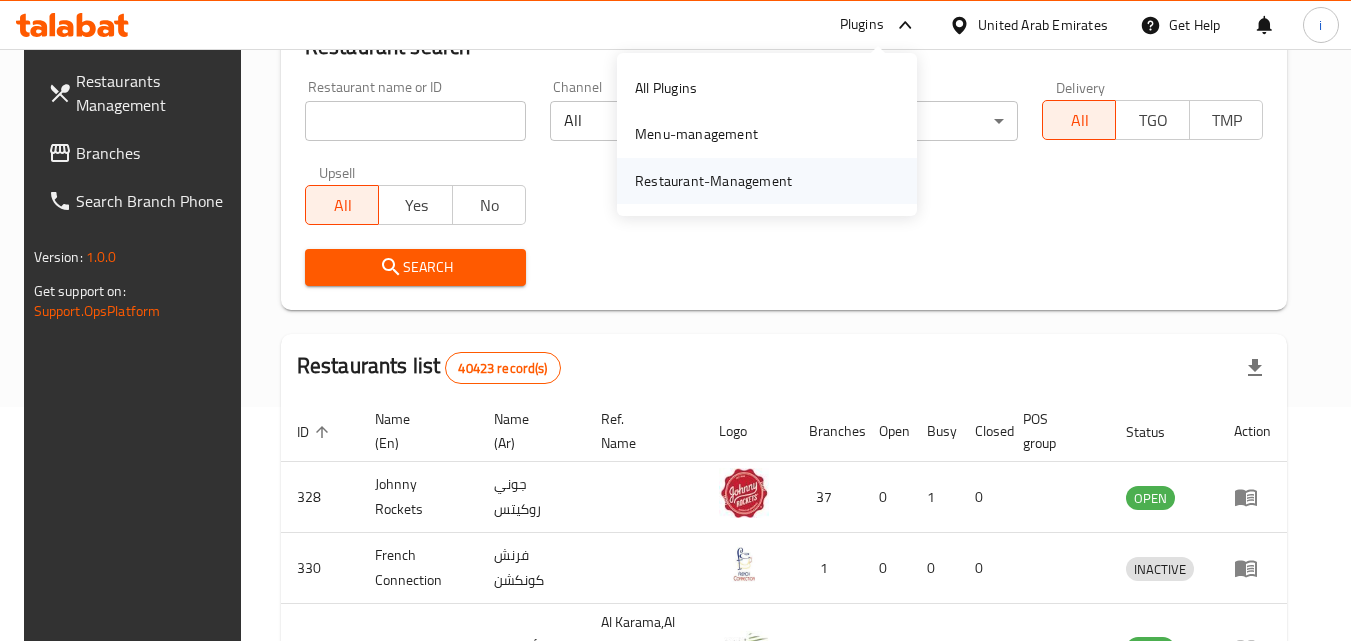 click on "Restaurant-Management" at bounding box center [713, 181] 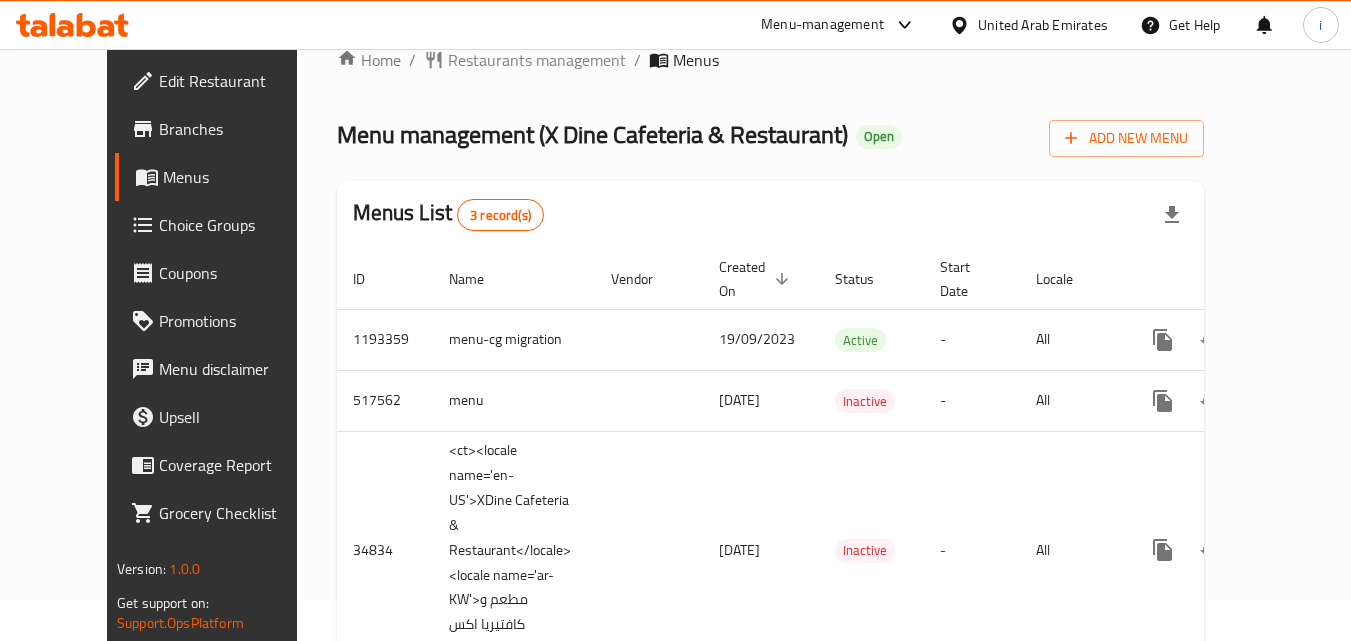 scroll, scrollTop: 0, scrollLeft: 0, axis: both 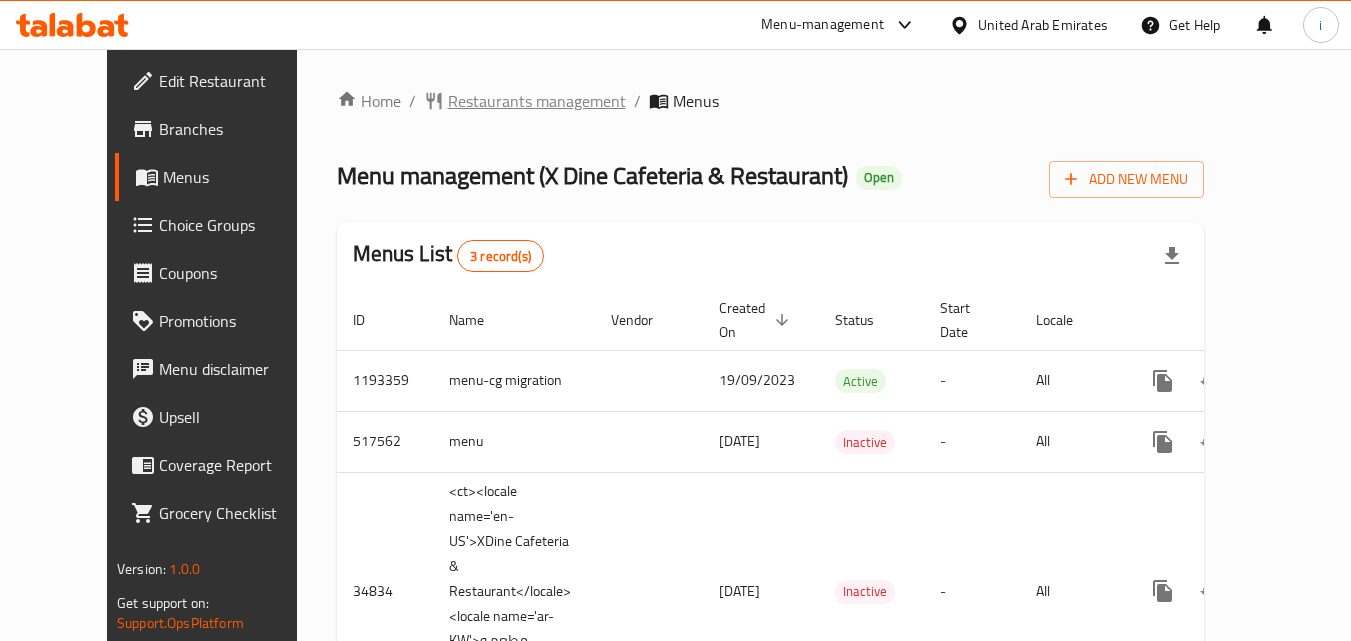 click on "Restaurants management" at bounding box center (537, 101) 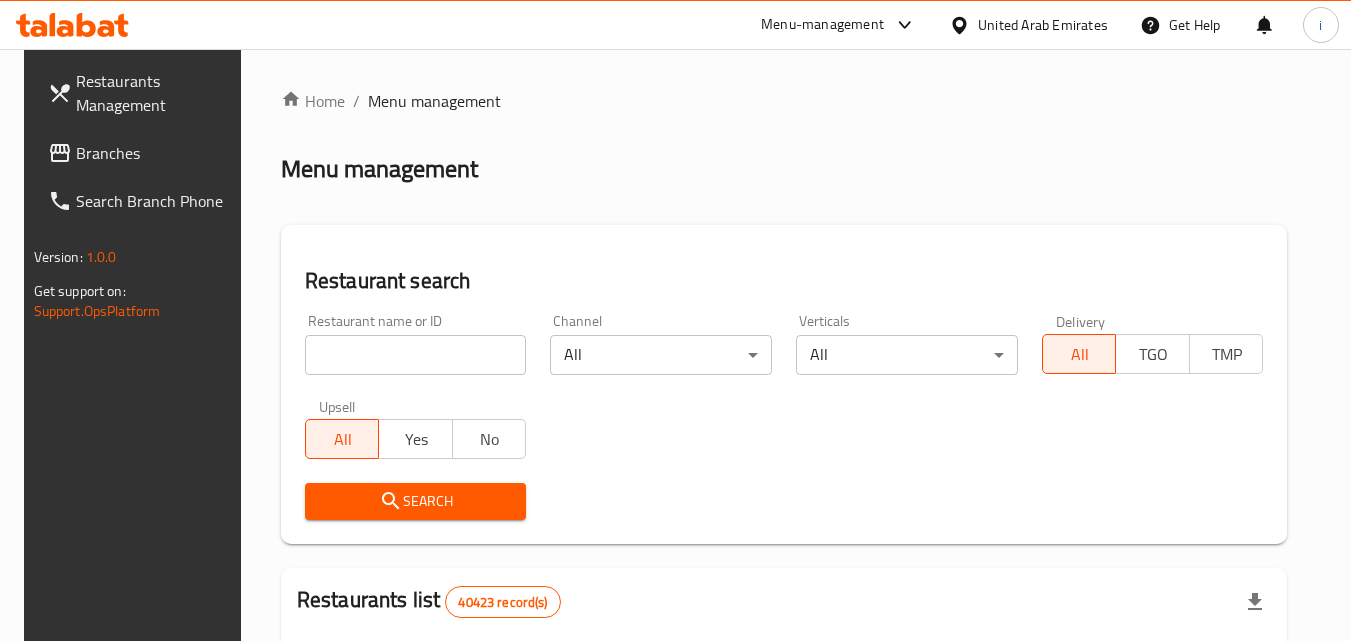 click at bounding box center (416, 355) 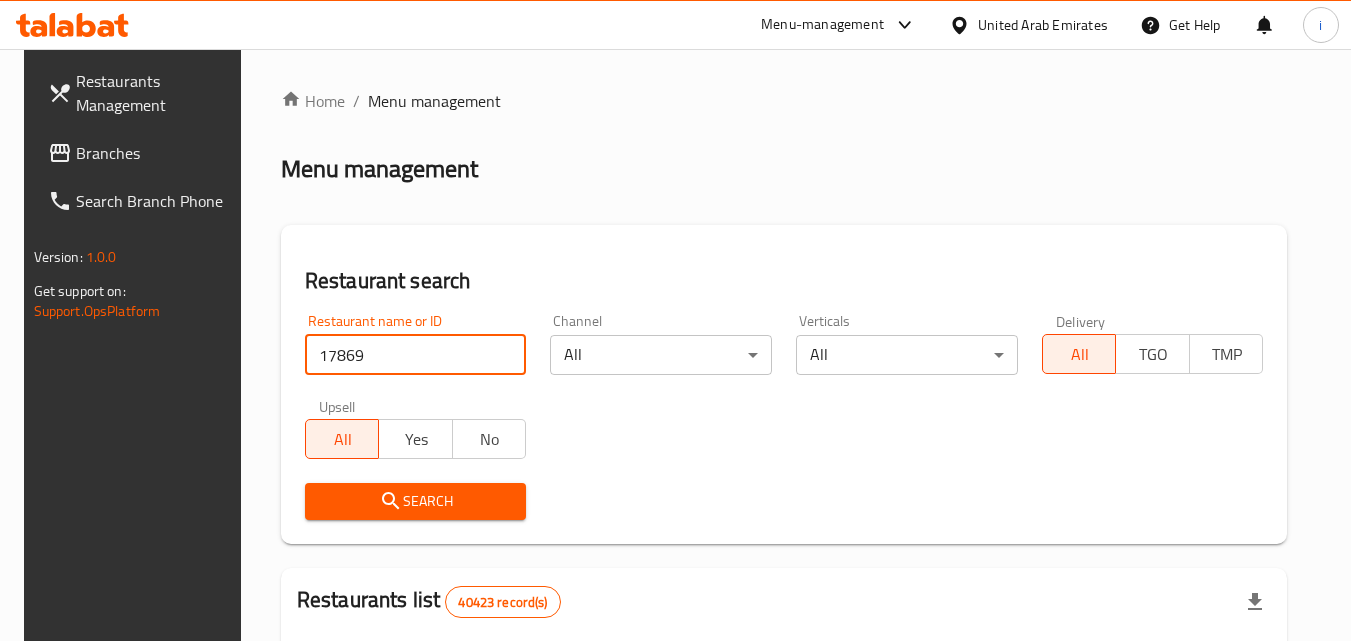type on "17869" 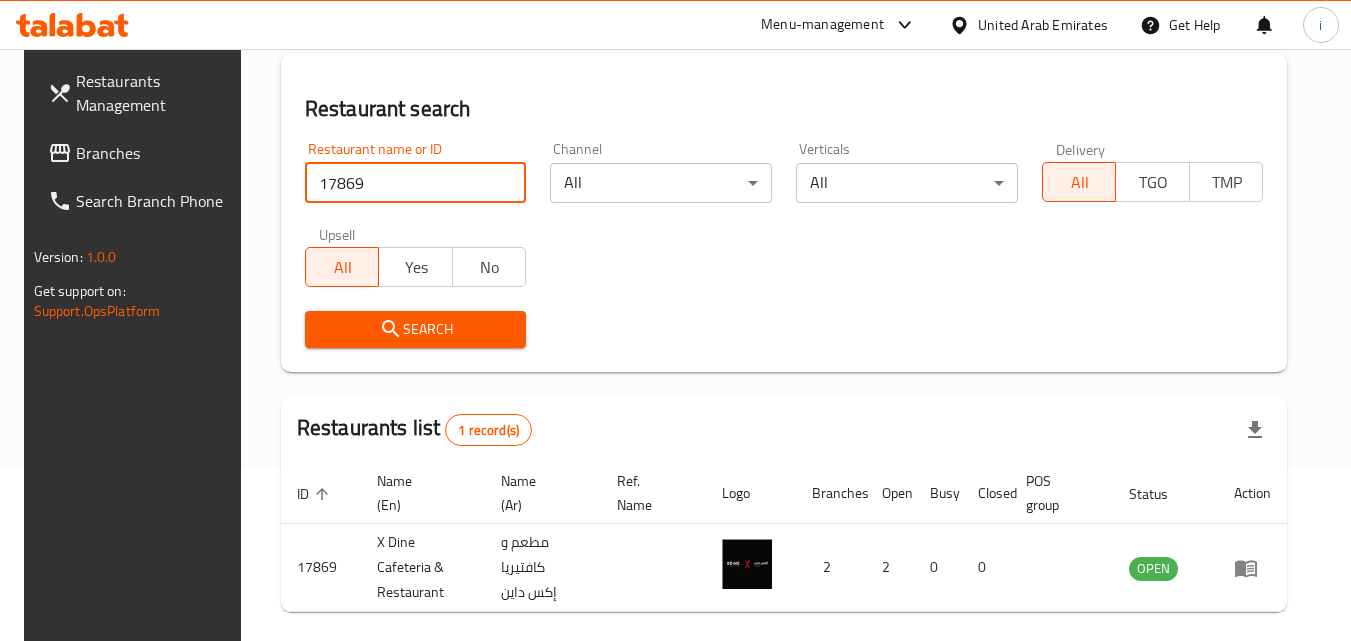scroll, scrollTop: 251, scrollLeft: 0, axis: vertical 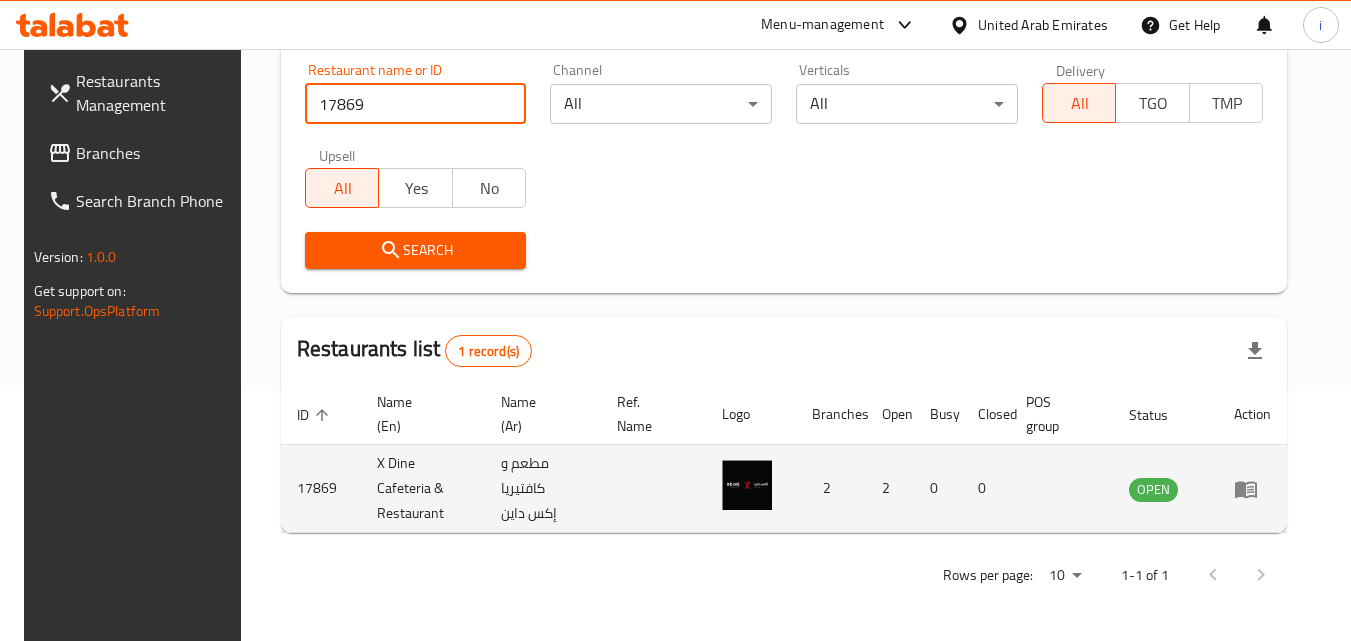 click 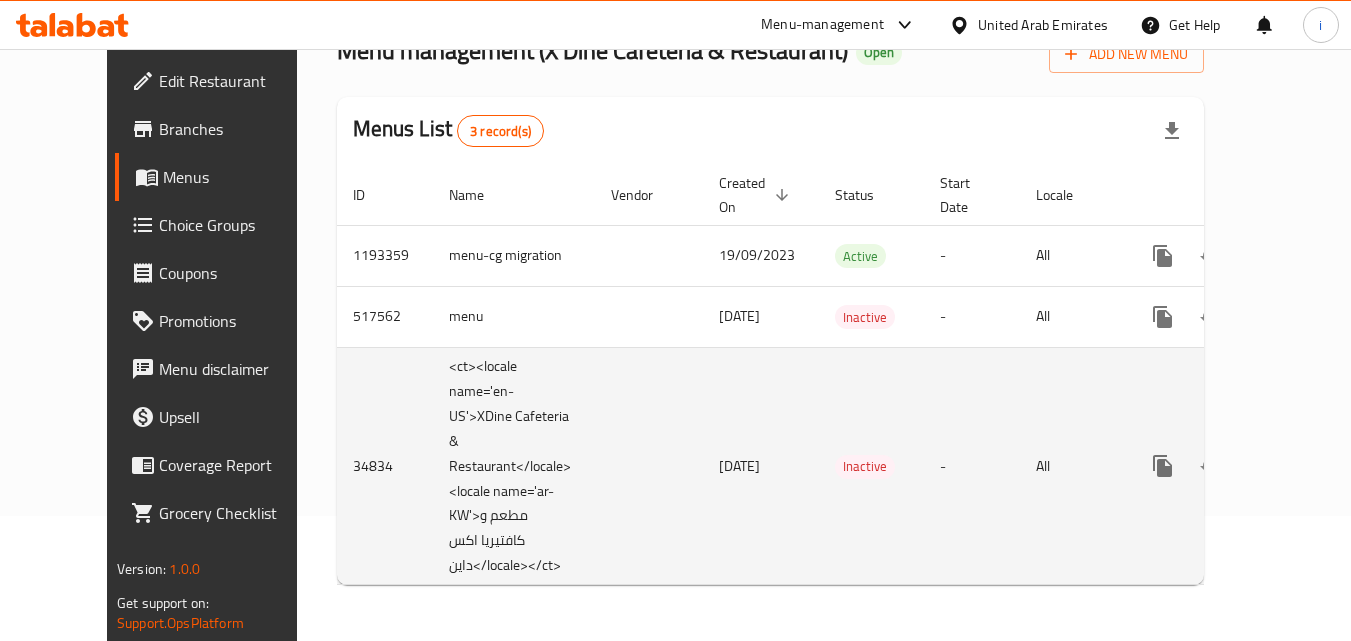 scroll, scrollTop: 125, scrollLeft: 0, axis: vertical 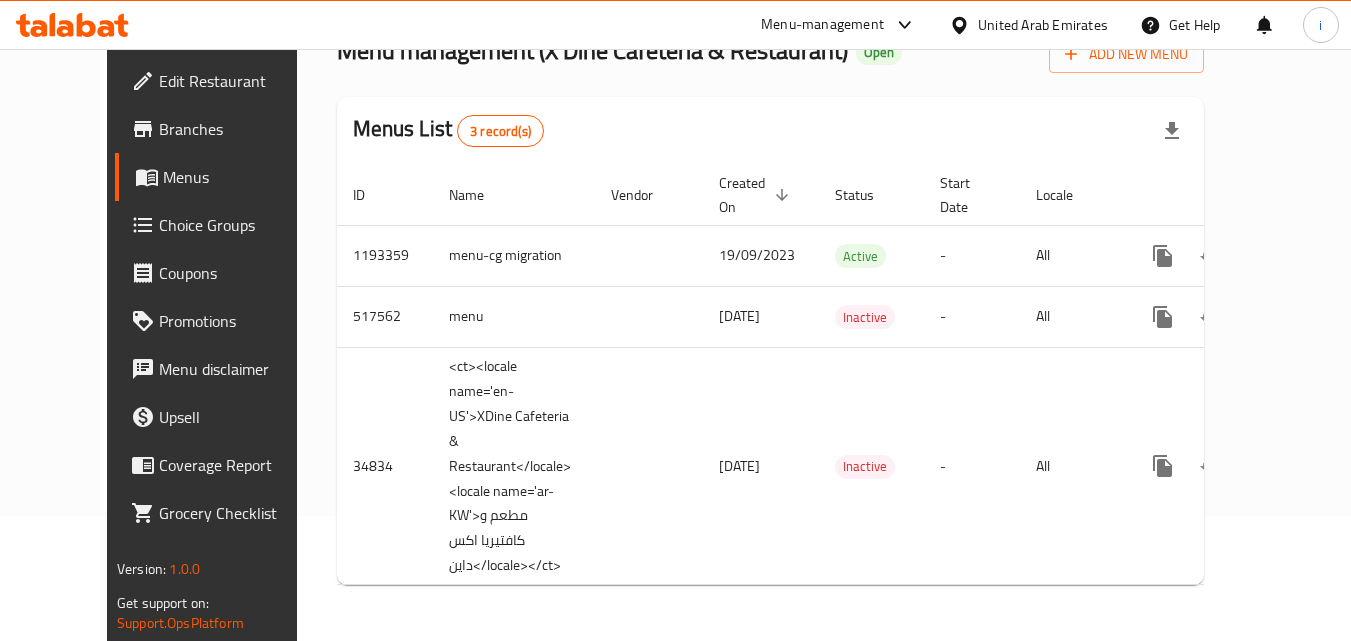 click on "United Arab Emirates" at bounding box center [1043, 25] 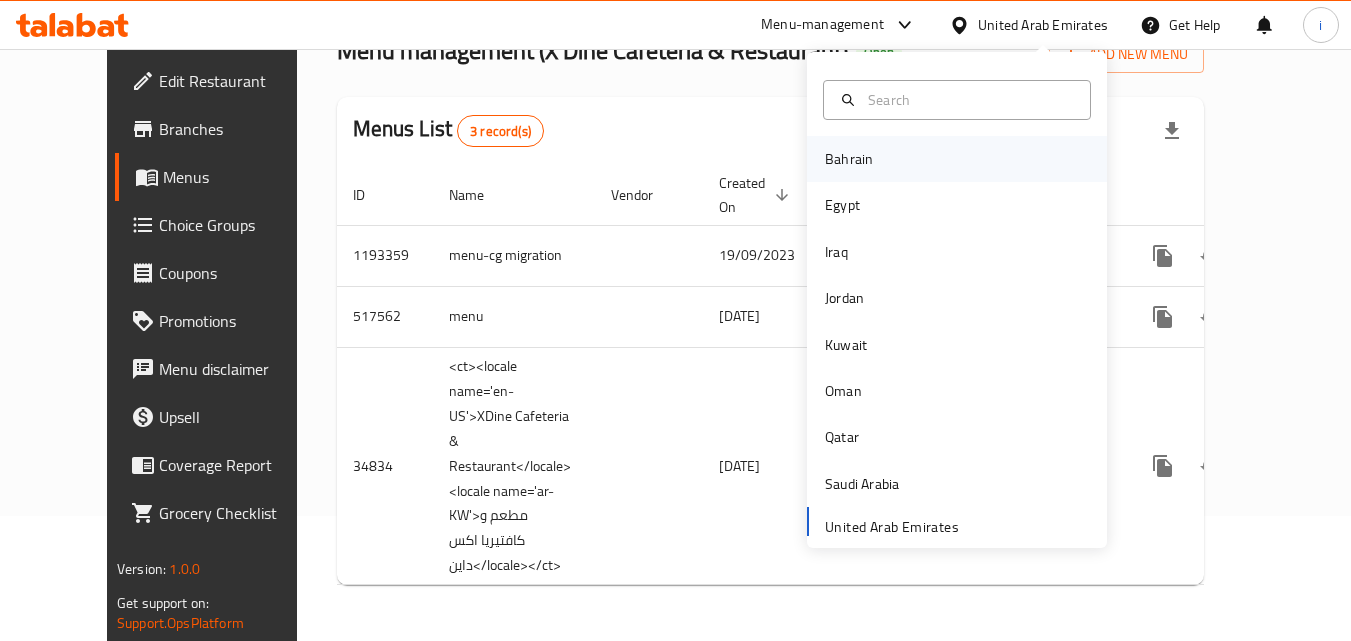 click on "Bahrain" at bounding box center (849, 159) 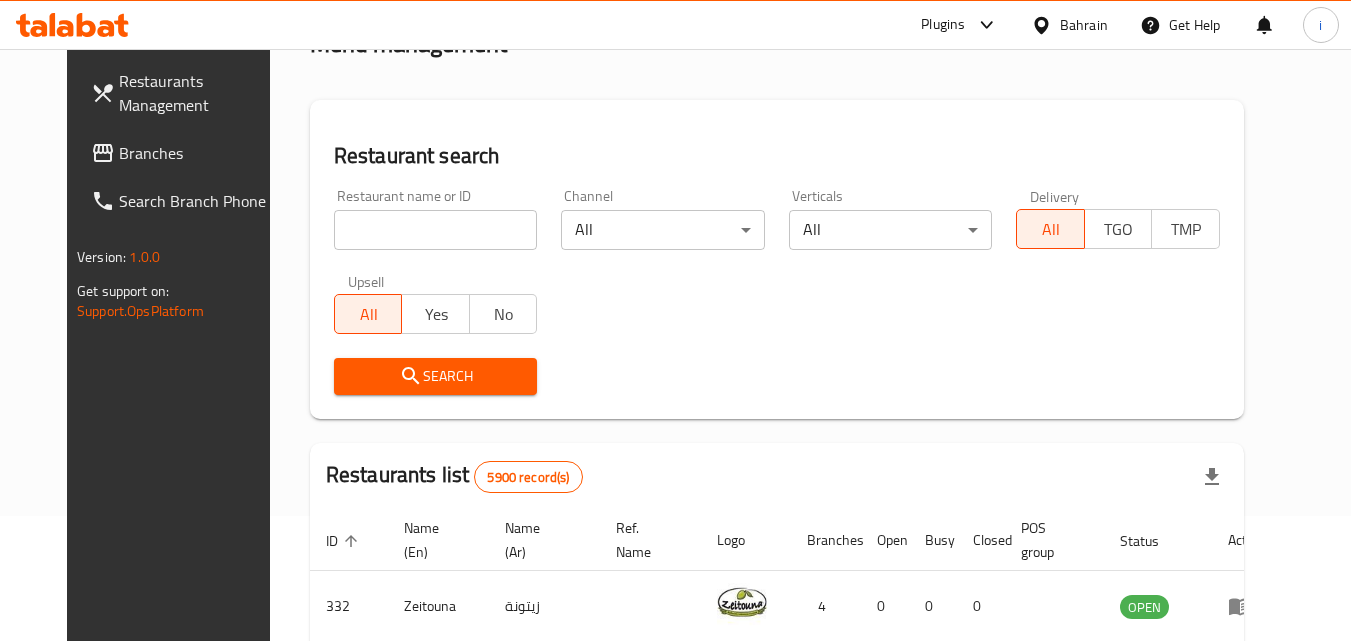 click 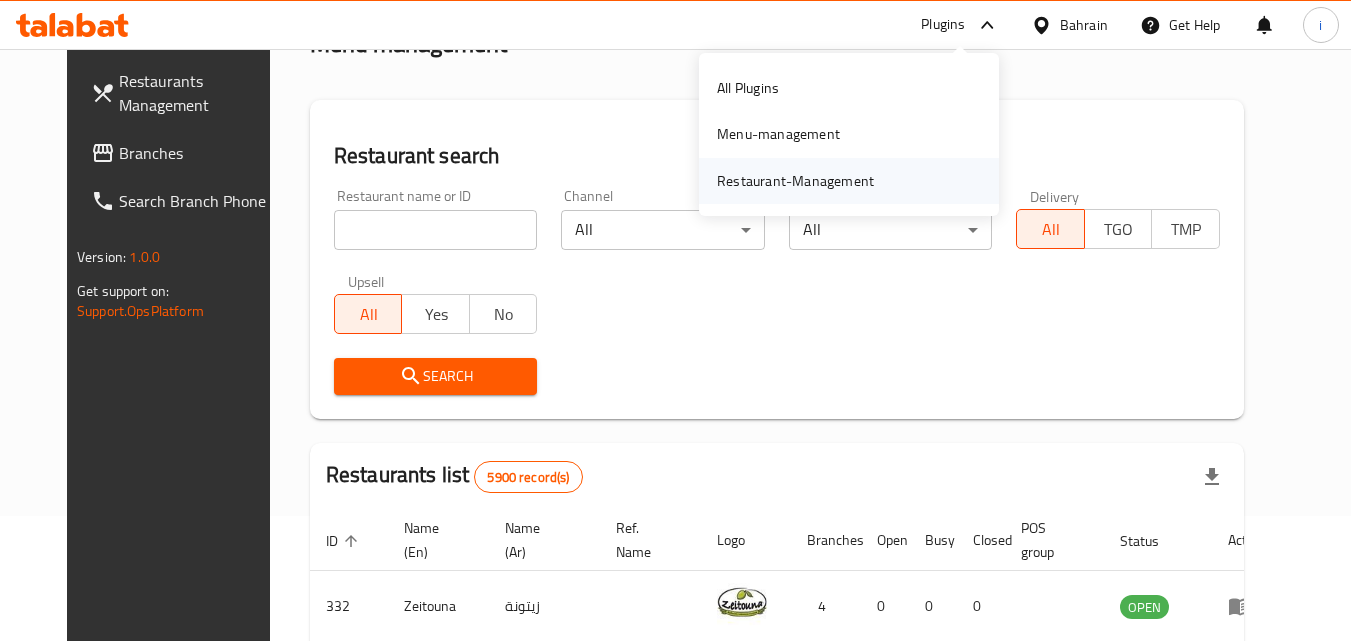 click on "Restaurant-Management" at bounding box center (795, 181) 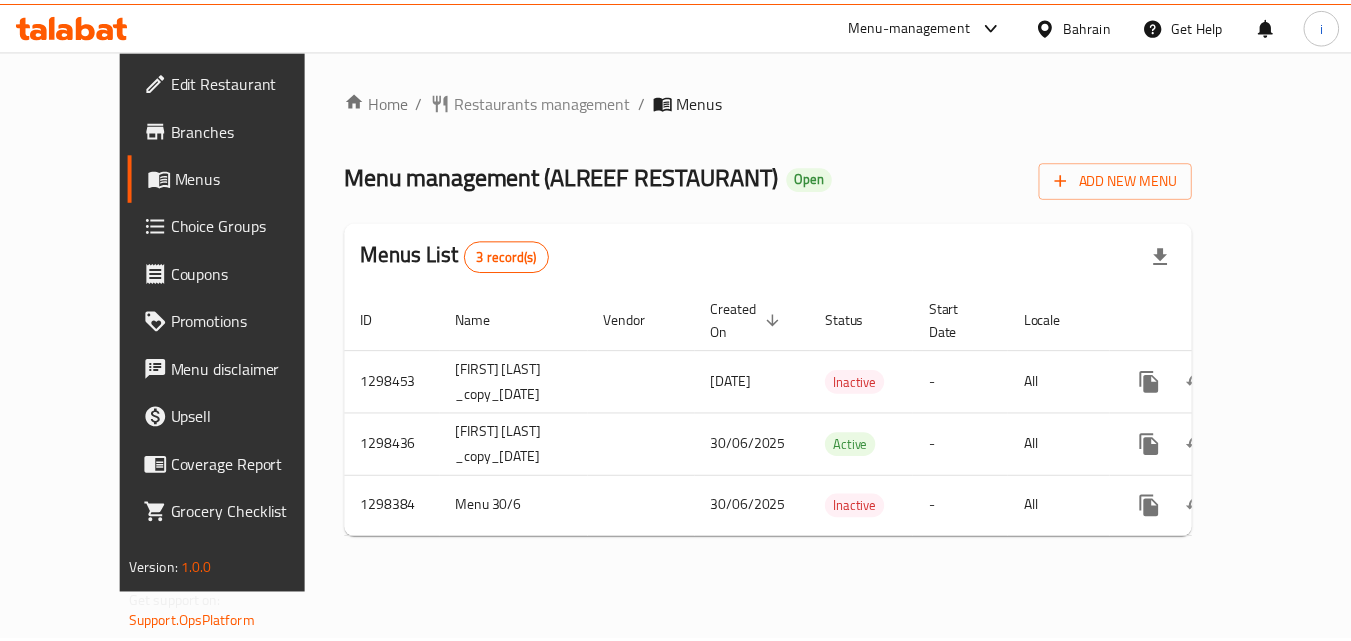 scroll, scrollTop: 0, scrollLeft: 0, axis: both 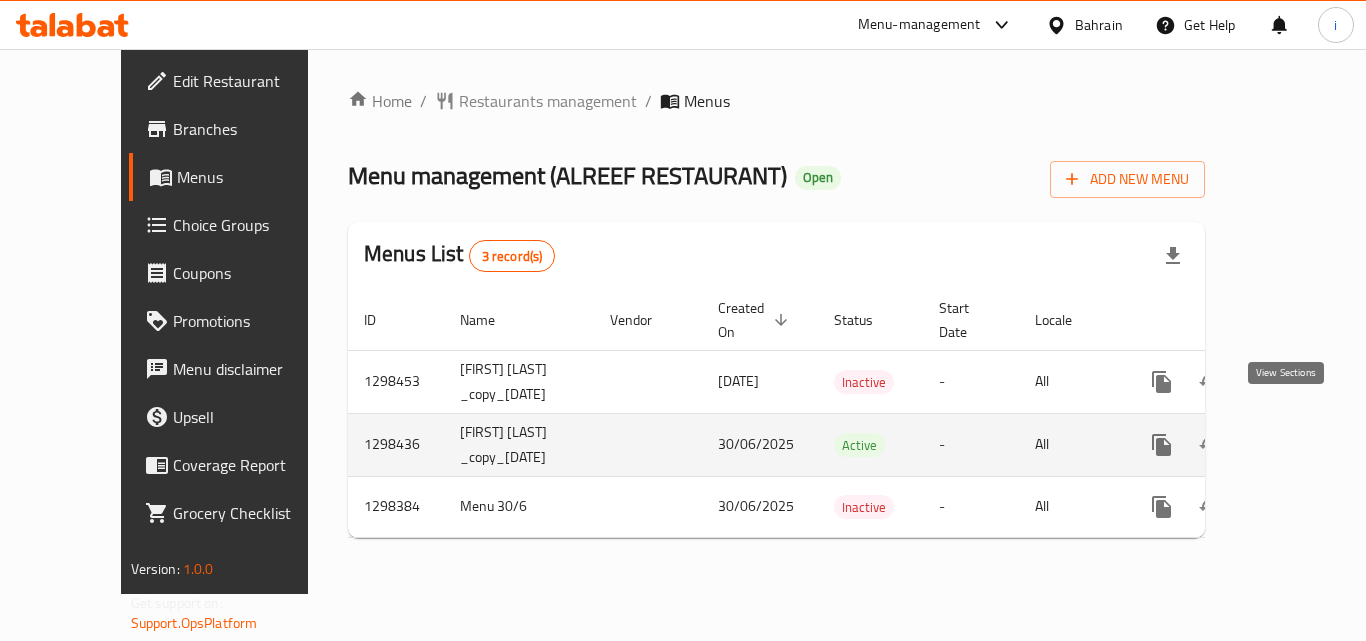 click 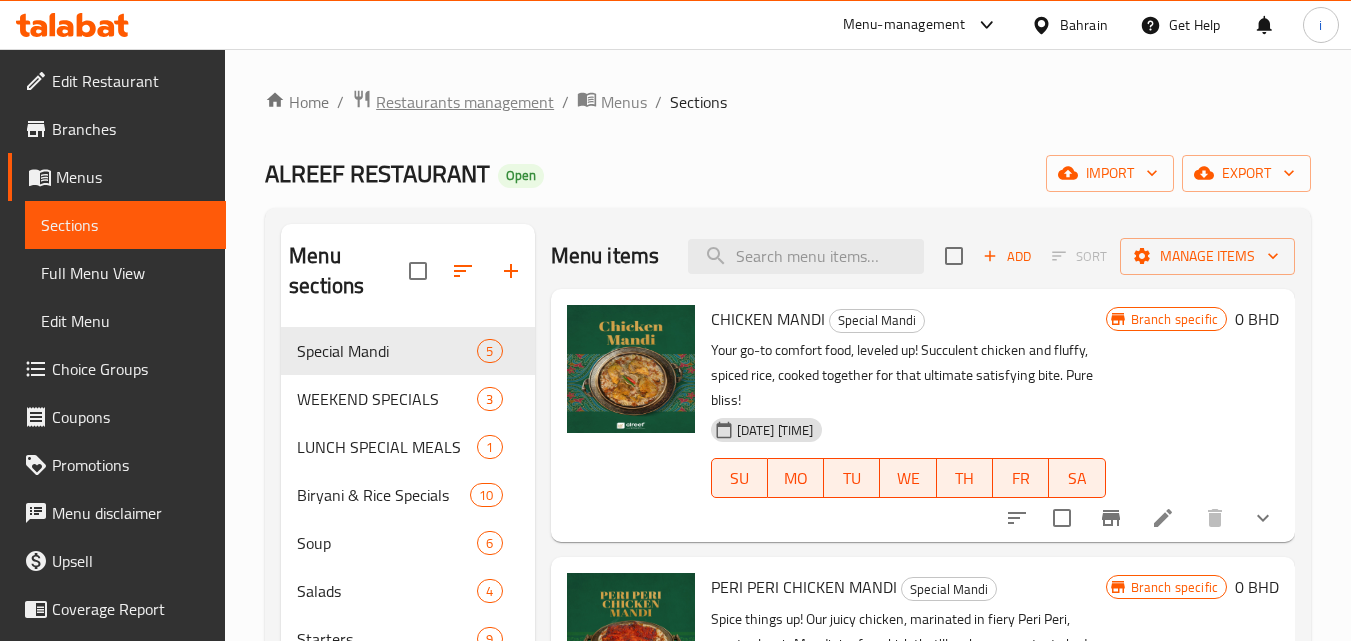 click on "Restaurants management" at bounding box center [465, 102] 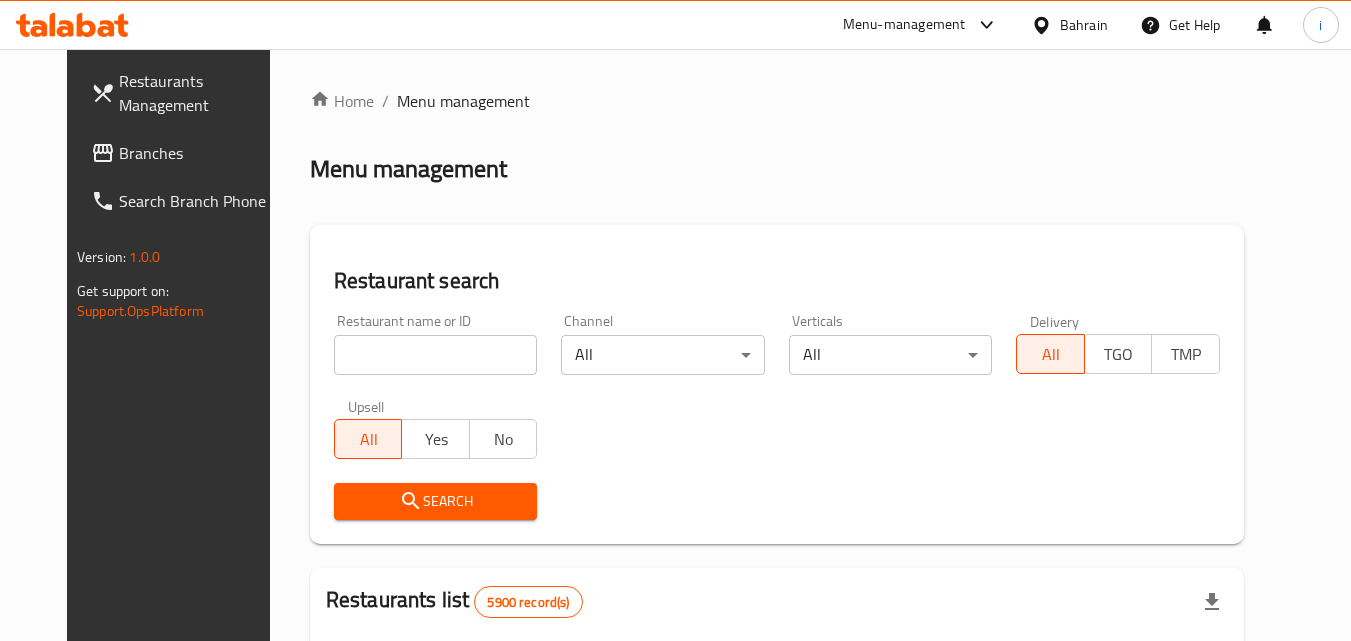 click at bounding box center (436, 355) 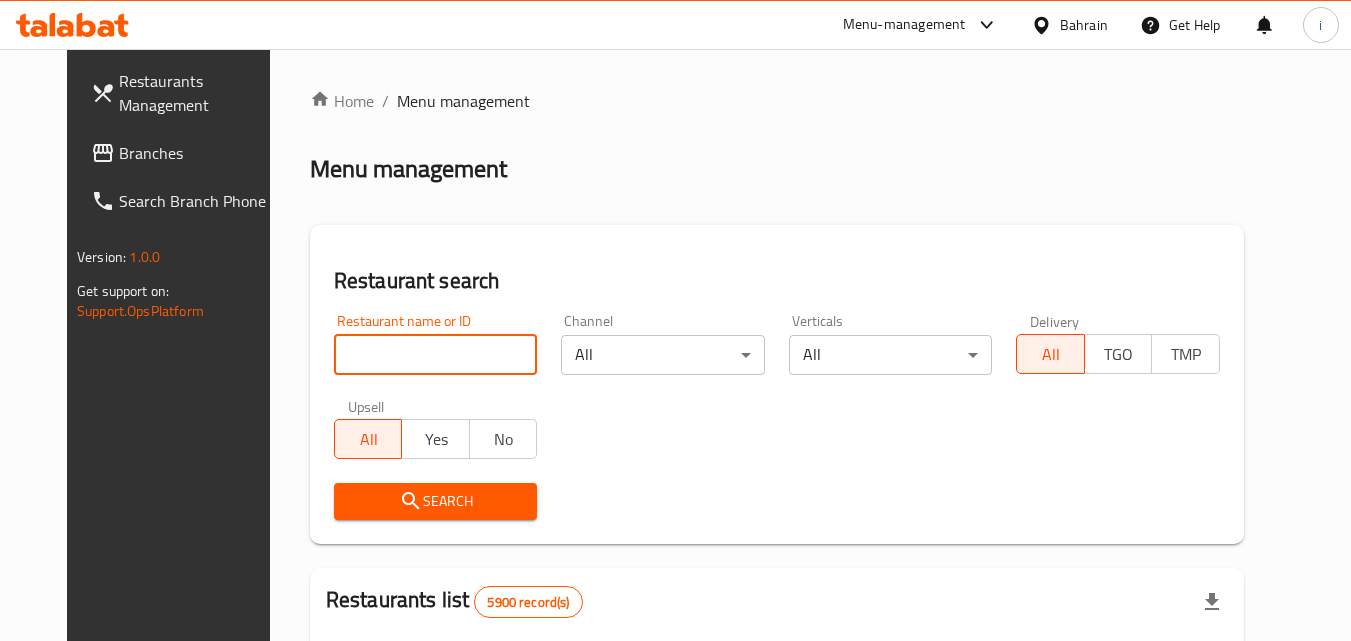 paste on "700917" 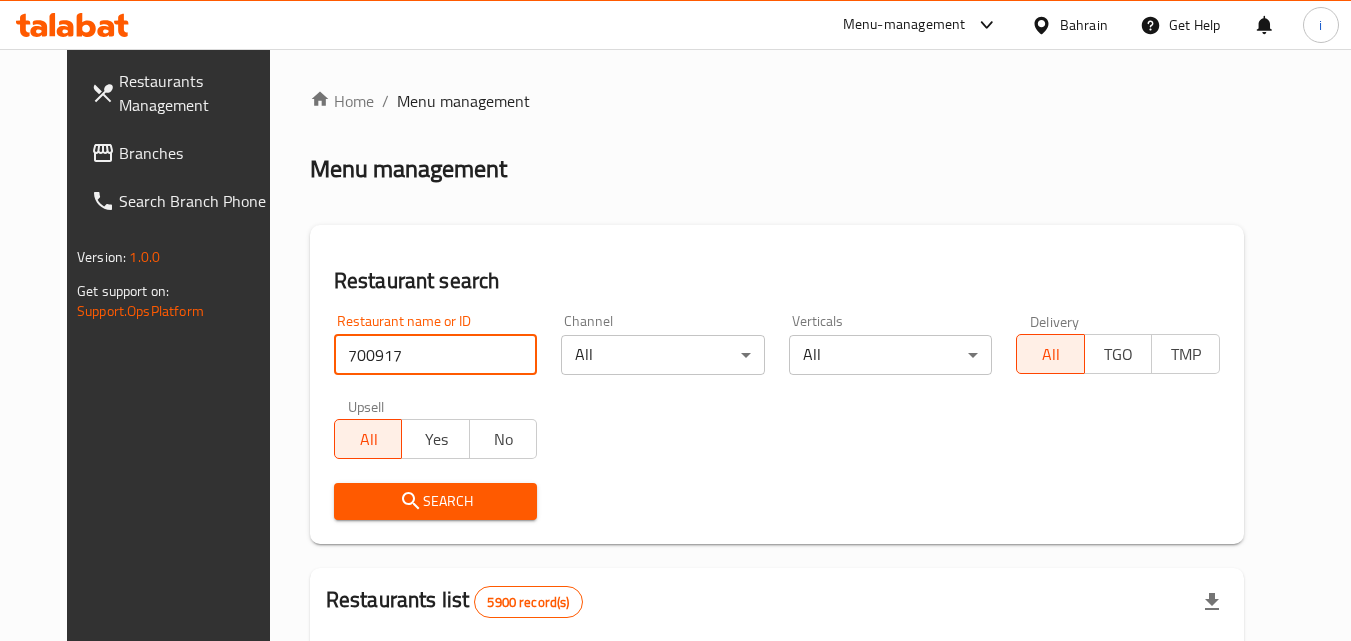 type on "700917" 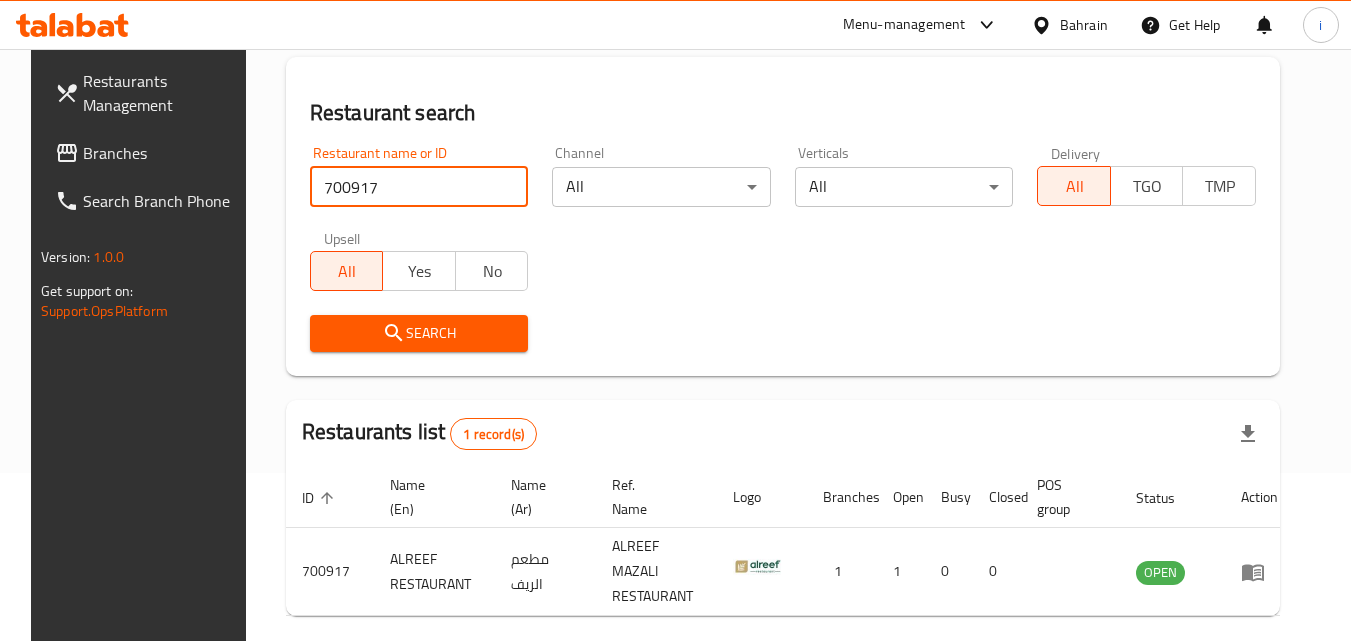 scroll, scrollTop: 234, scrollLeft: 0, axis: vertical 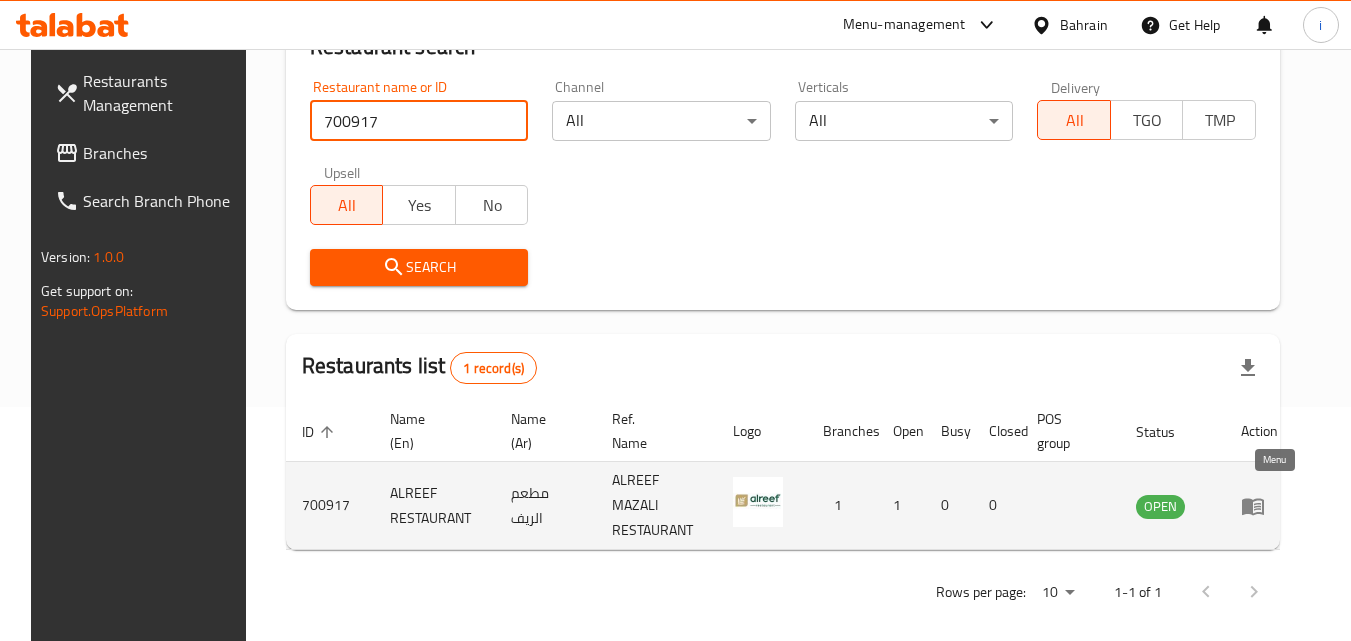 click 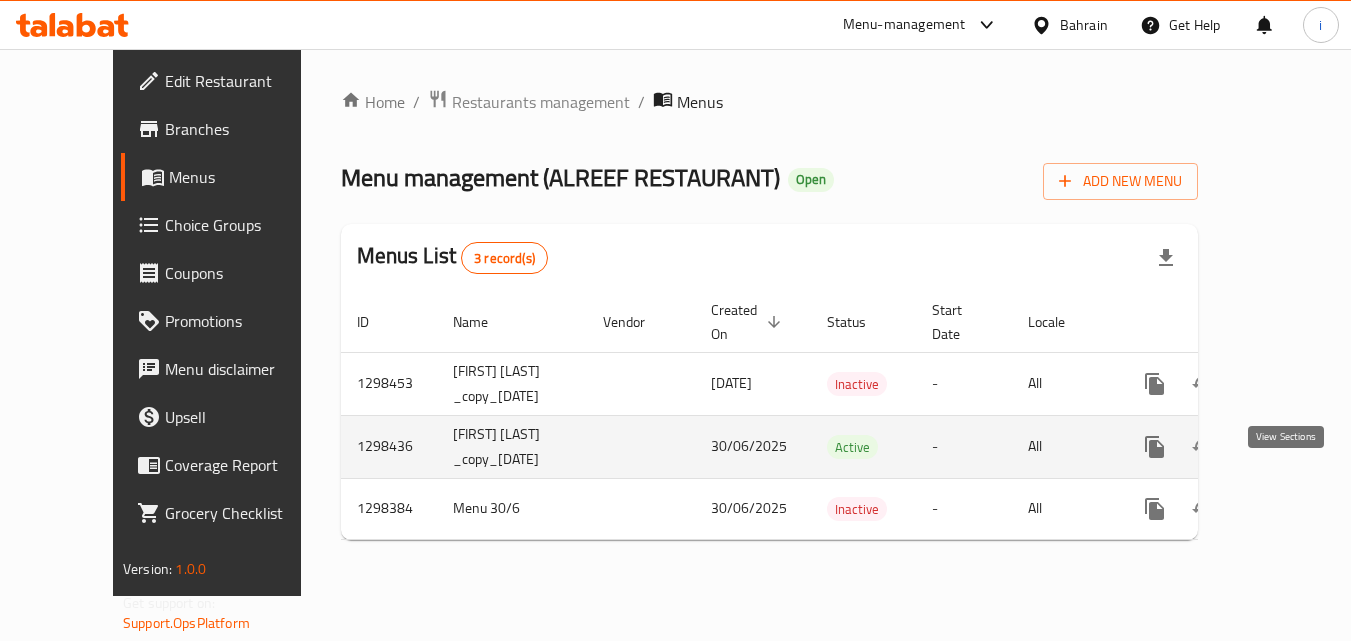 scroll, scrollTop: 0, scrollLeft: 0, axis: both 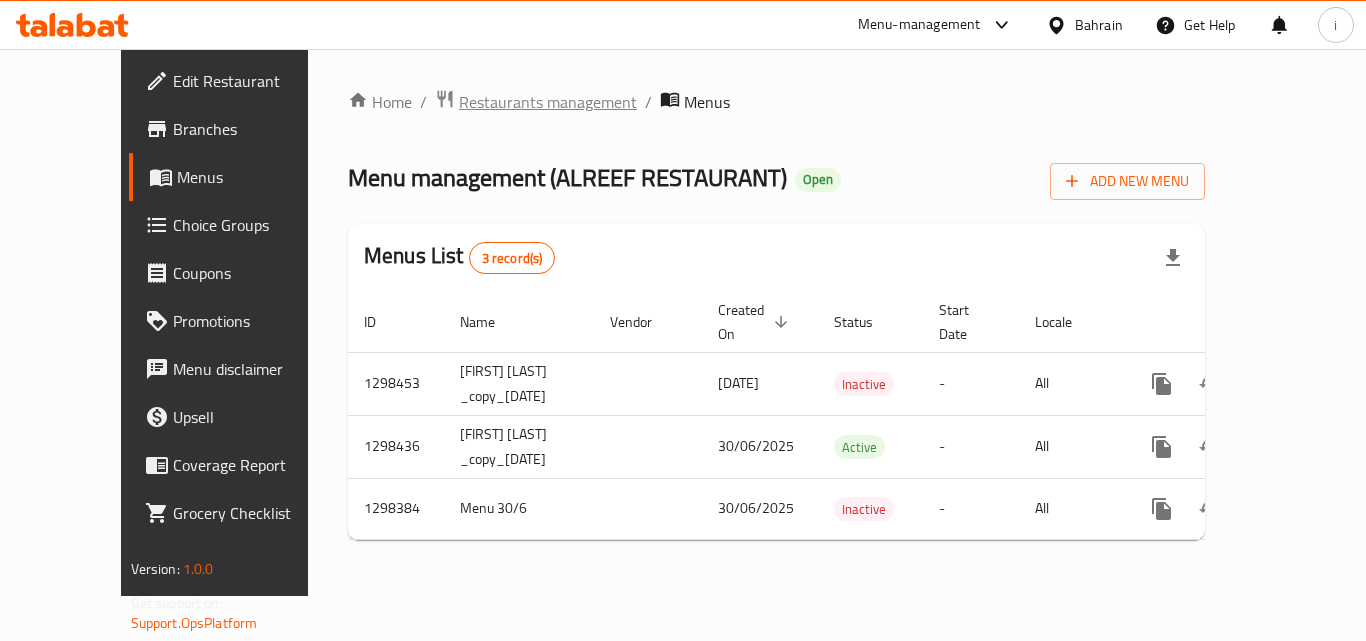 click on "Restaurants management" at bounding box center [548, 102] 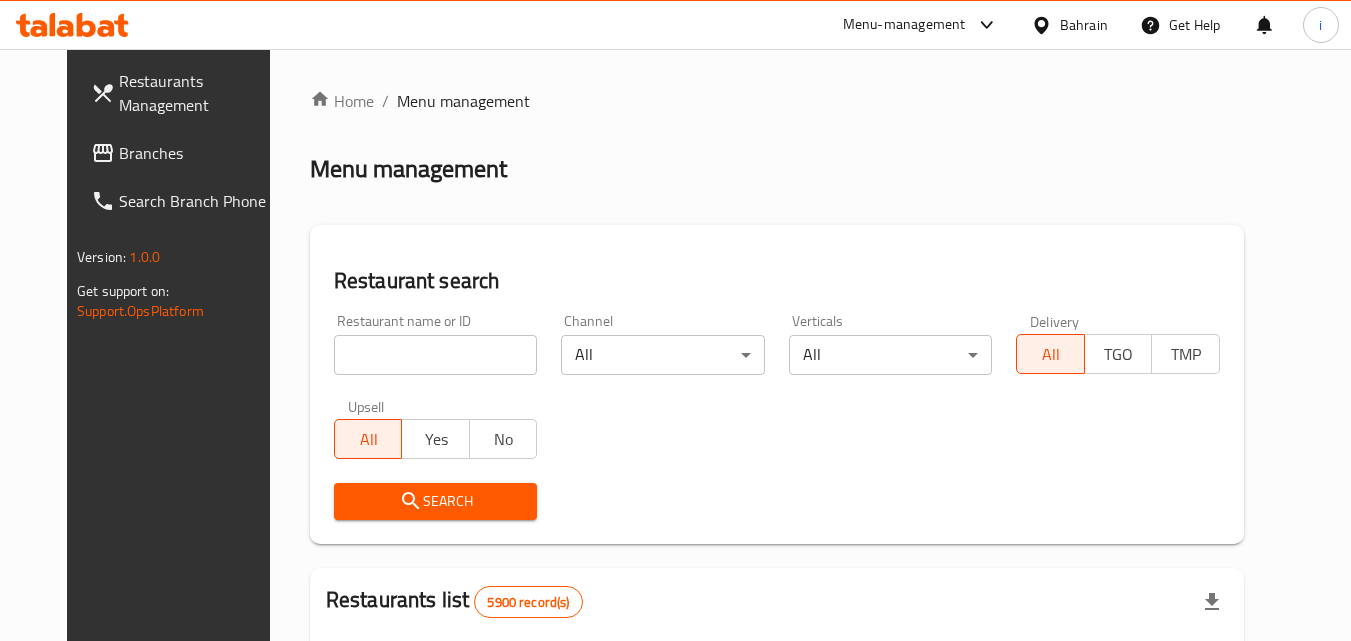 click at bounding box center [436, 355] 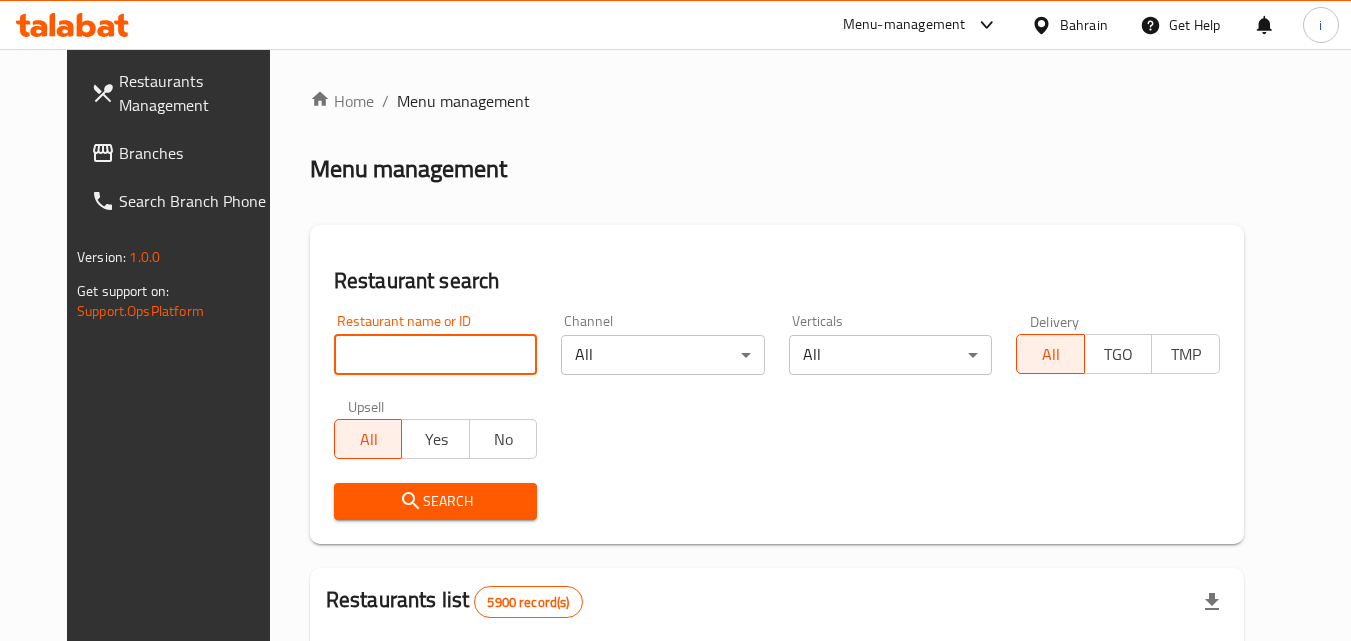 paste on "700917" 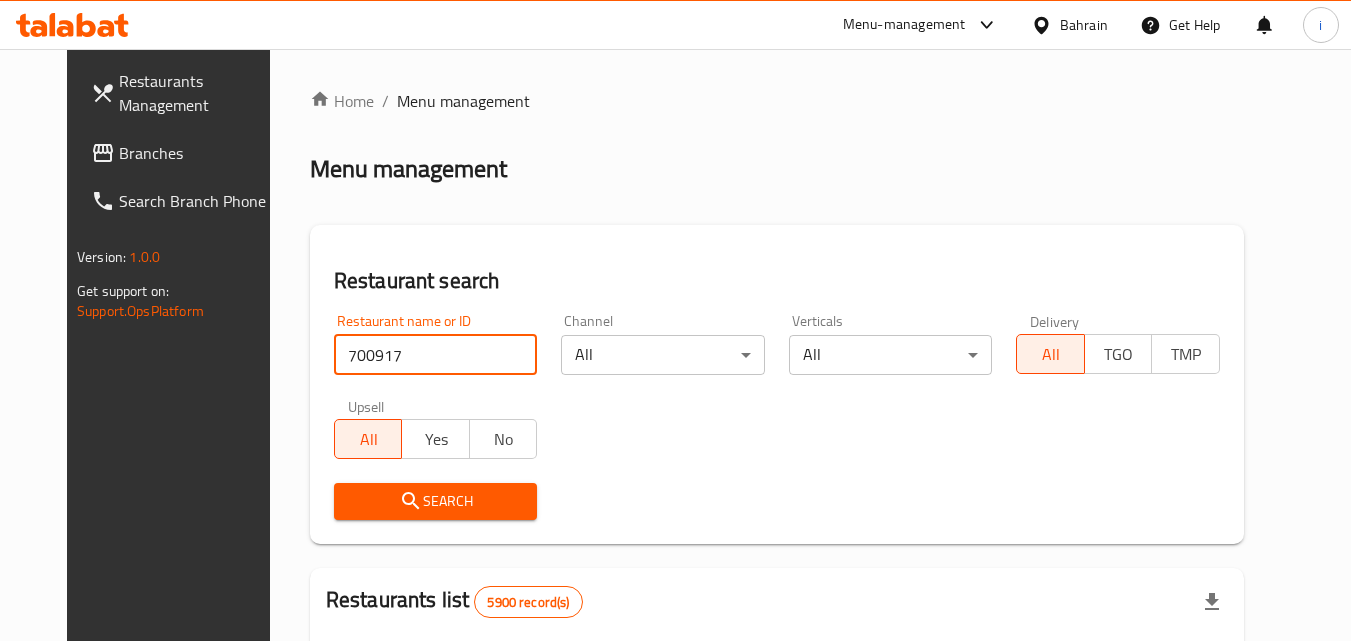 type on "700917" 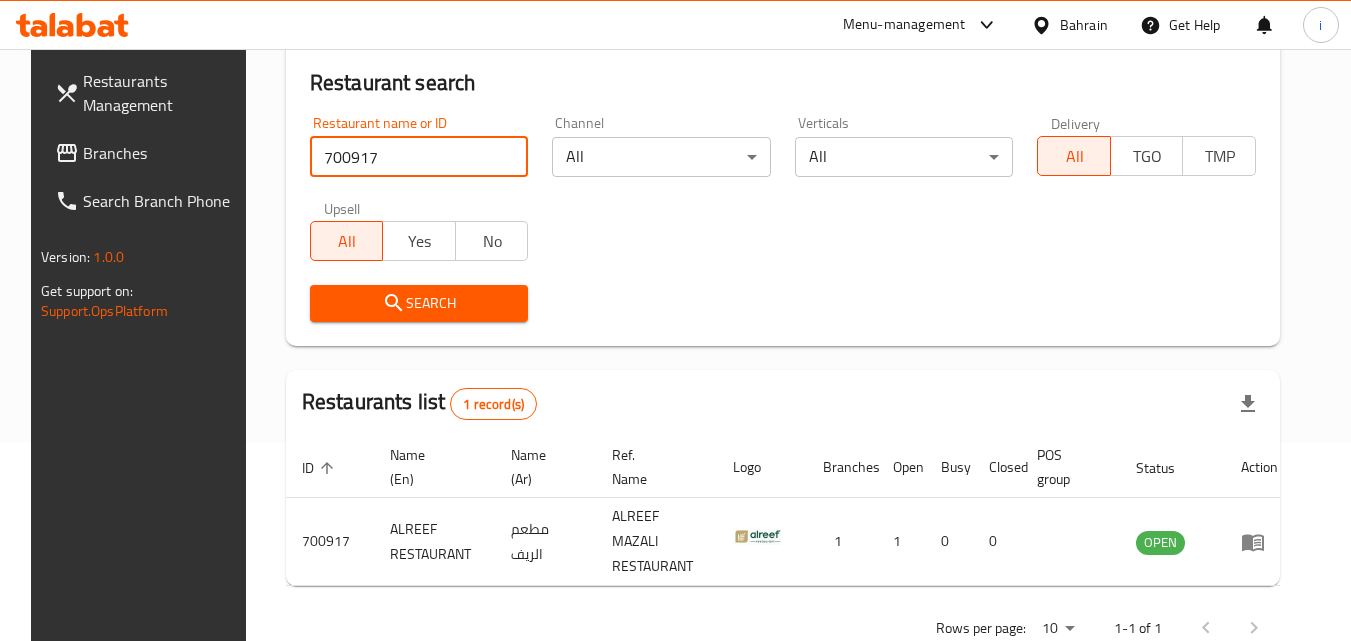 scroll, scrollTop: 234, scrollLeft: 0, axis: vertical 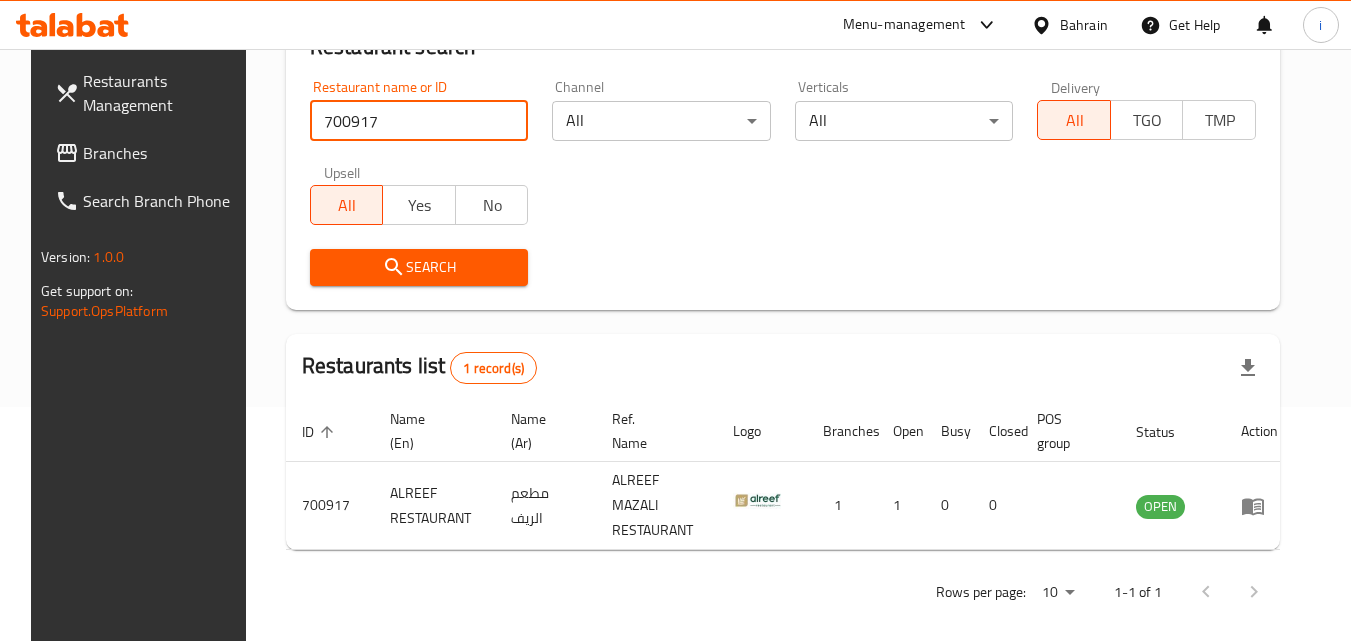 click 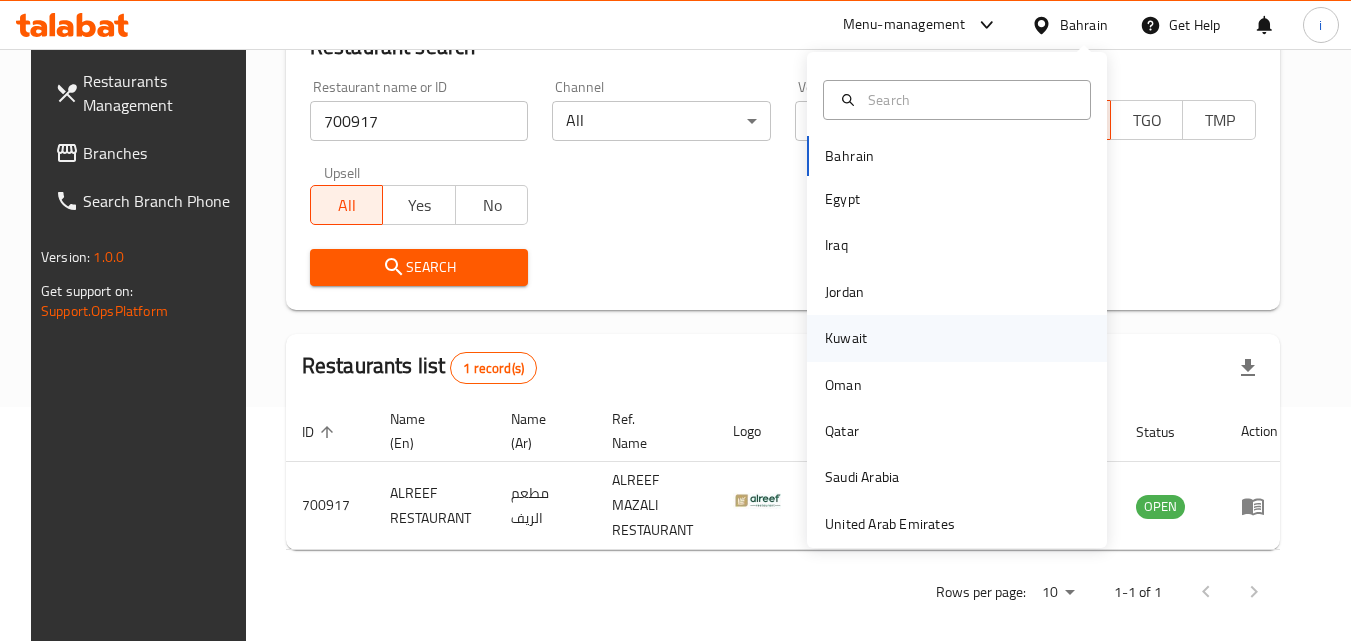 click on "Kuwait" at bounding box center [846, 338] 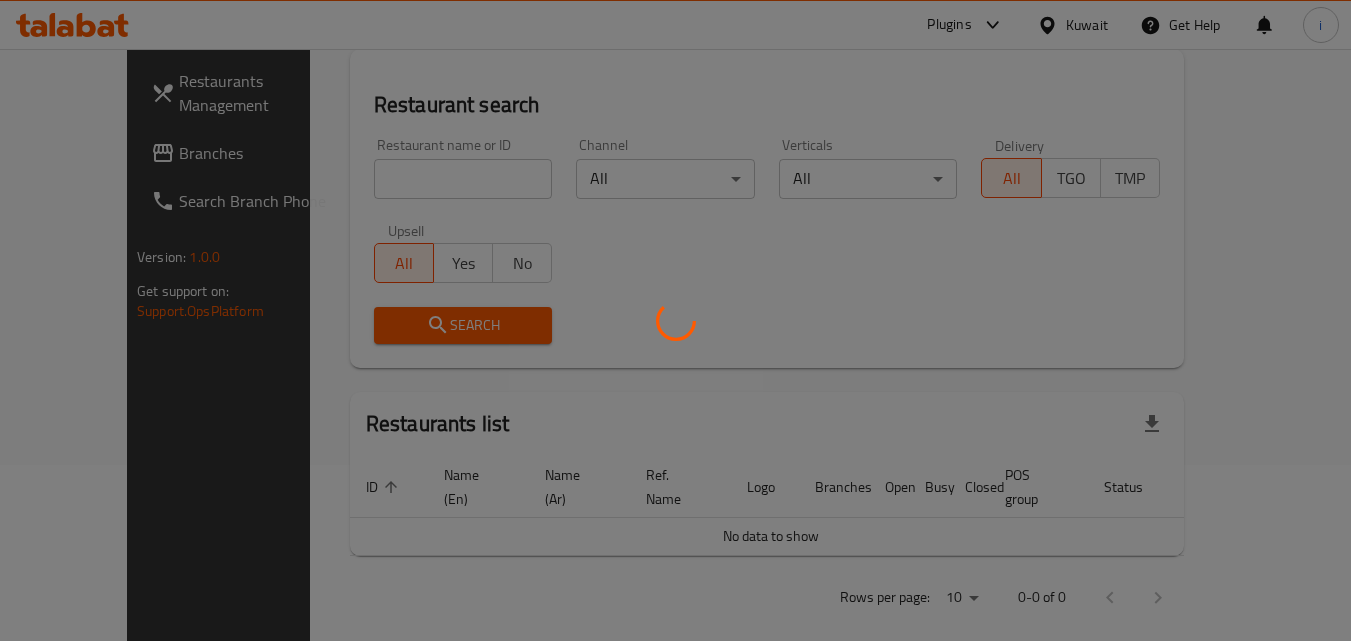 scroll, scrollTop: 234, scrollLeft: 0, axis: vertical 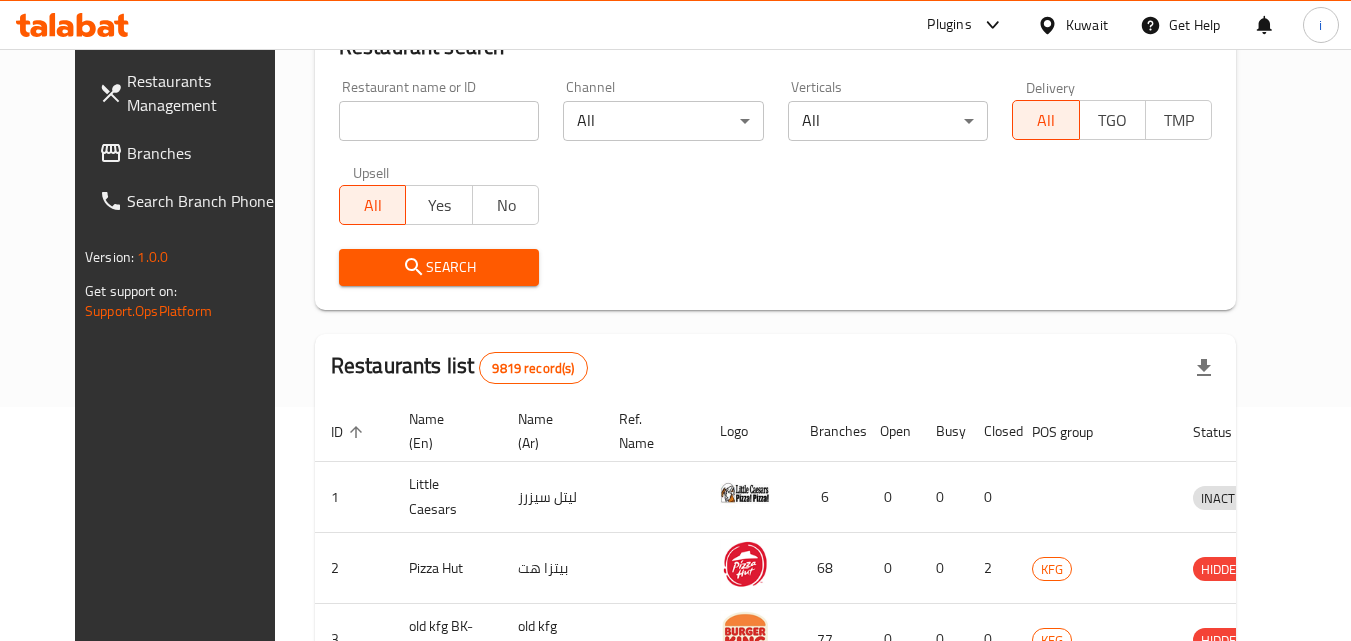 click 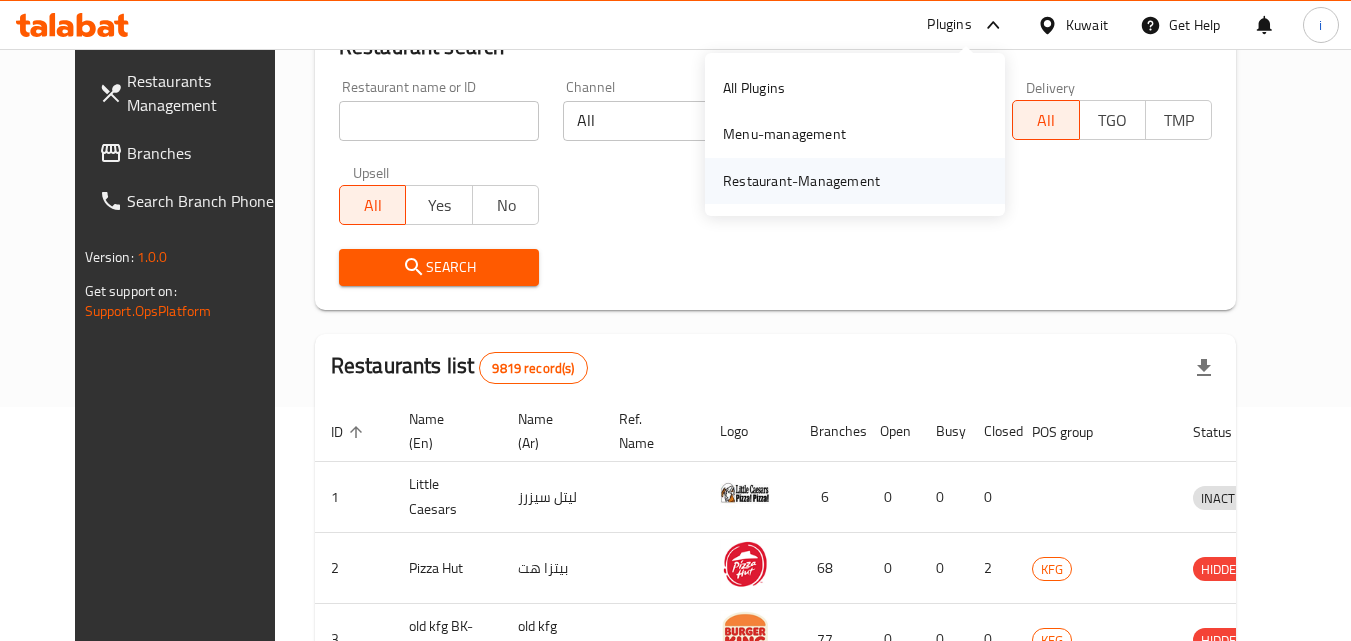 click on "Restaurant-Management" at bounding box center [855, 181] 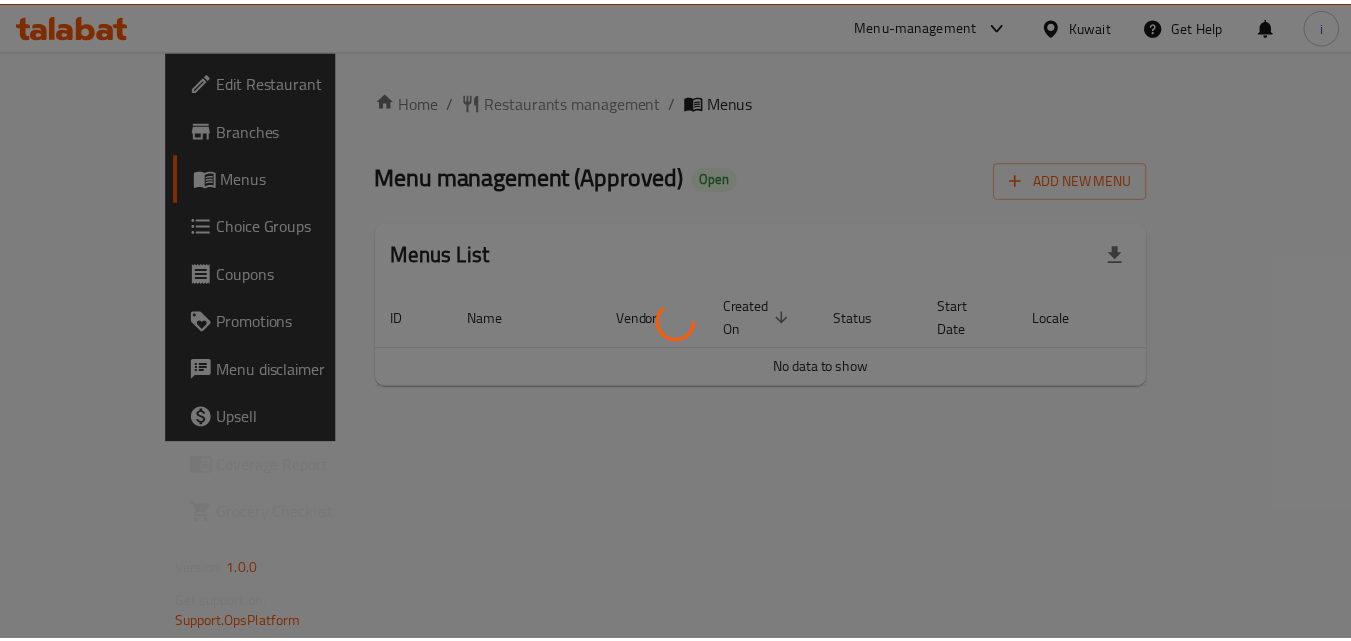 scroll, scrollTop: 0, scrollLeft: 0, axis: both 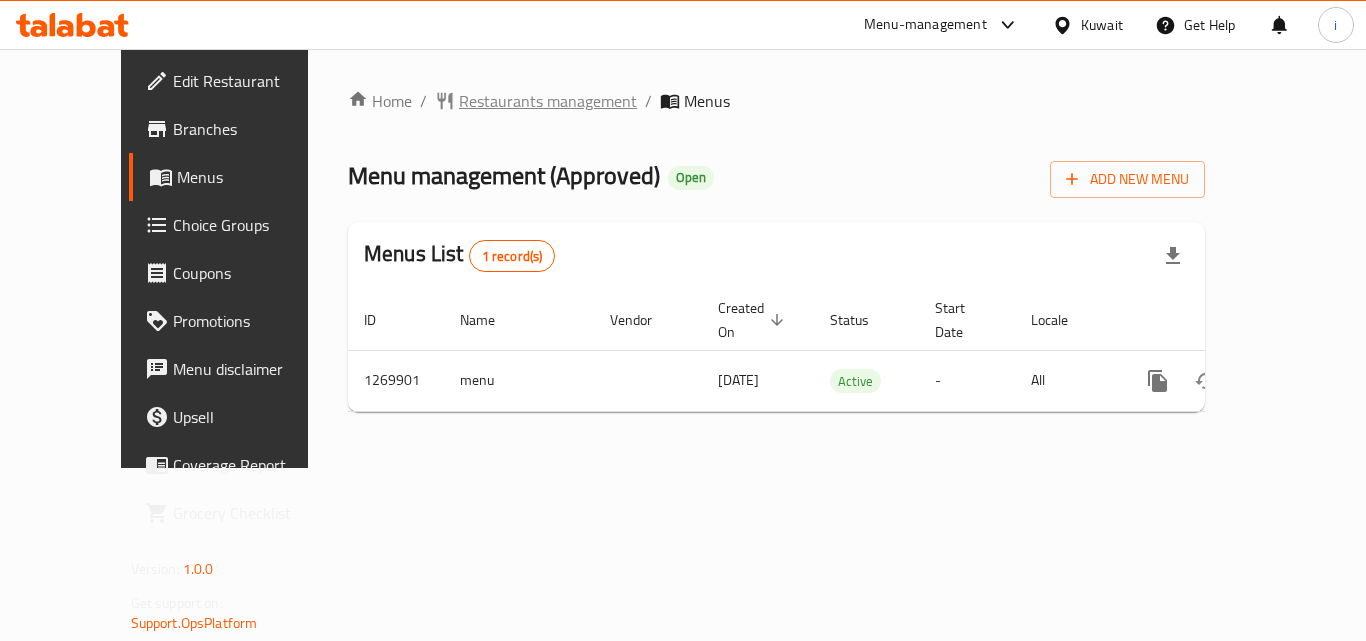 click on "Restaurants management" at bounding box center [548, 101] 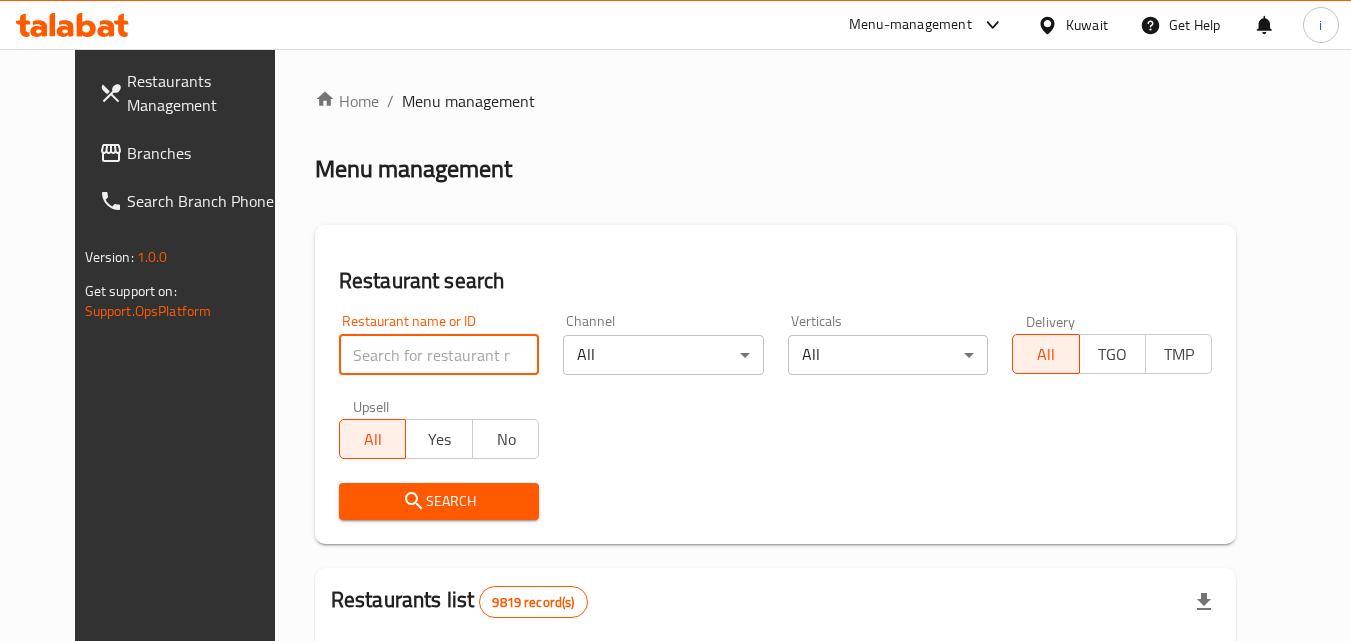 click at bounding box center (439, 355) 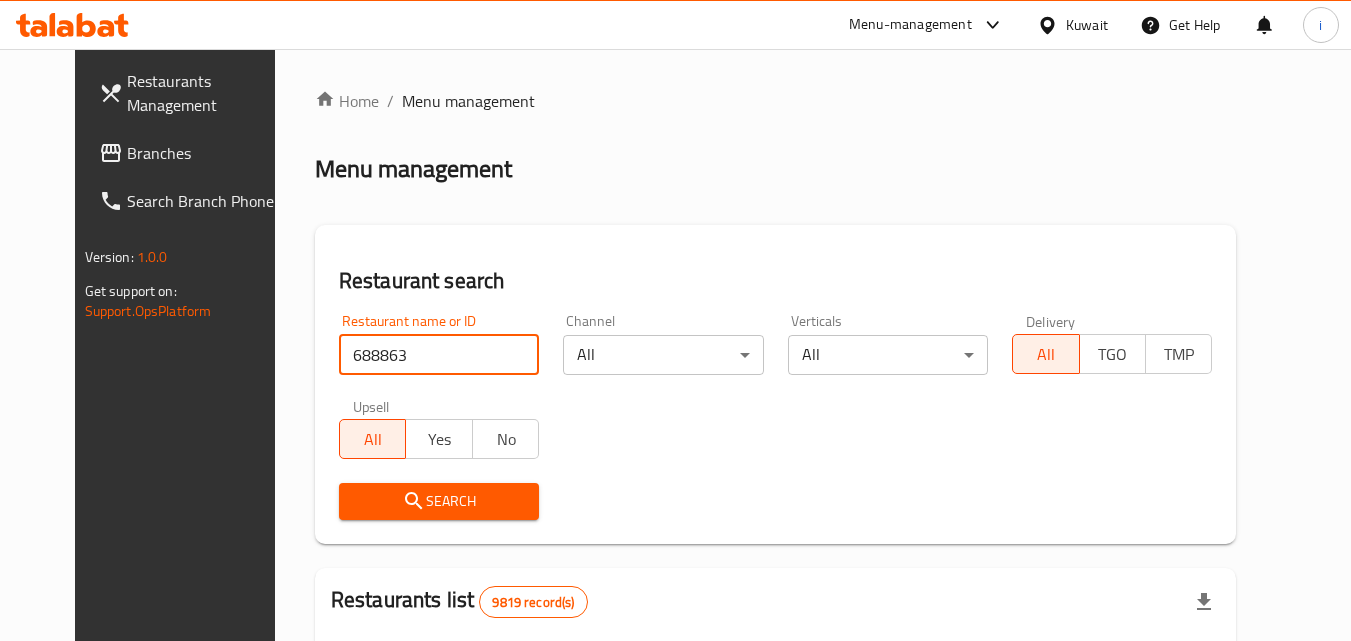 type on "688863" 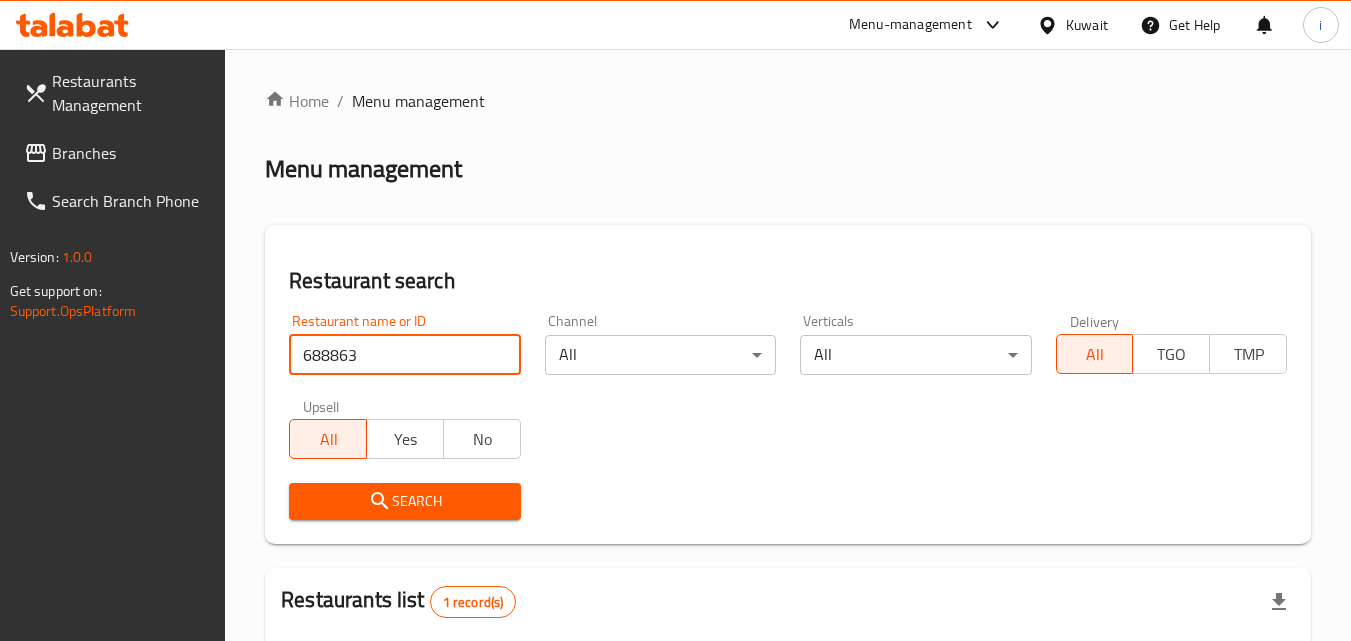 scroll, scrollTop: 276, scrollLeft: 0, axis: vertical 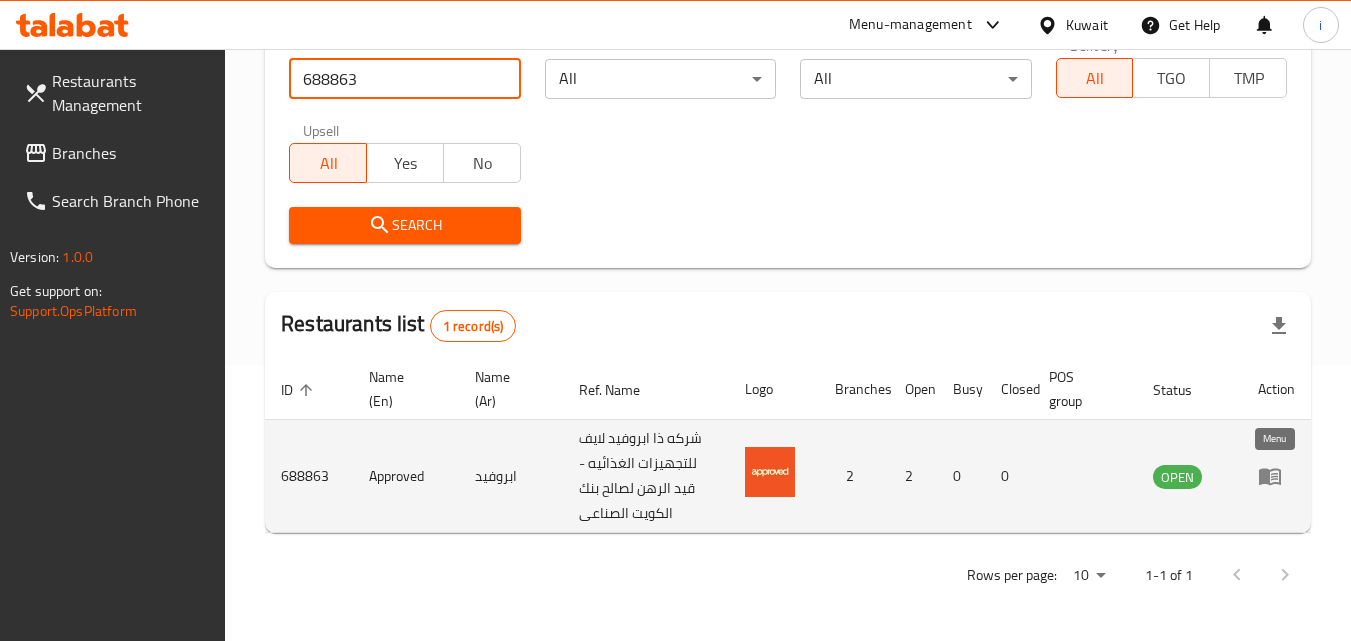 click 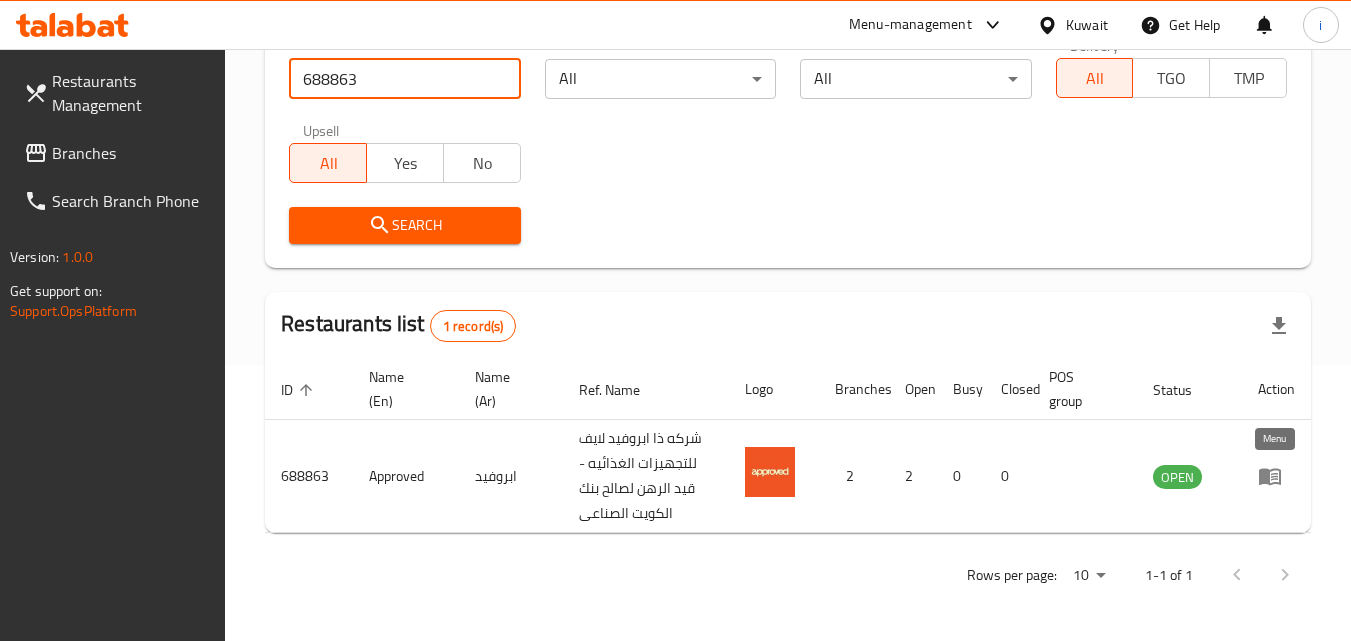 scroll, scrollTop: 0, scrollLeft: 0, axis: both 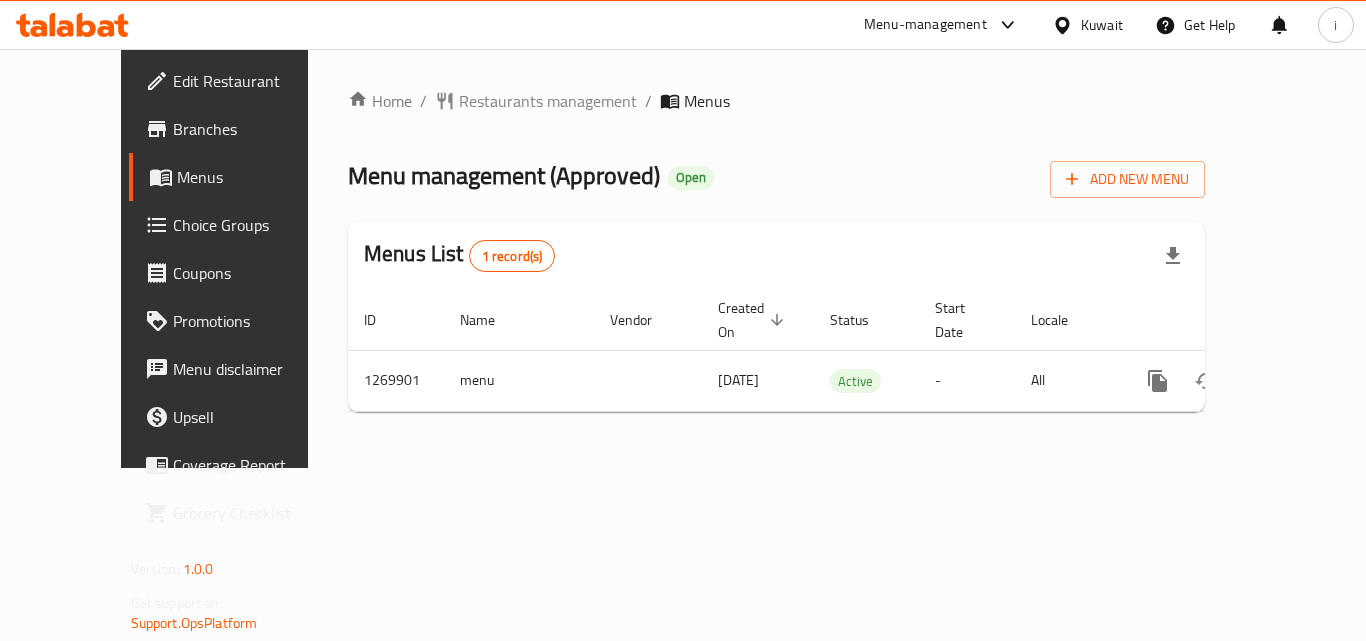 click at bounding box center (1066, 25) 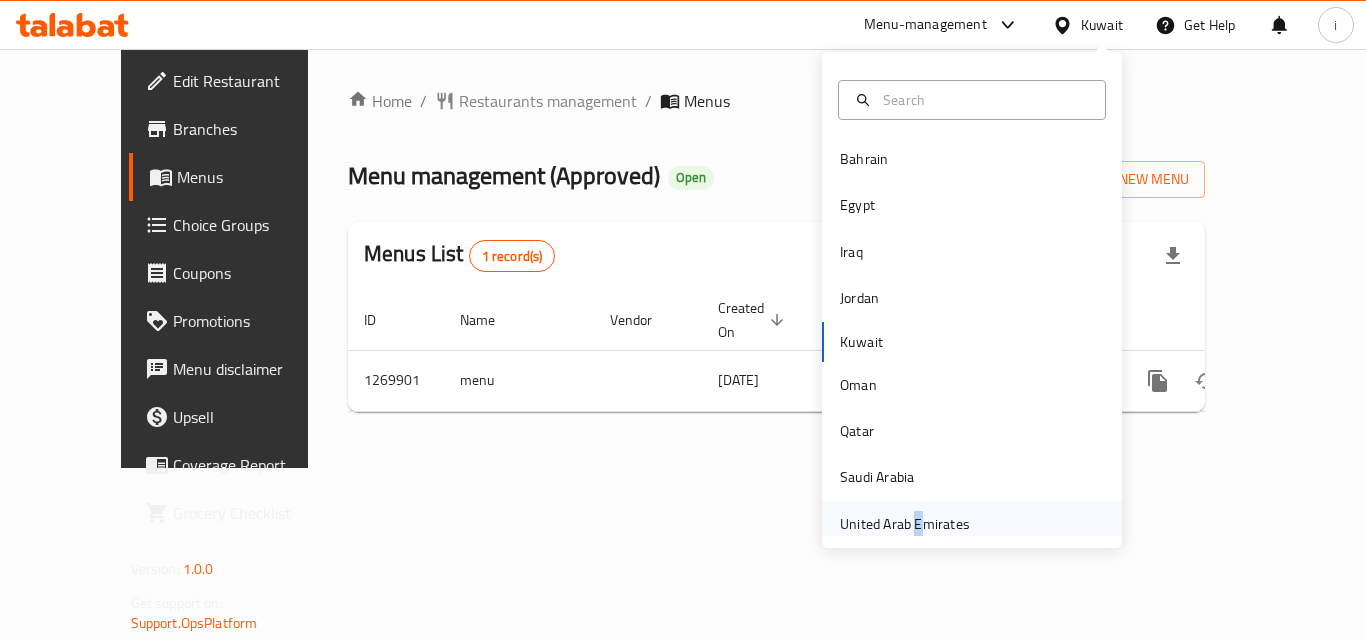 click on "United Arab Emirates" at bounding box center (905, 524) 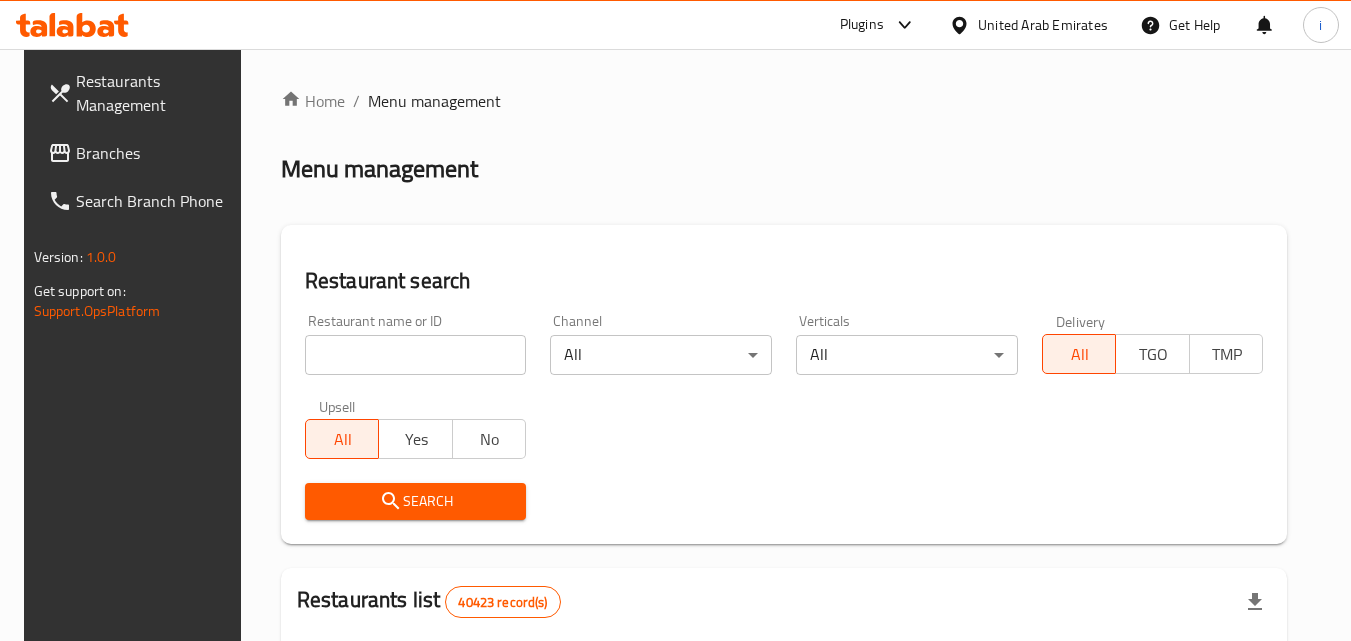 click at bounding box center [900, 25] 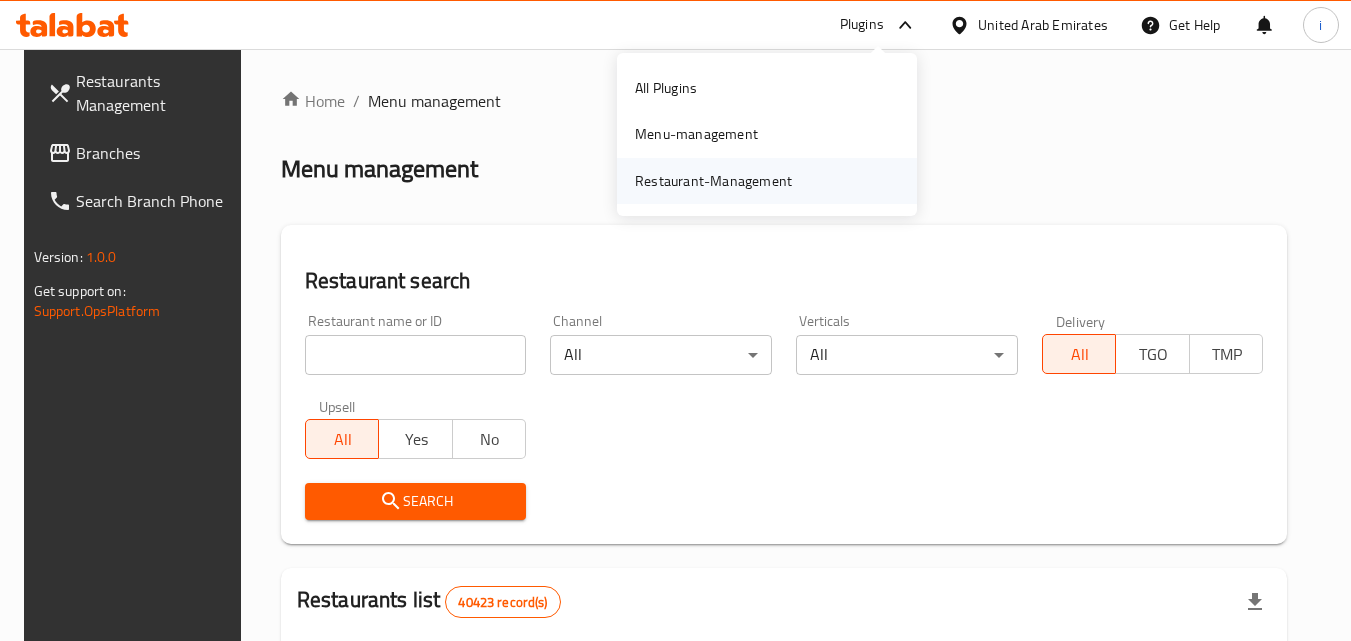 click on "Restaurant-Management" at bounding box center (713, 181) 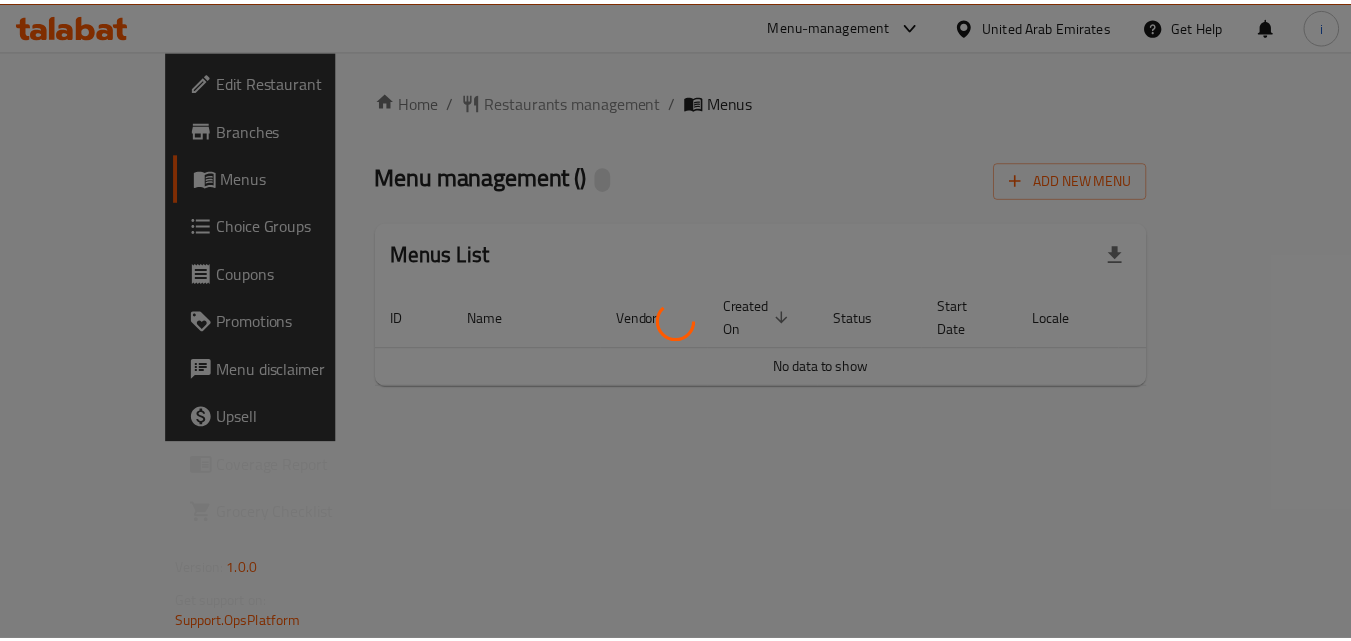 scroll, scrollTop: 0, scrollLeft: 0, axis: both 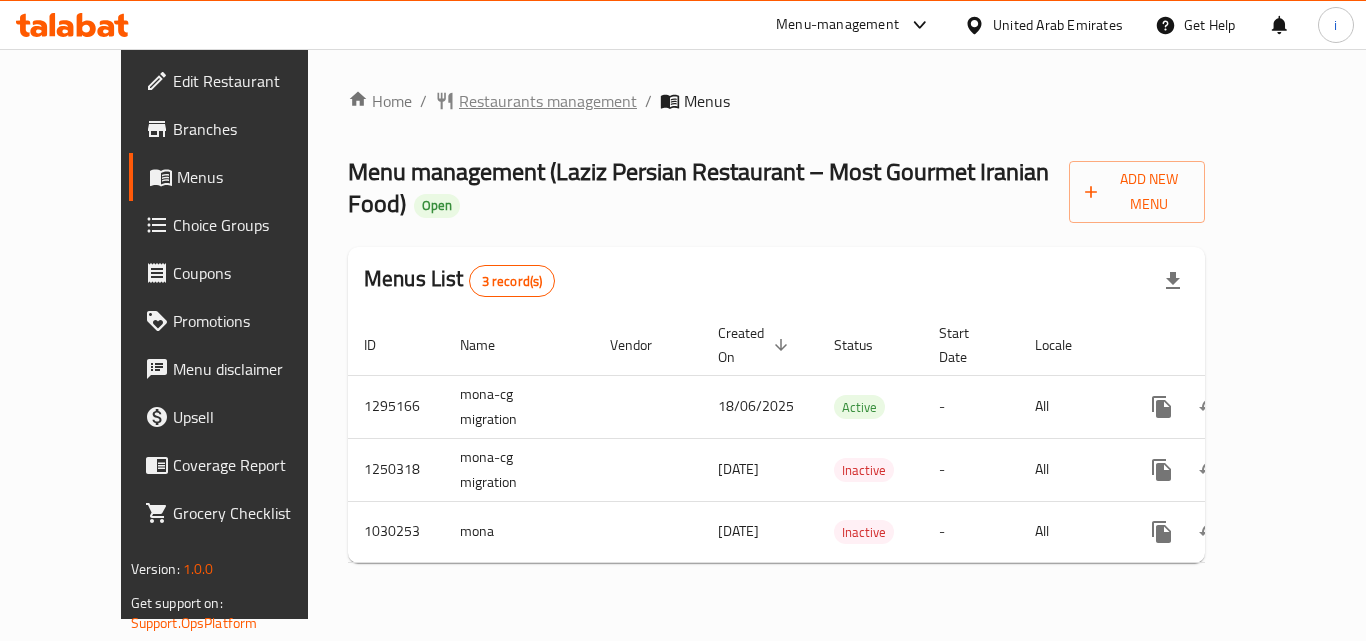 click on "Restaurants management" at bounding box center [548, 101] 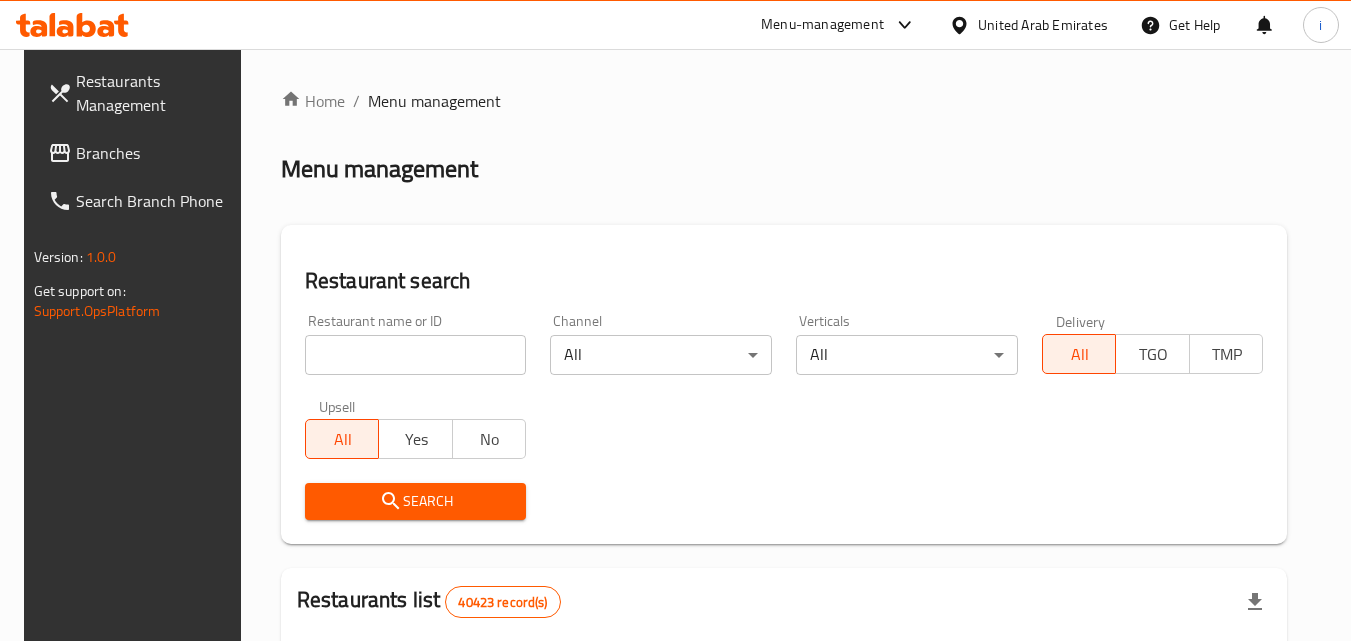 click at bounding box center [416, 355] 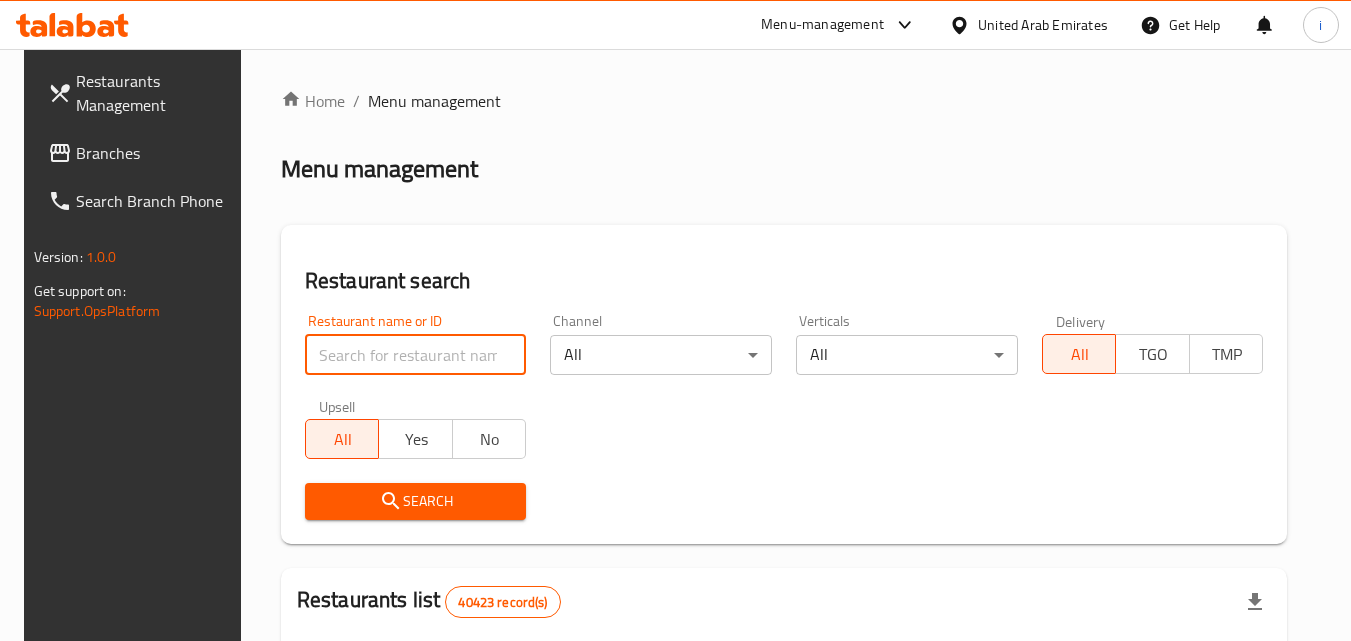 paste on "661297" 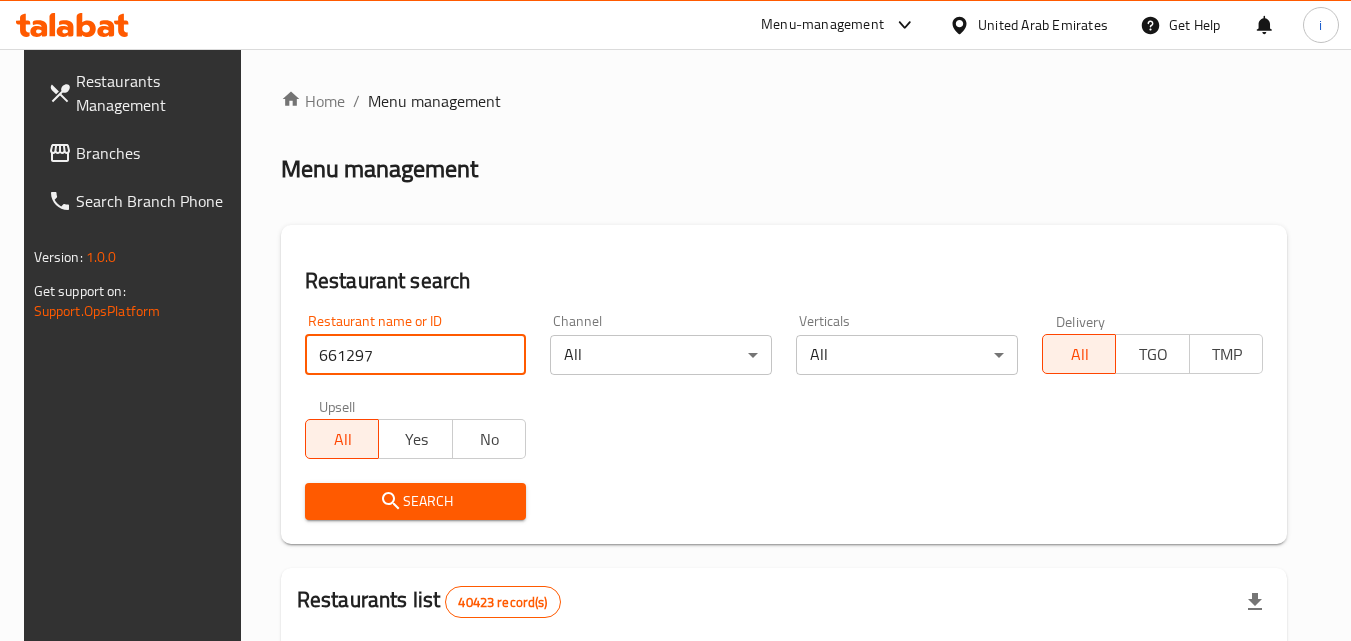 type on "661297" 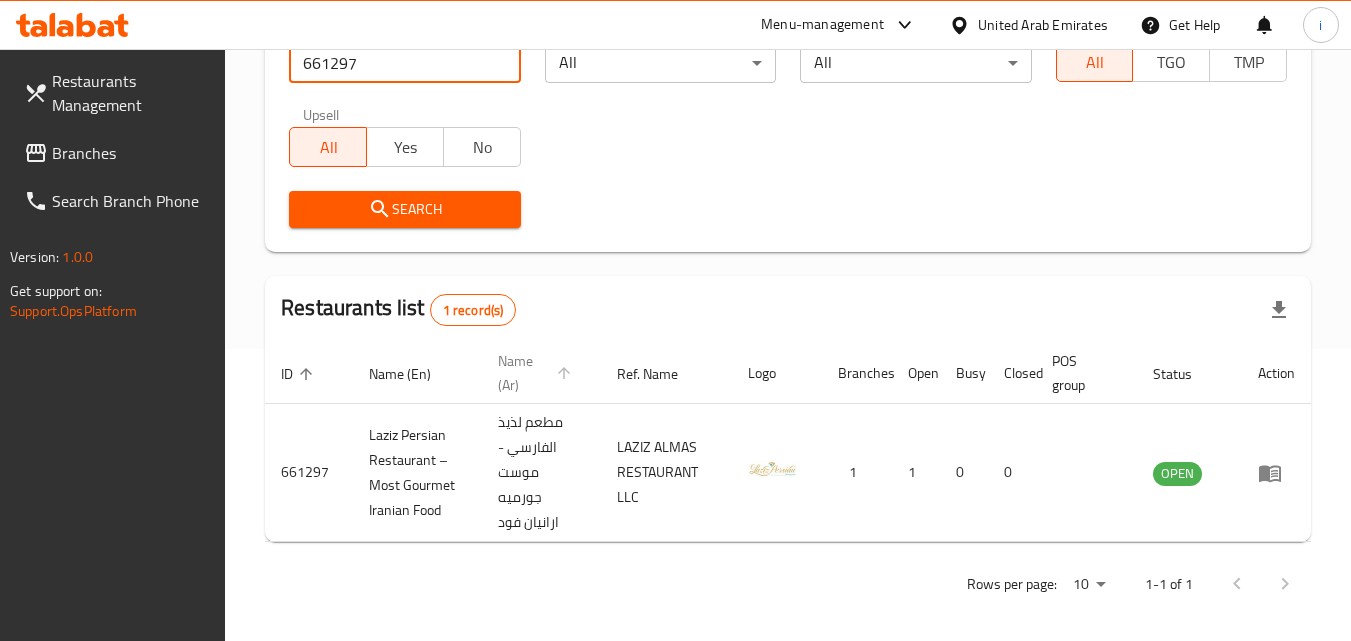 scroll, scrollTop: 301, scrollLeft: 0, axis: vertical 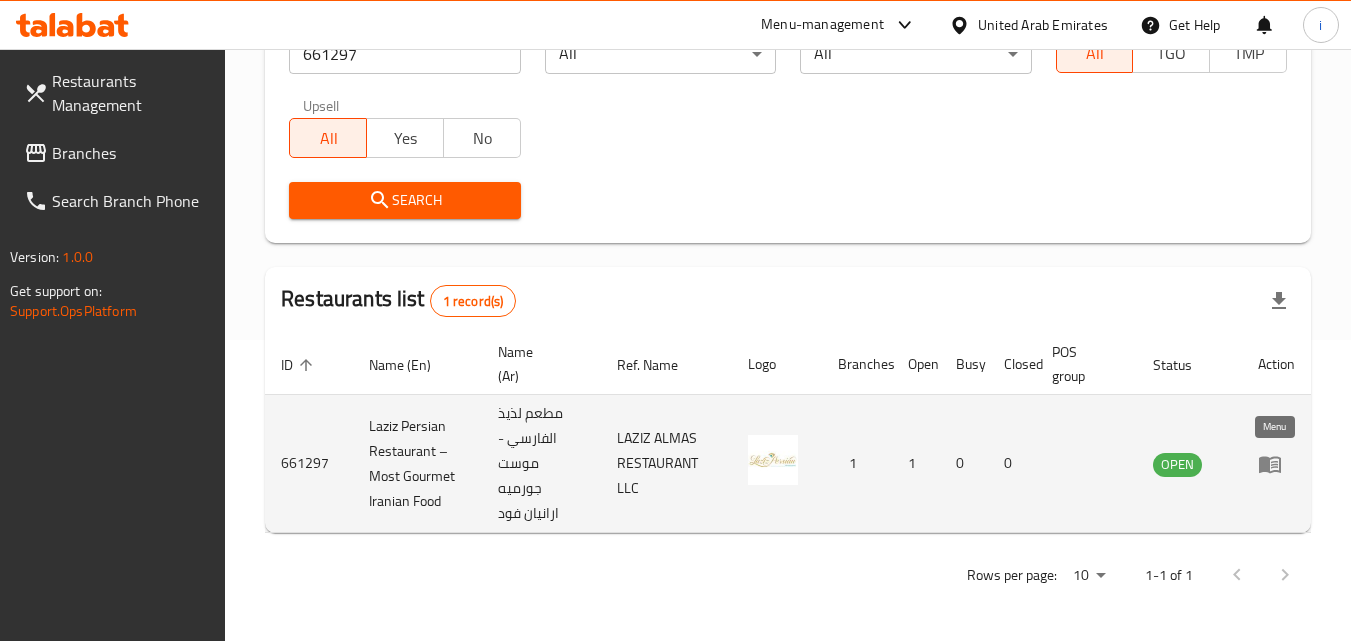 click 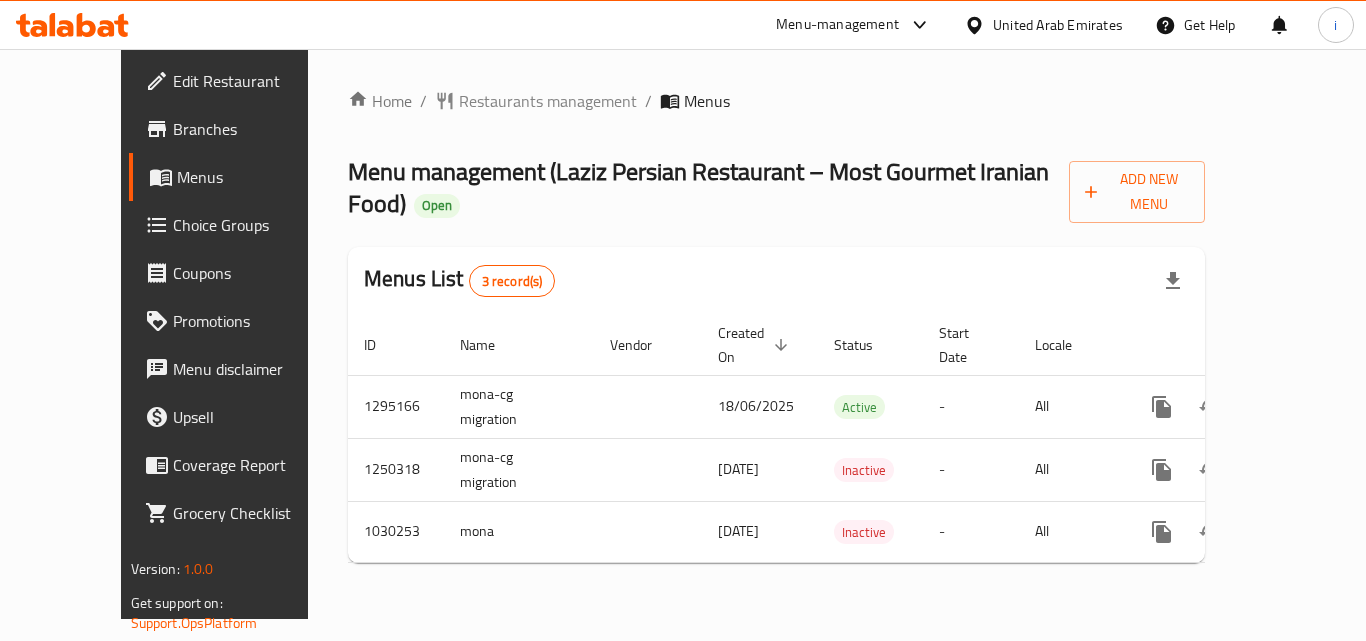 click on "United Arab Emirates" at bounding box center [1058, 25] 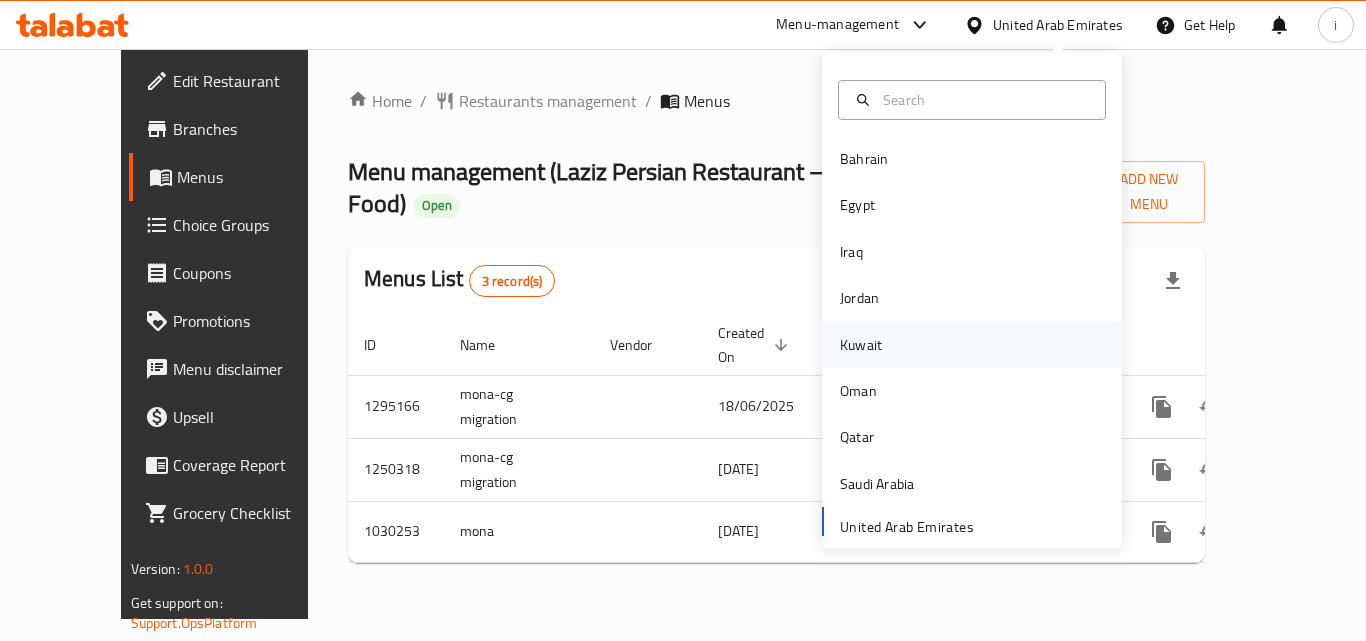 click on "Kuwait" at bounding box center [861, 345] 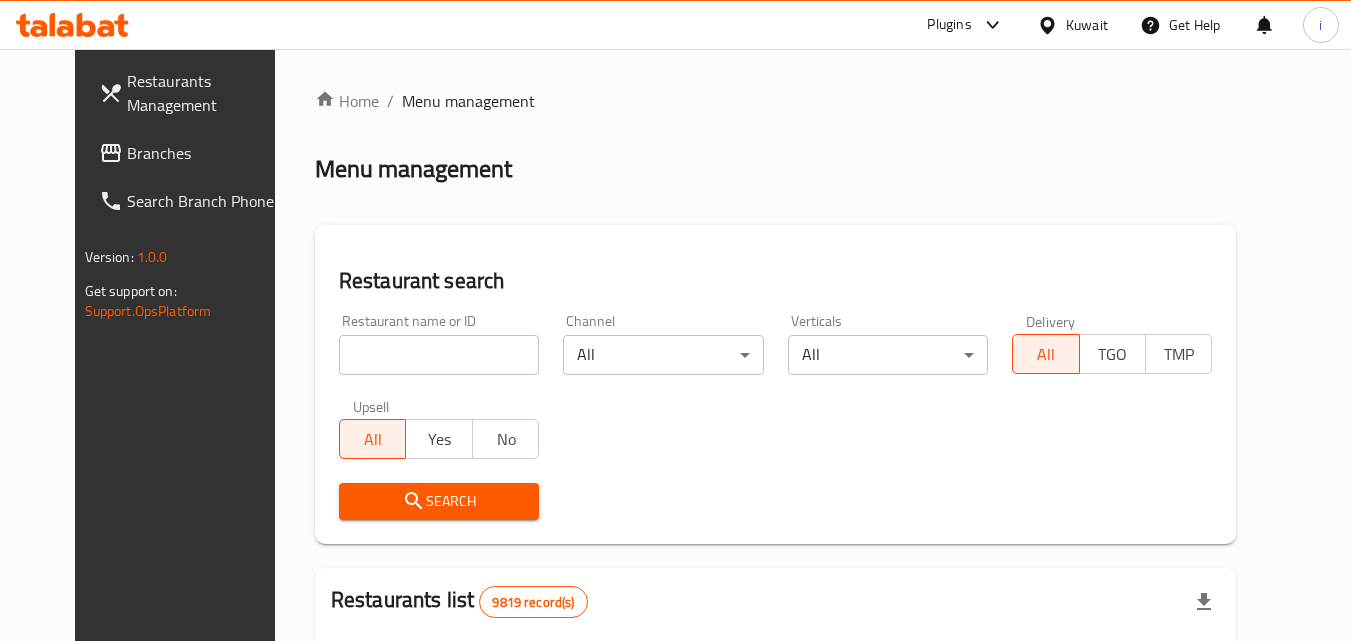 click on "Plugins" at bounding box center (949, 25) 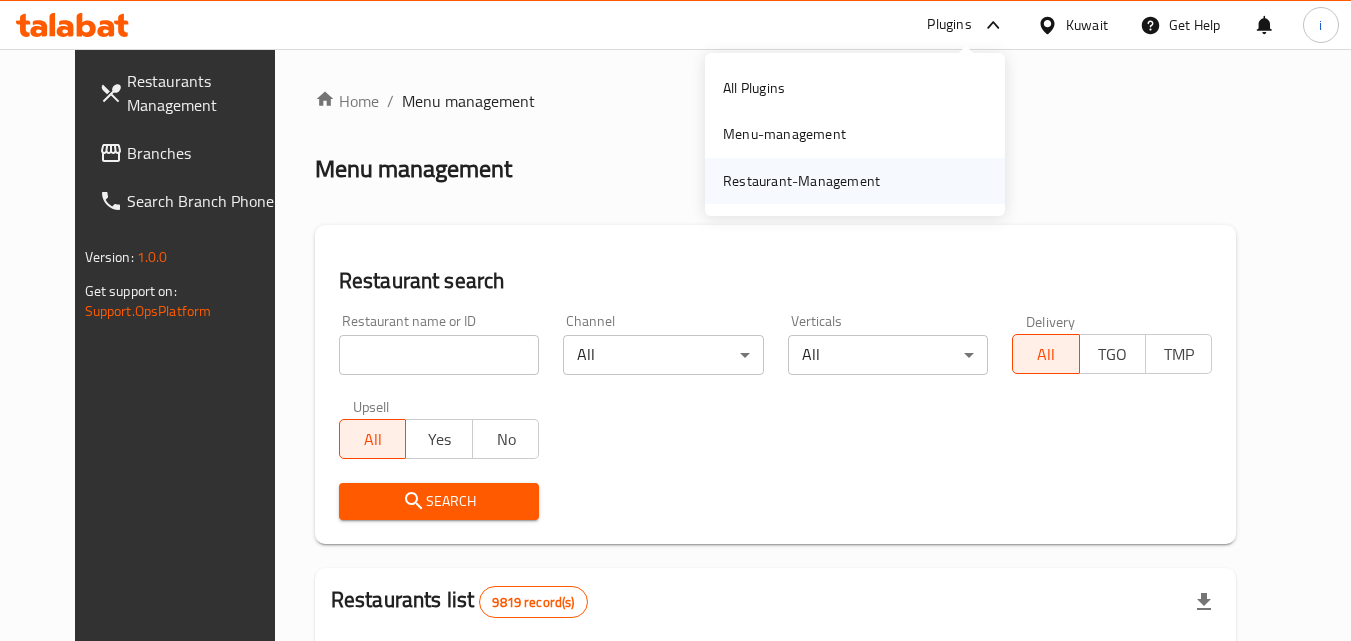 click on "Restaurant-Management" at bounding box center (801, 181) 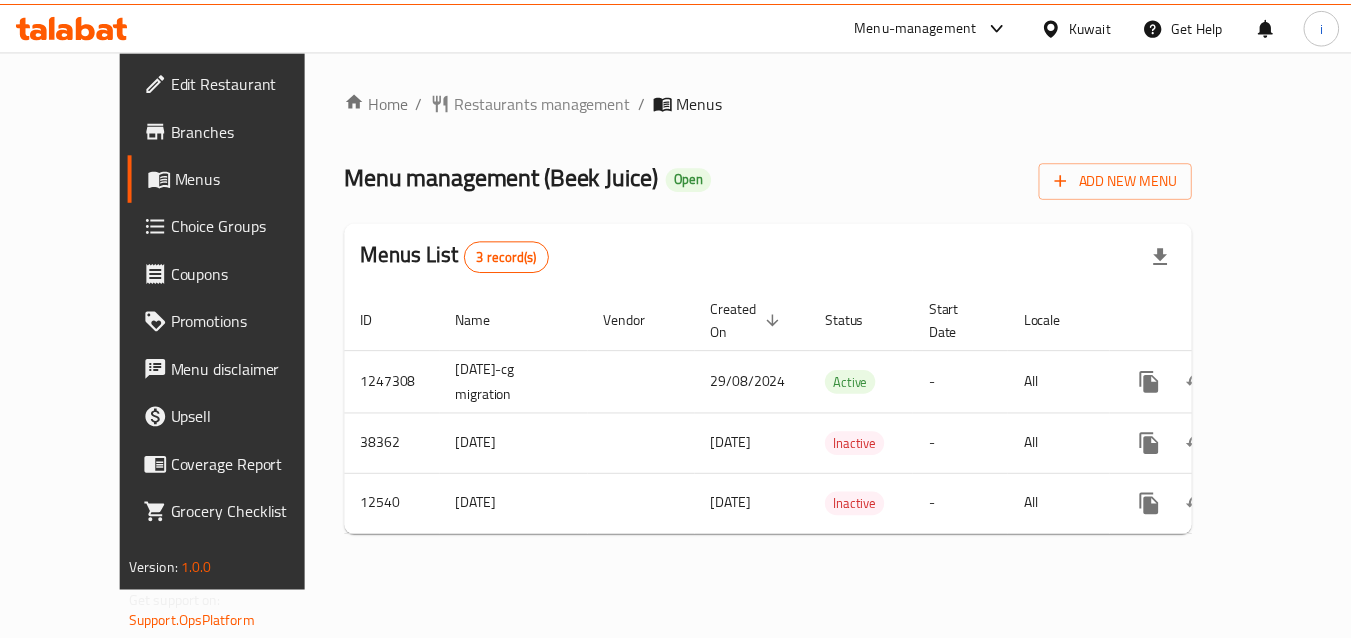 scroll, scrollTop: 0, scrollLeft: 0, axis: both 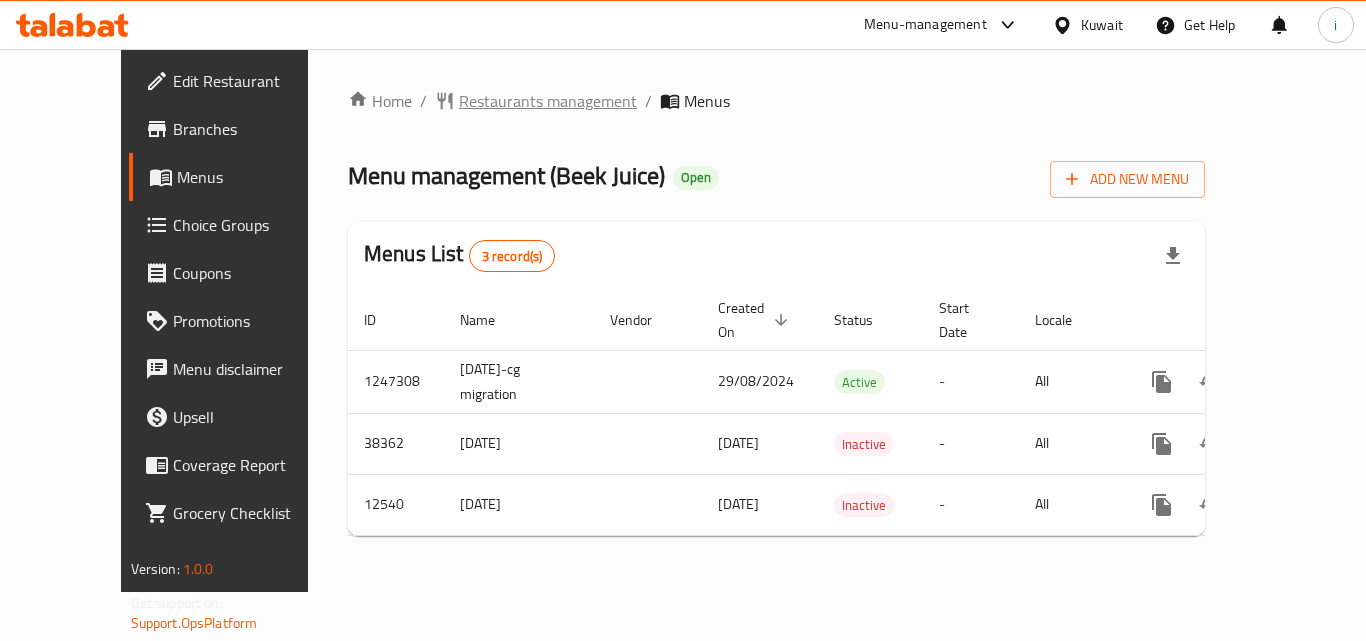 click on "Restaurants management" at bounding box center [548, 101] 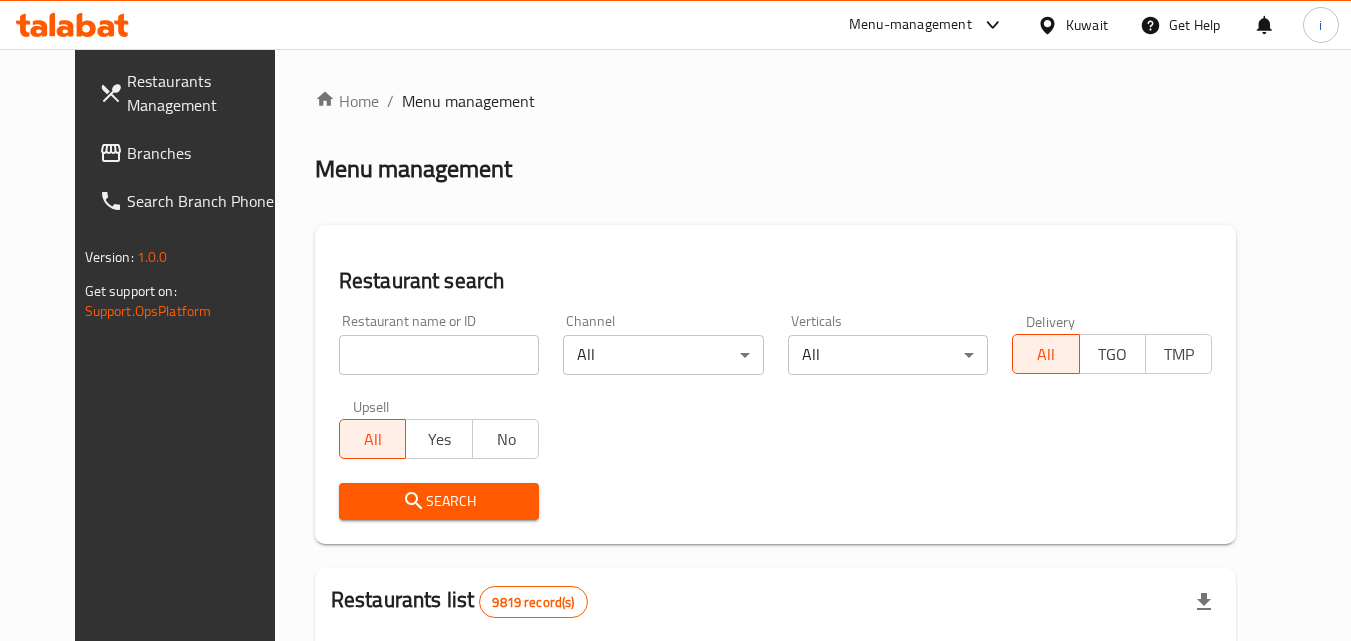 click at bounding box center [439, 355] 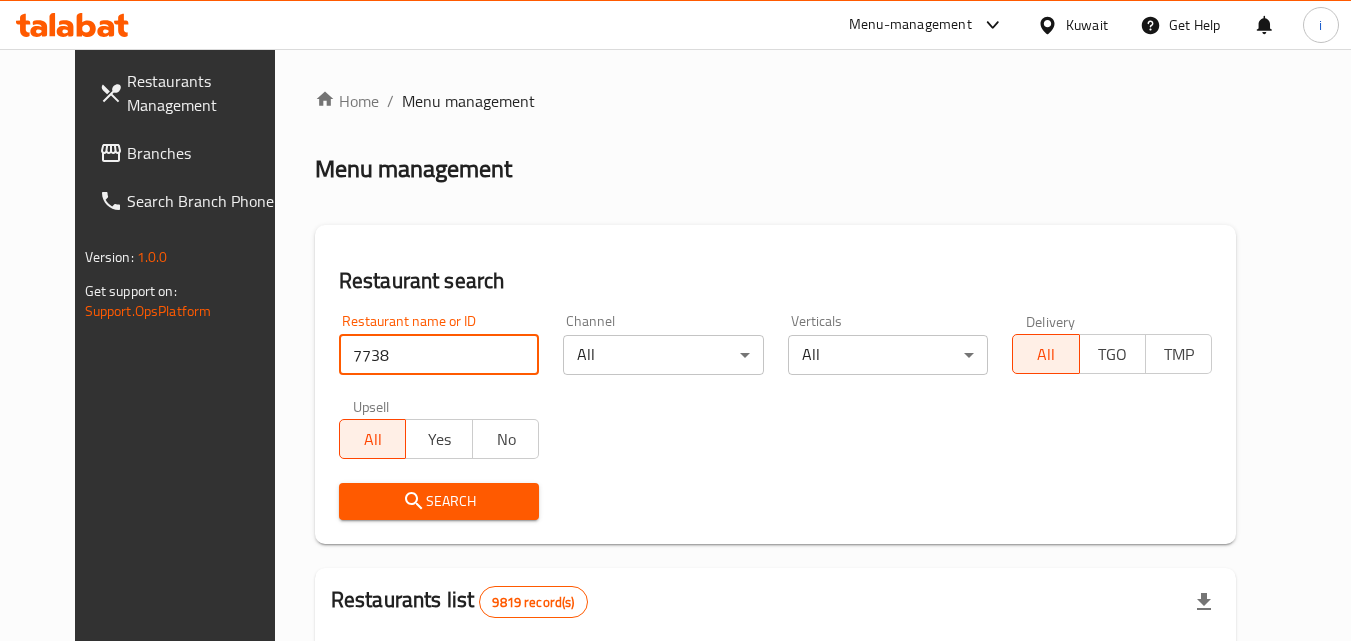 type on "7738" 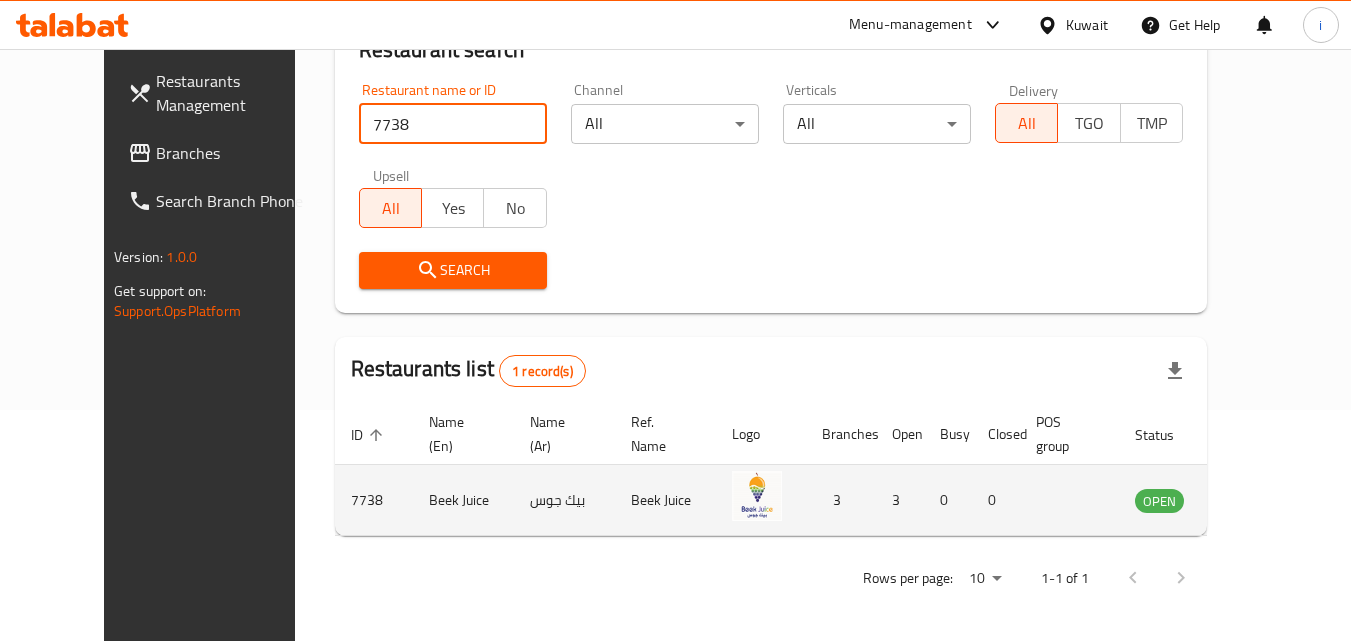 scroll, scrollTop: 234, scrollLeft: 0, axis: vertical 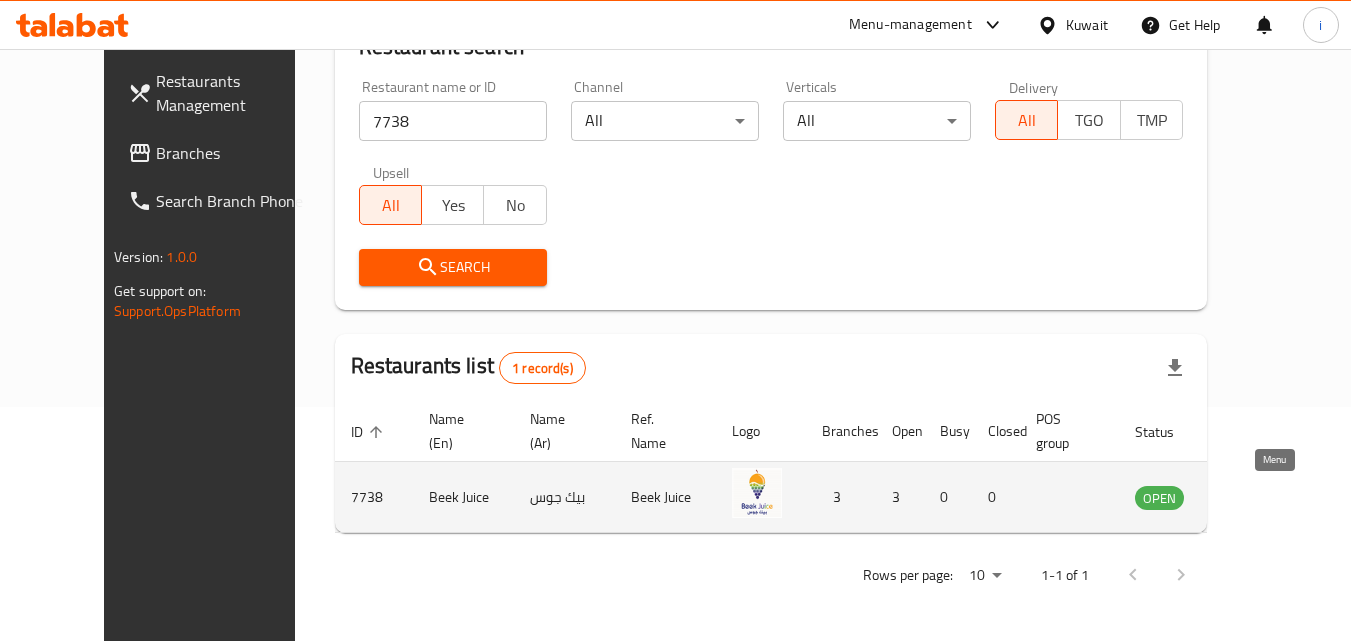 click 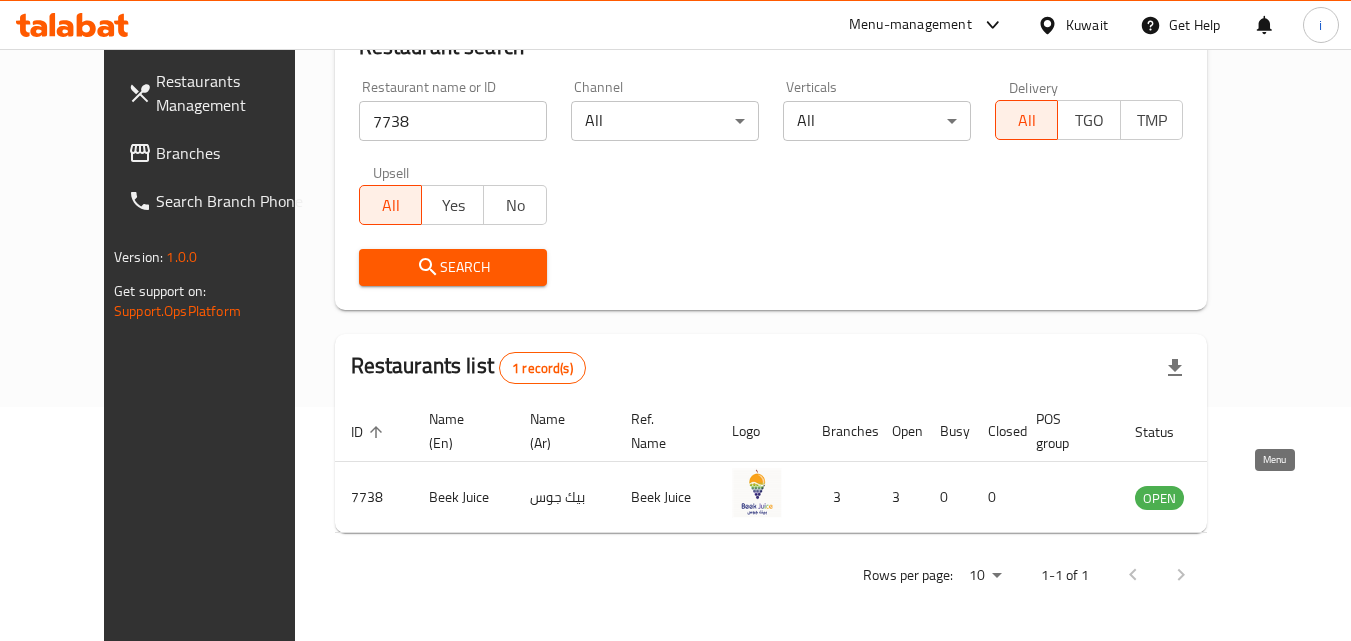 scroll, scrollTop: 0, scrollLeft: 0, axis: both 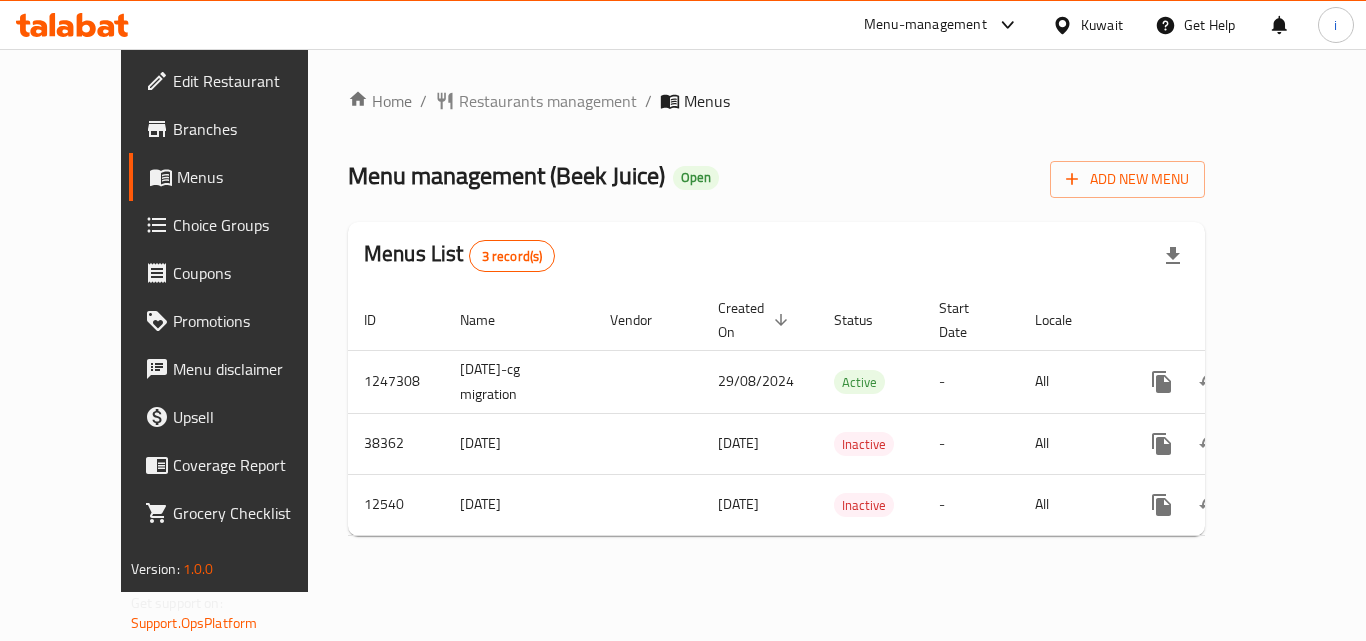 click 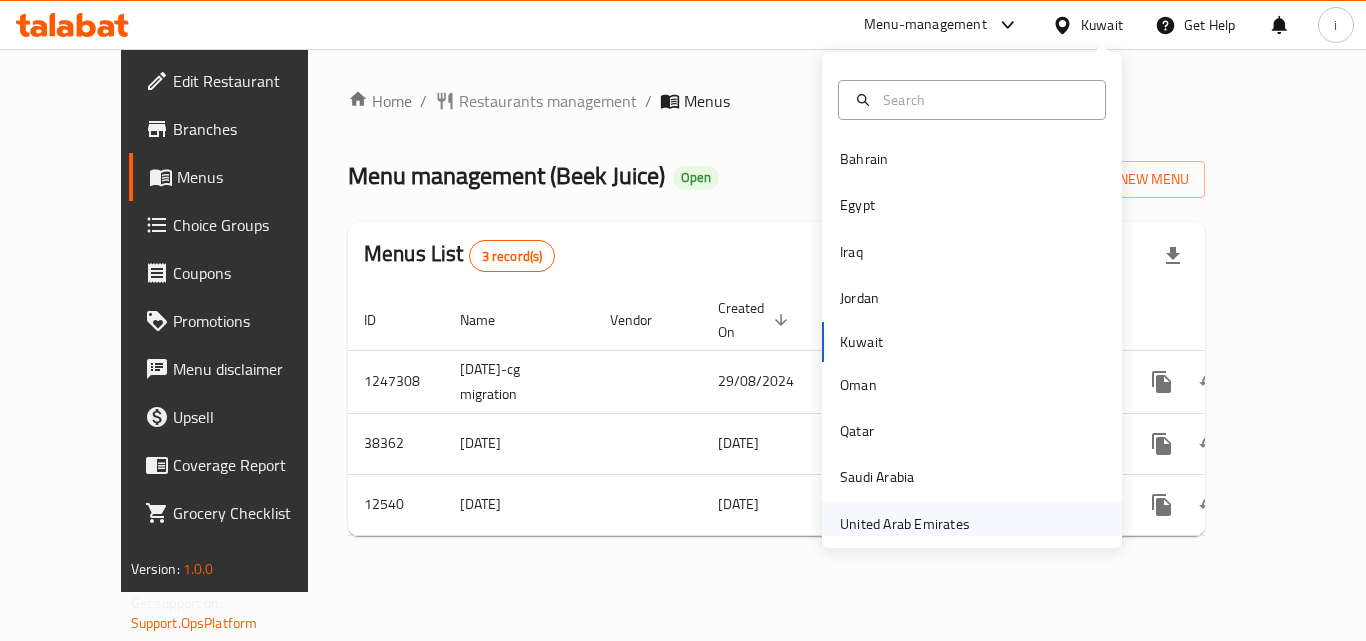 click on "United Arab Emirates" at bounding box center (905, 524) 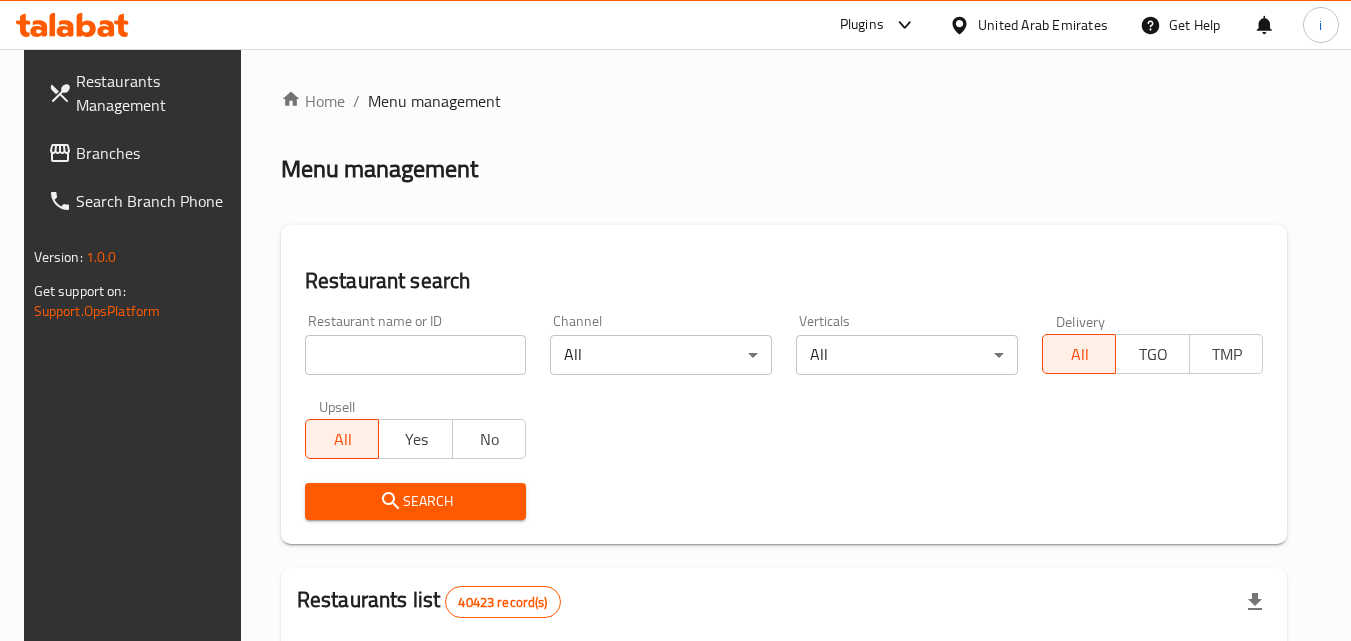 click on "Plugins" at bounding box center (862, 25) 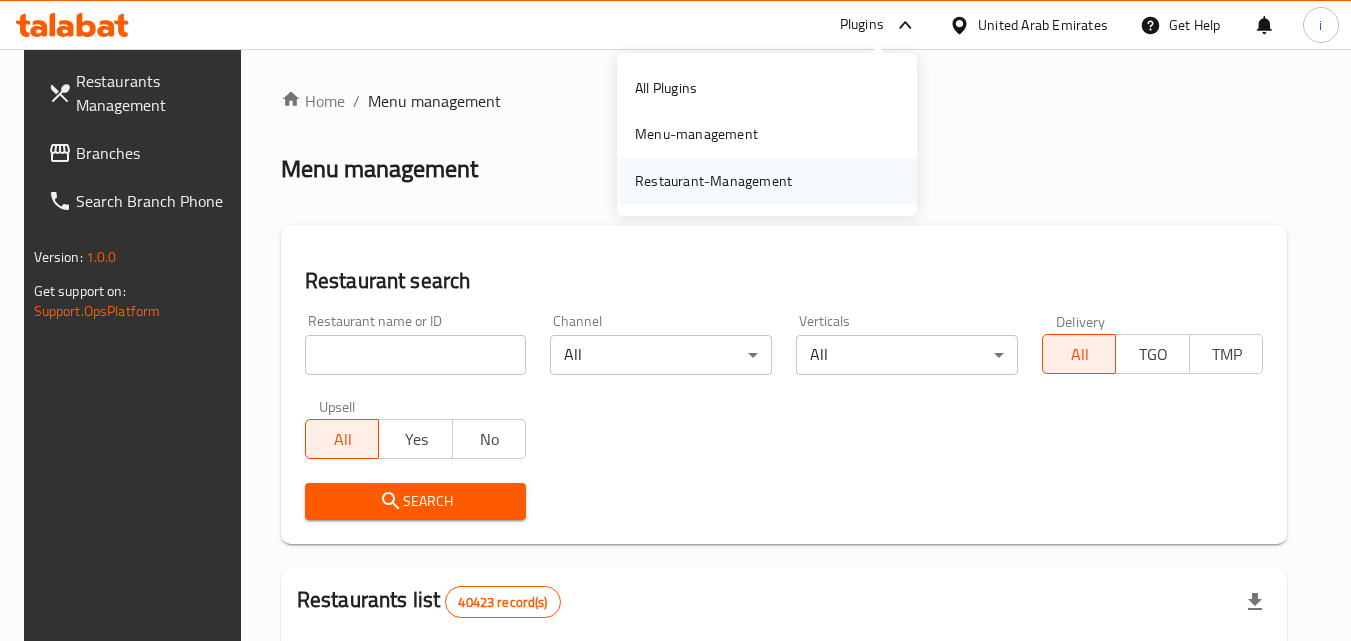 click on "Restaurant-Management" at bounding box center (713, 181) 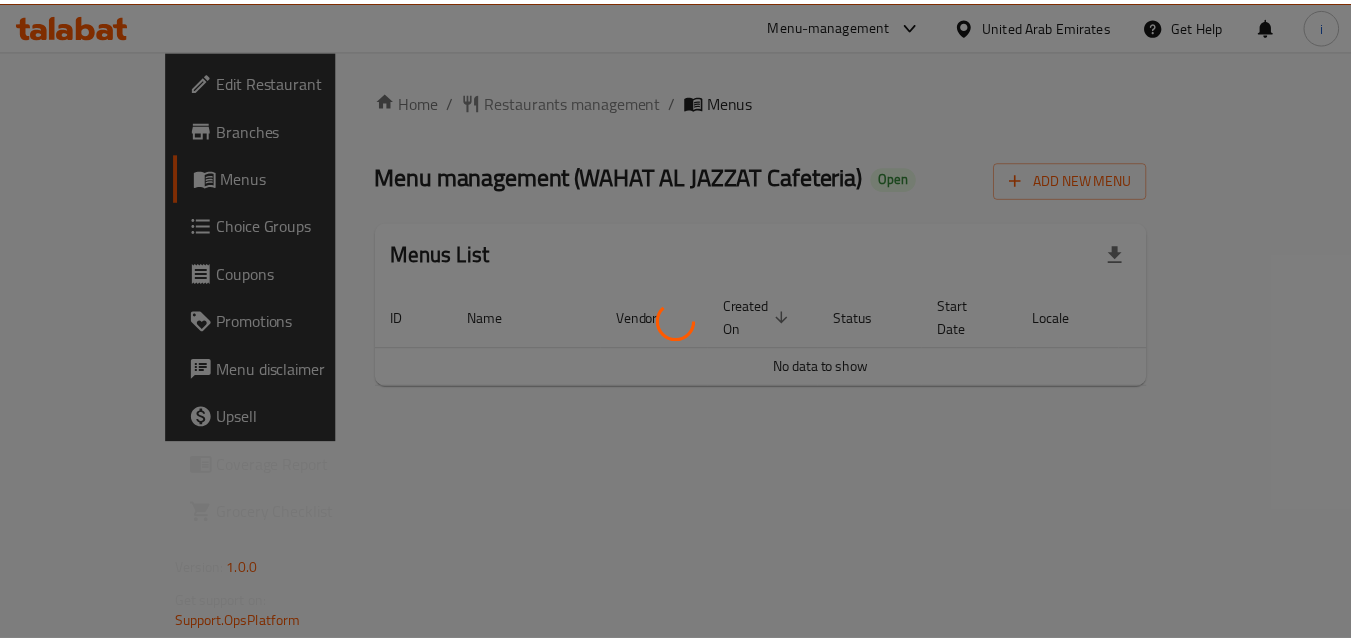 scroll, scrollTop: 0, scrollLeft: 0, axis: both 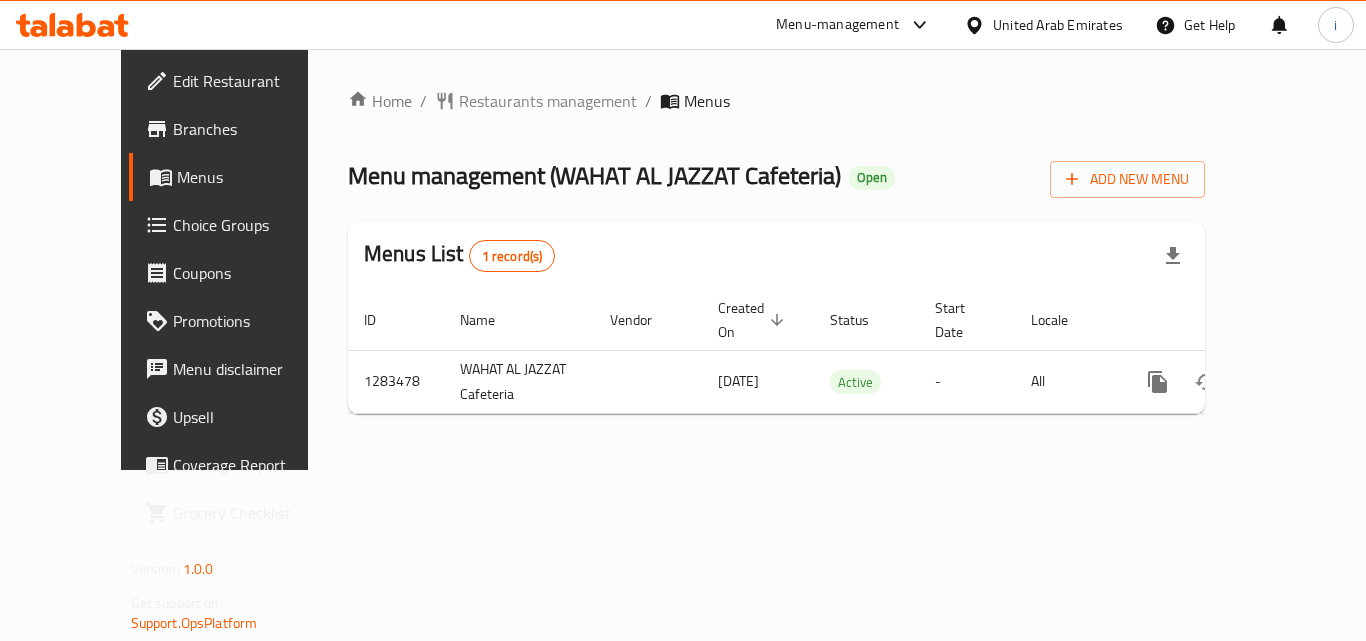 click on "Restaurants management" at bounding box center [548, 101] 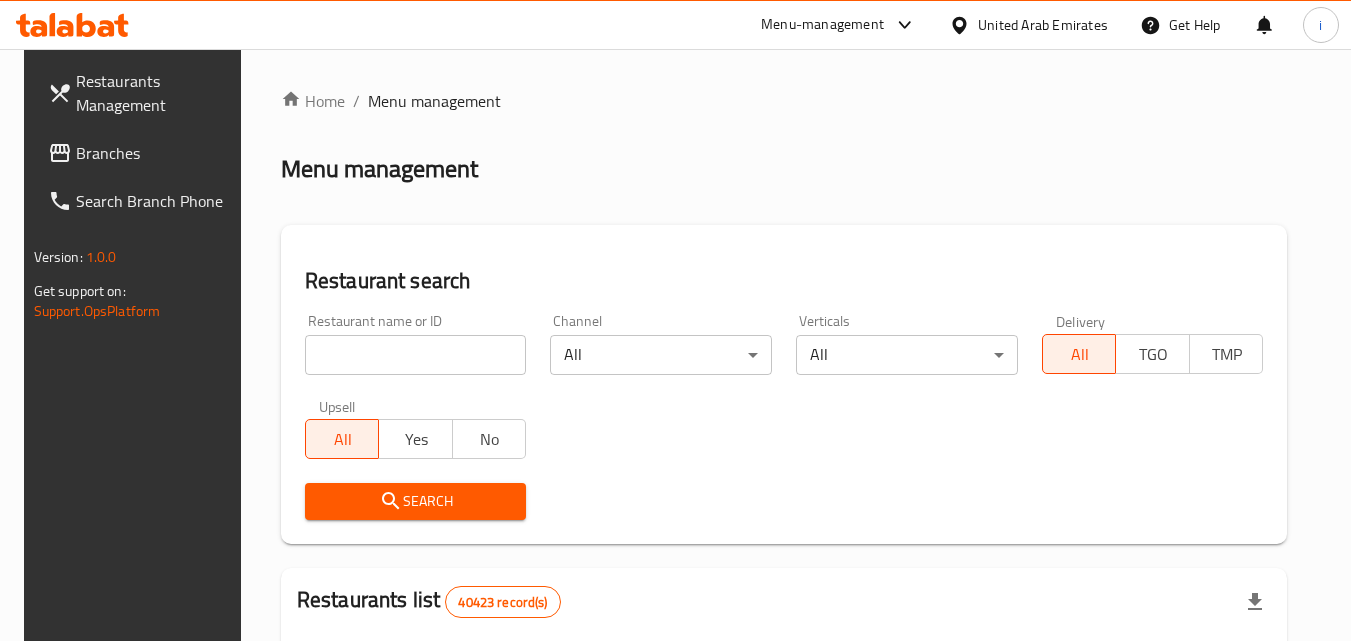 click at bounding box center (416, 355) 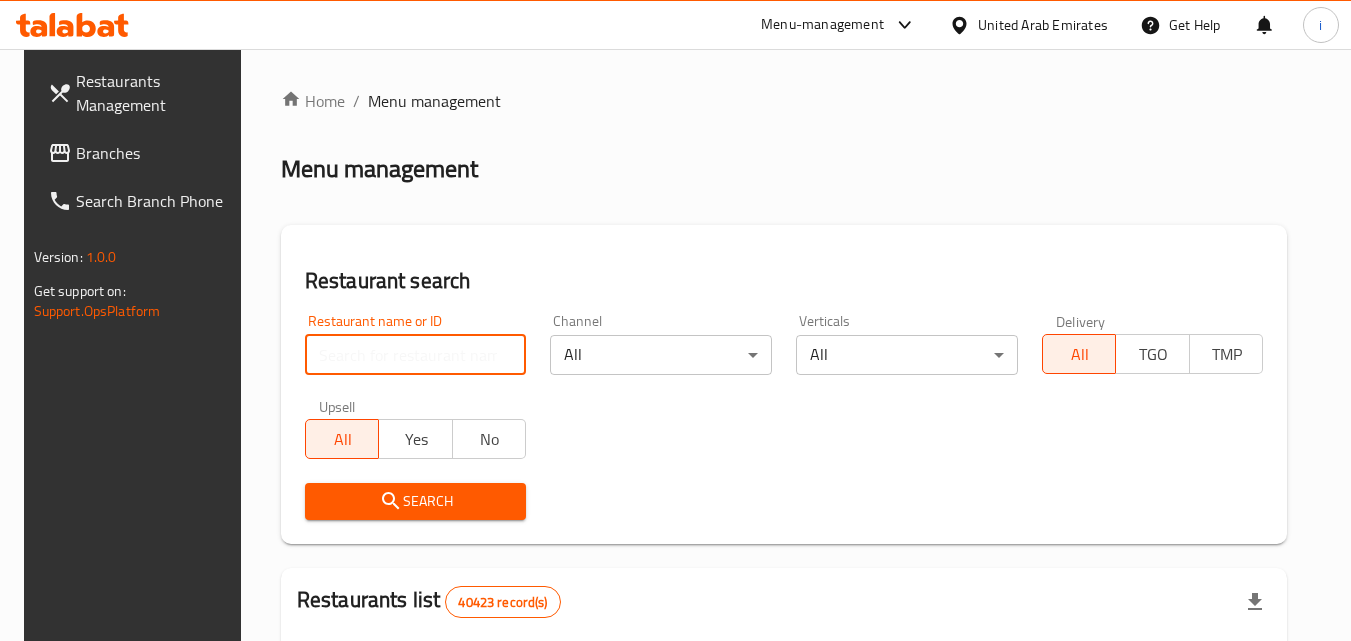 paste on "695022" 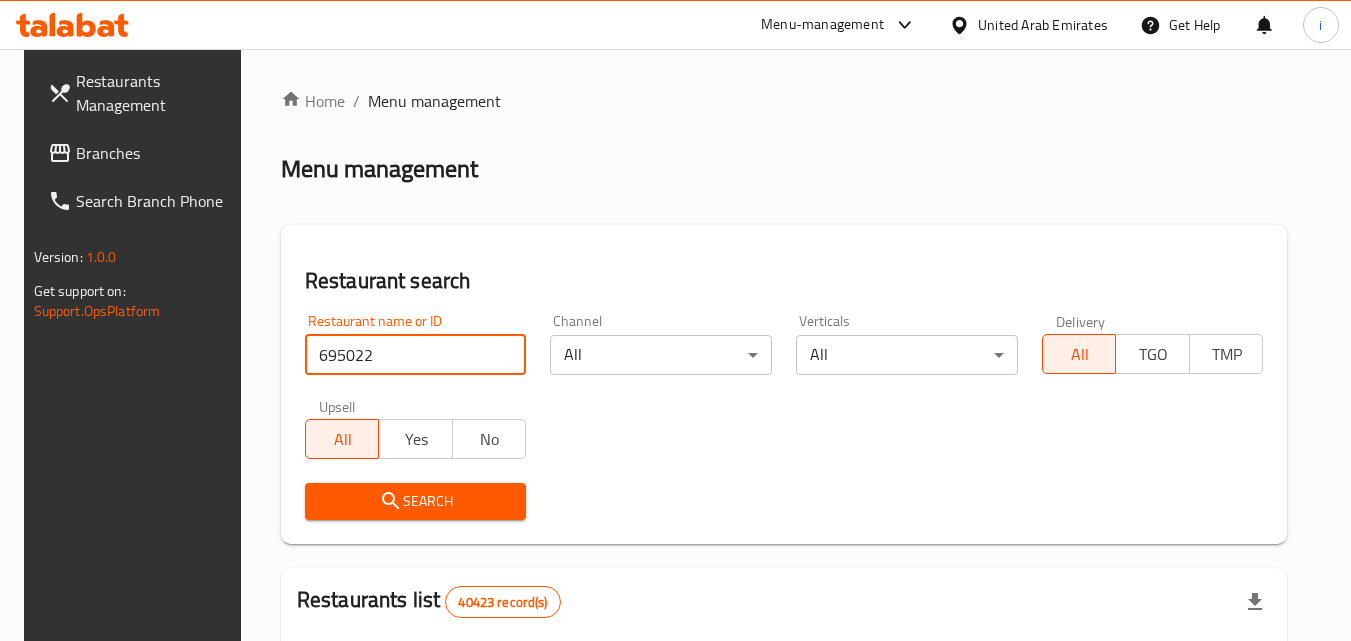 type on "695022" 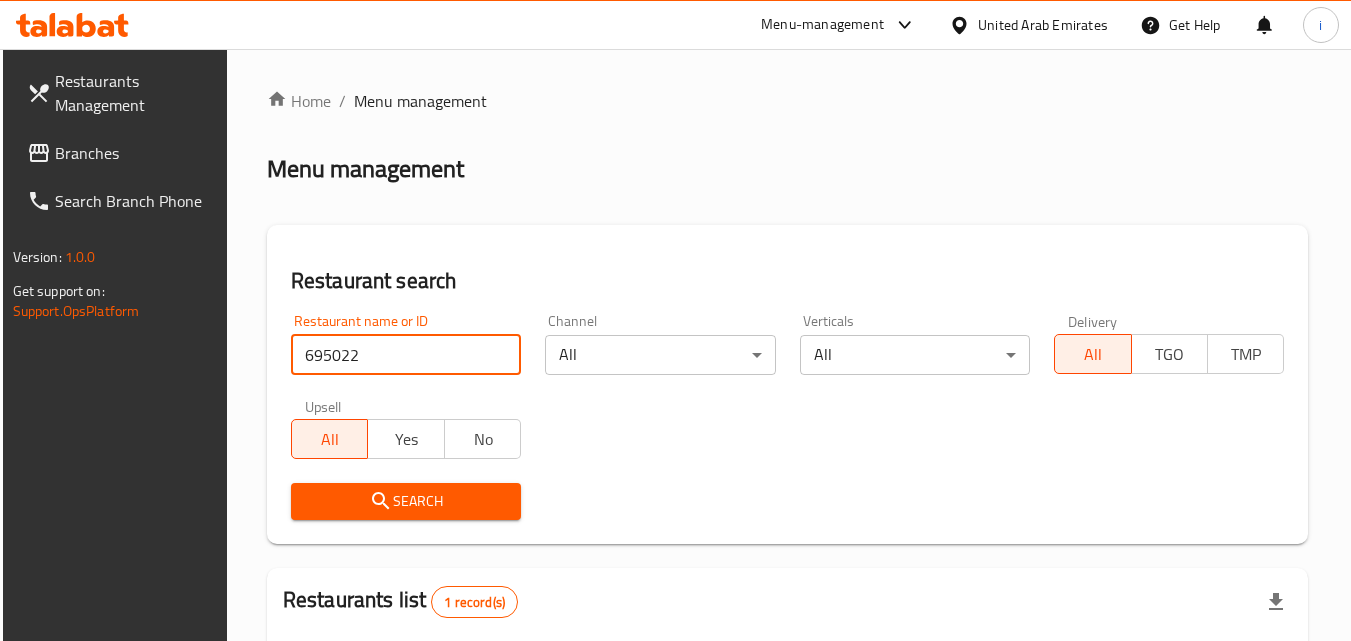 scroll, scrollTop: 251, scrollLeft: 0, axis: vertical 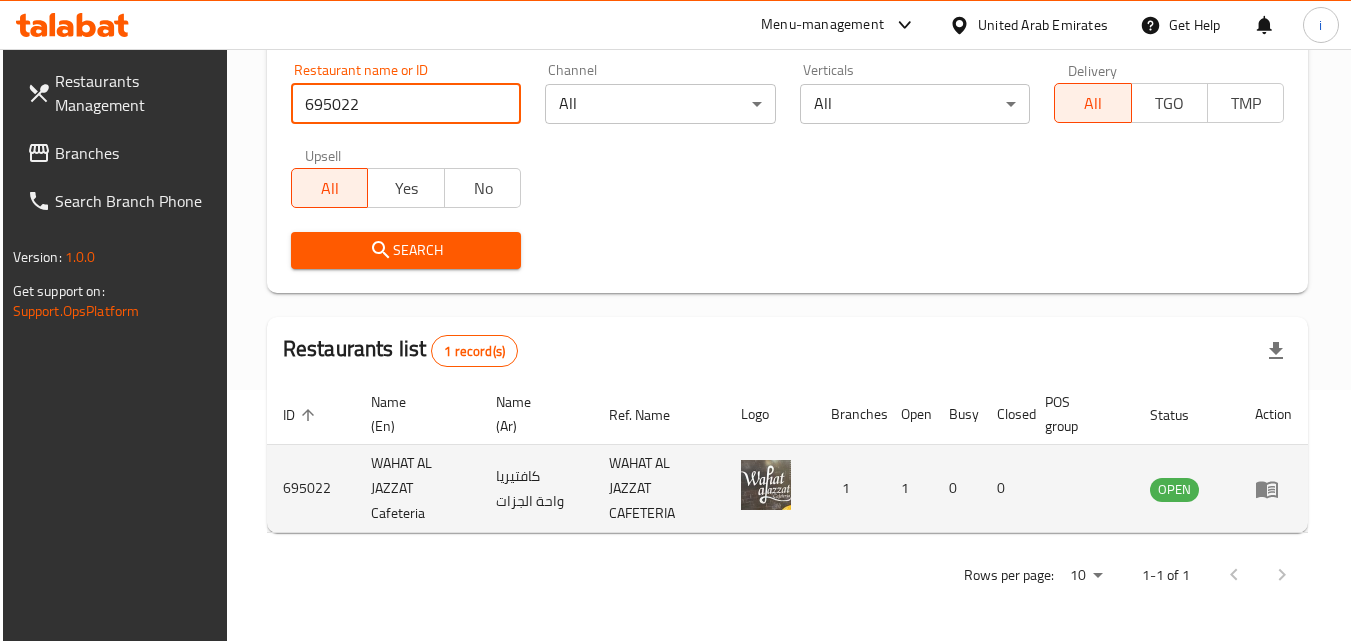 click 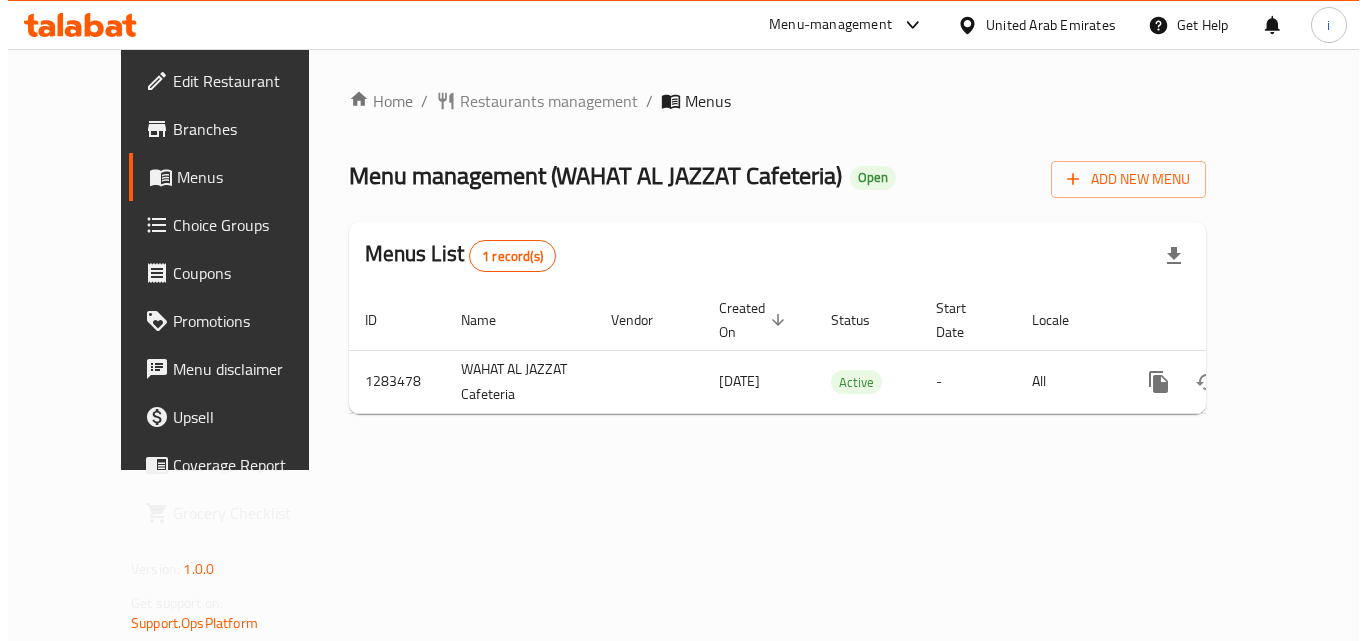scroll, scrollTop: 0, scrollLeft: 0, axis: both 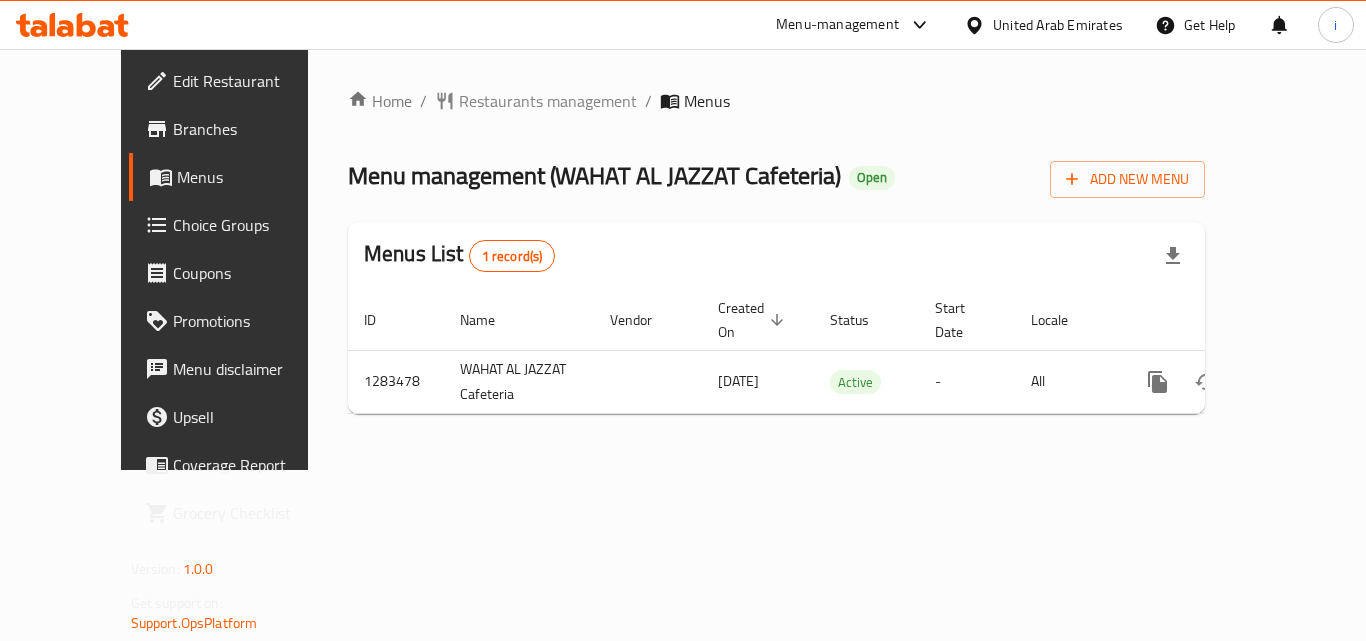 click on "United Arab Emirates" at bounding box center [1058, 25] 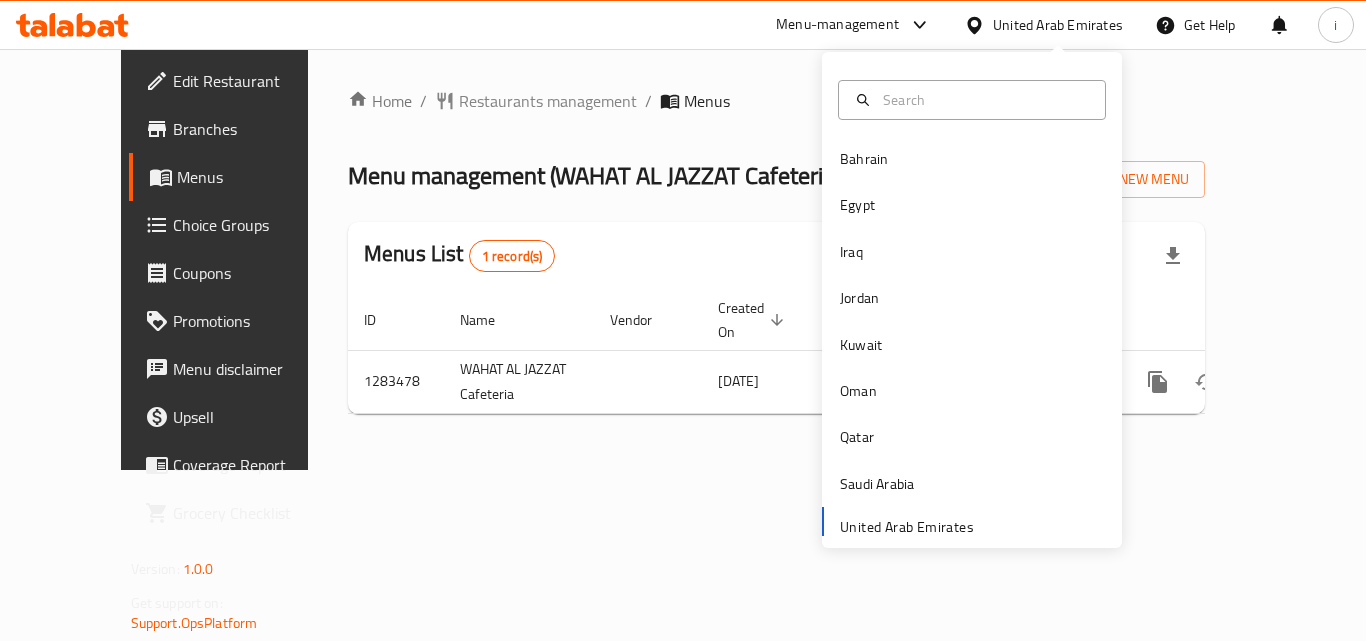 click on "Menu-management" at bounding box center (837, 25) 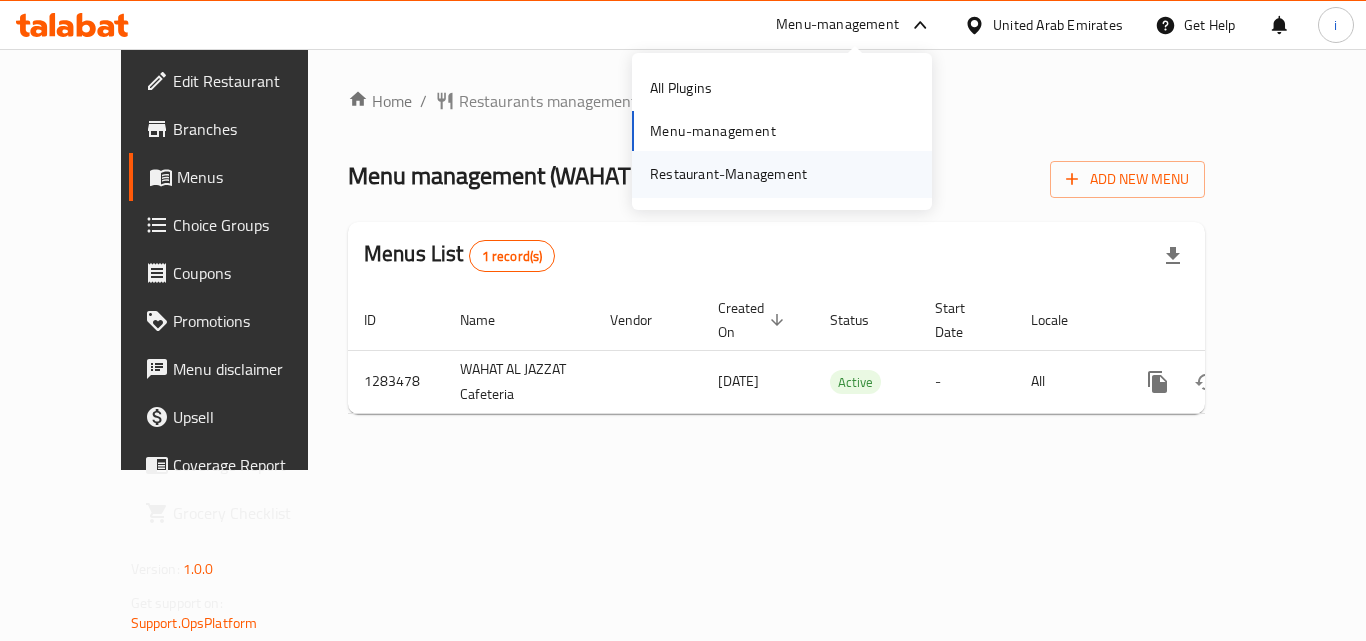 click on "Restaurant-Management" at bounding box center (782, 174) 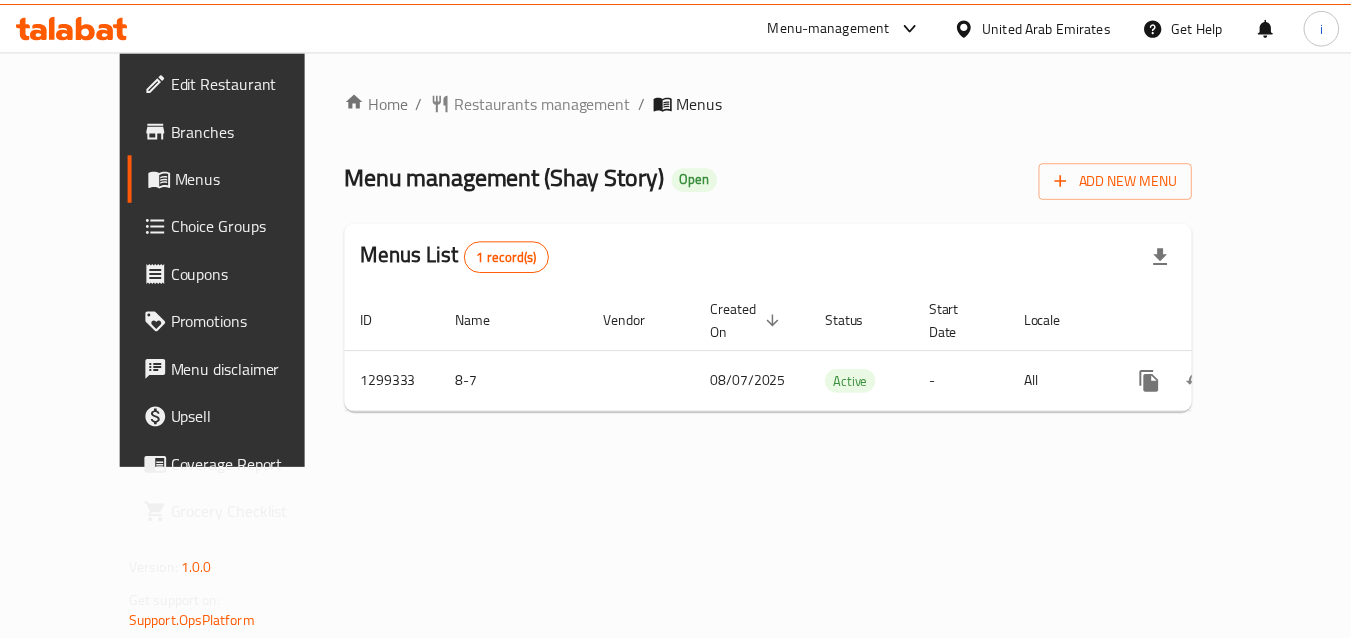 scroll, scrollTop: 0, scrollLeft: 0, axis: both 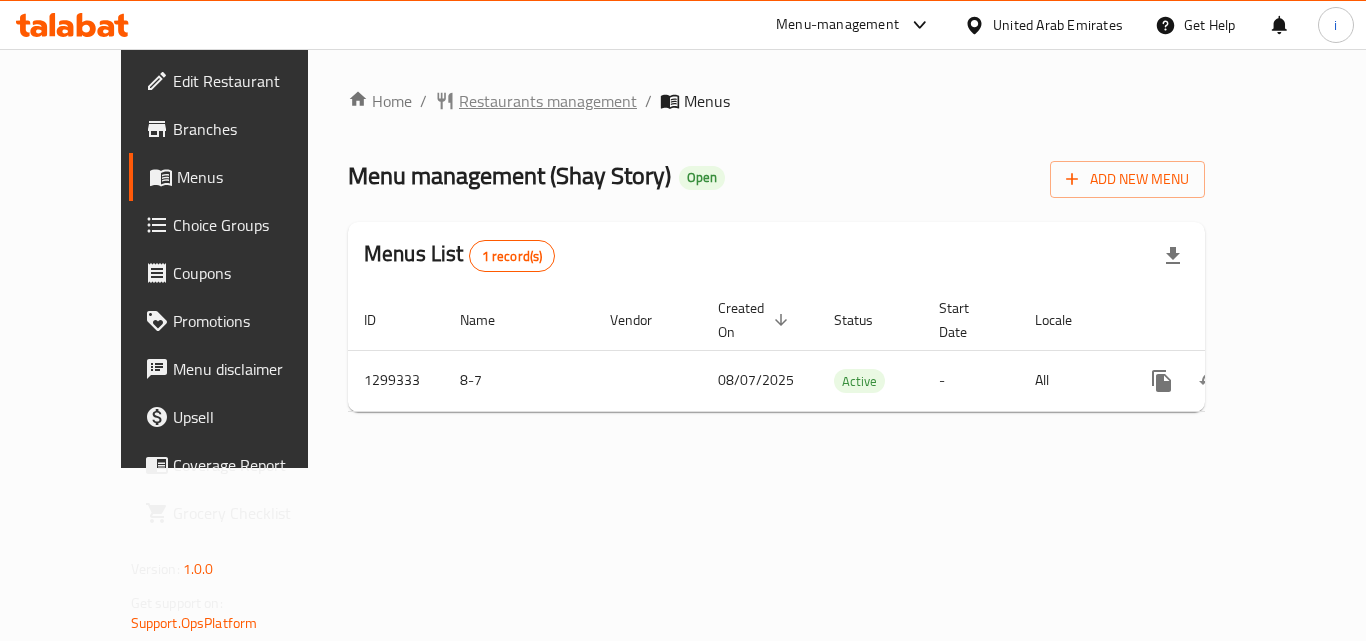 click on "Restaurants management" at bounding box center (548, 101) 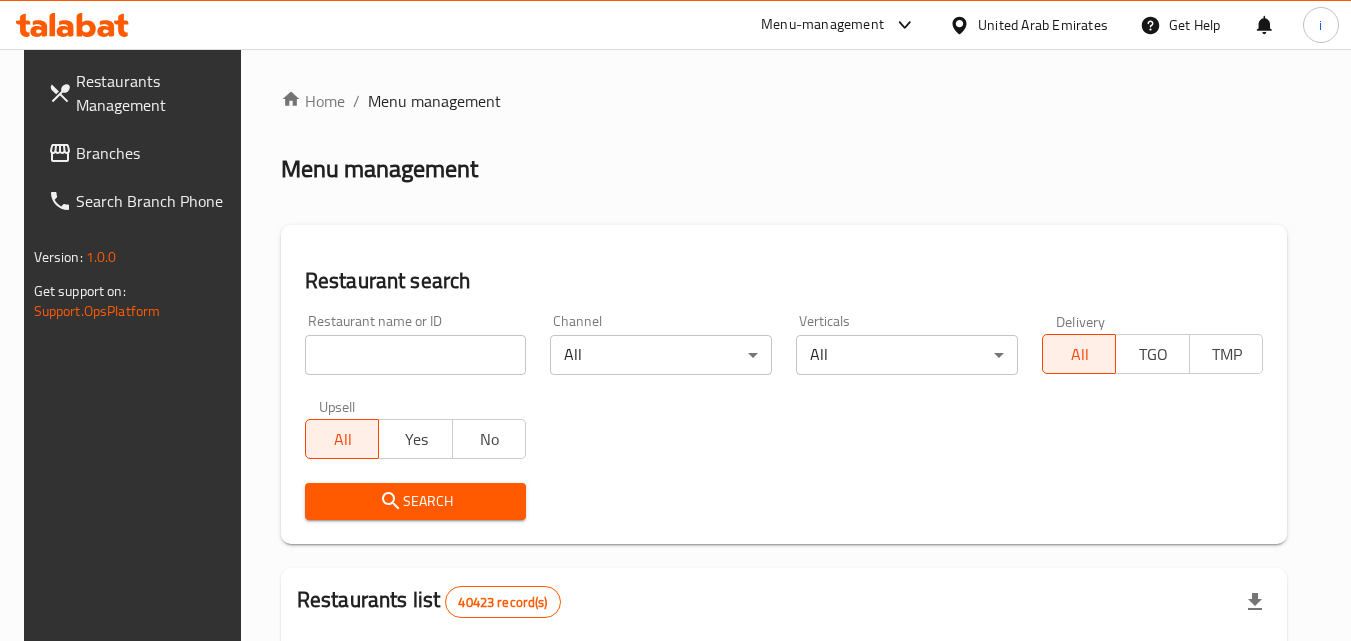 click at bounding box center (416, 355) 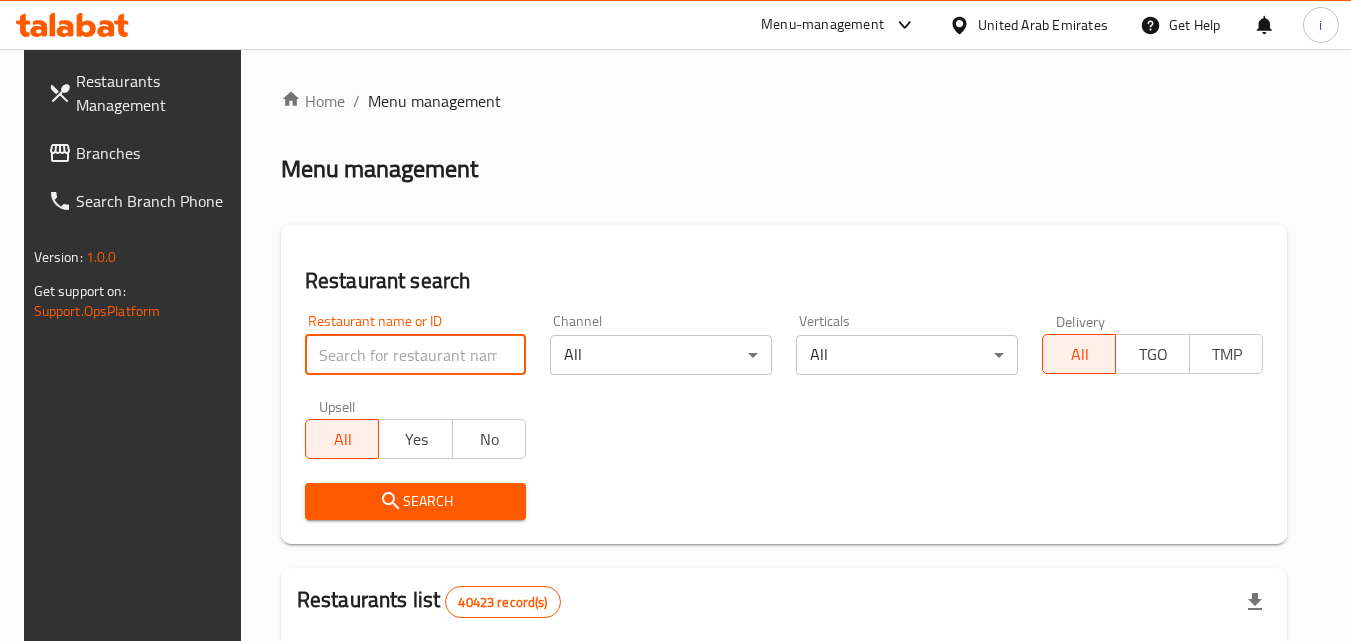 paste on "701308" 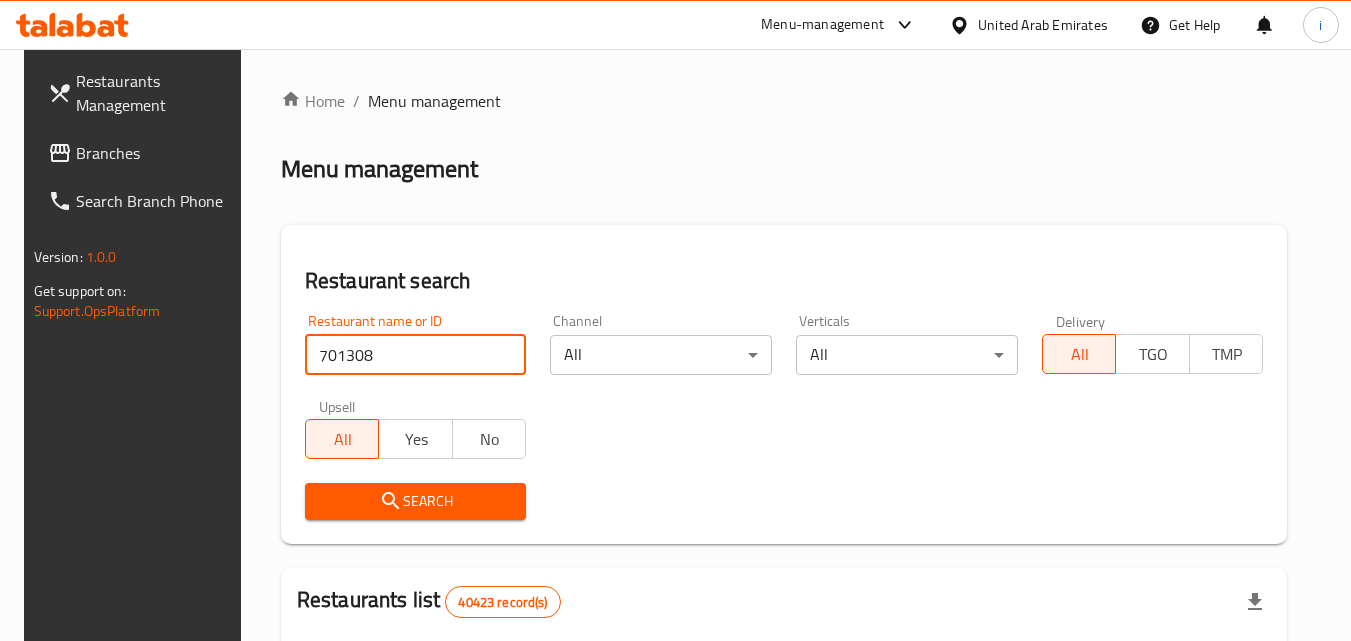 type on "701308" 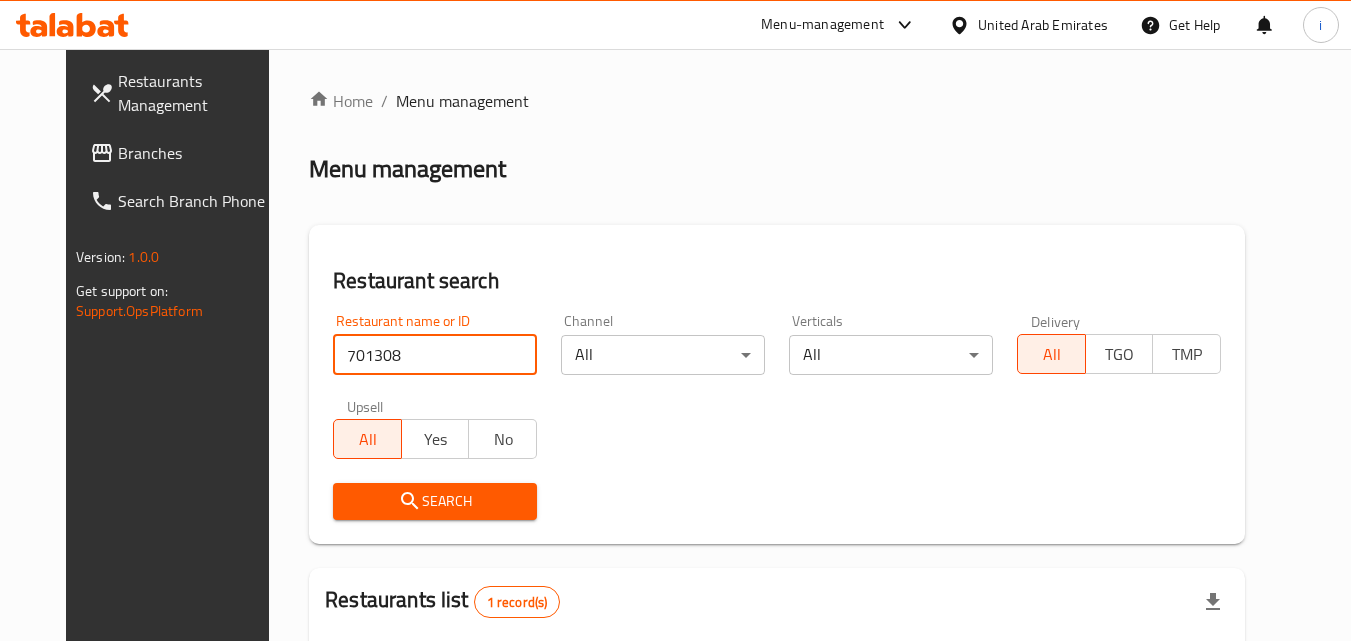 scroll, scrollTop: 234, scrollLeft: 0, axis: vertical 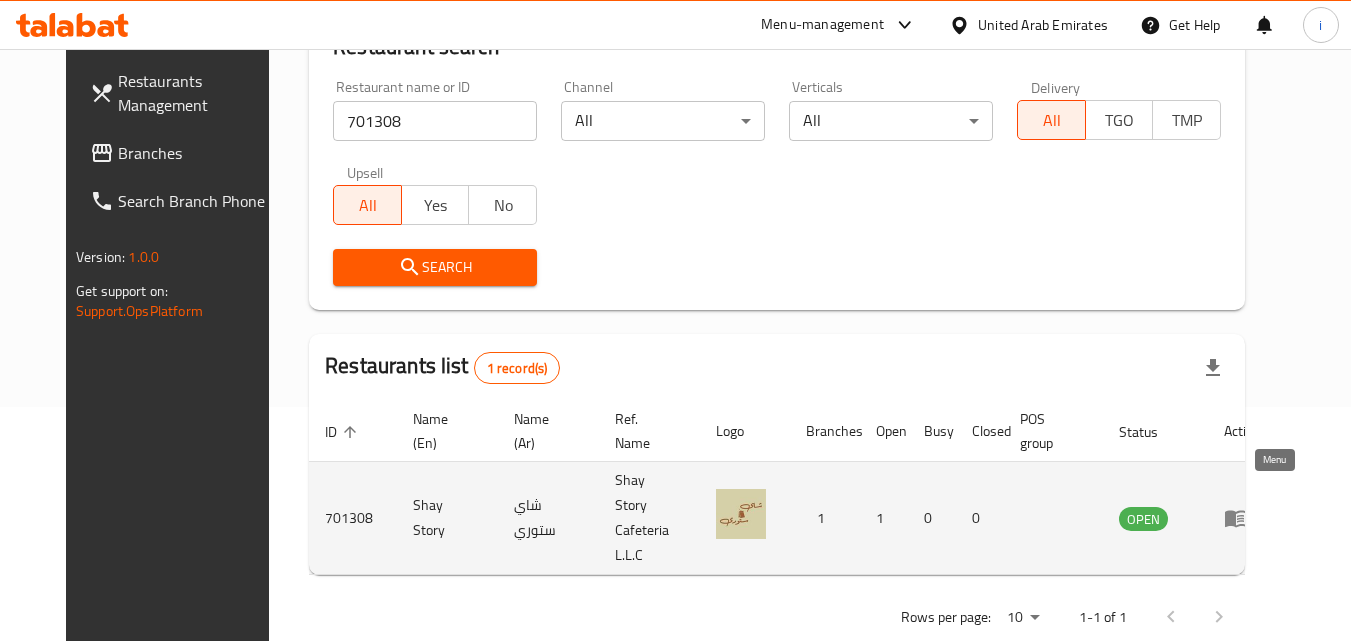 click 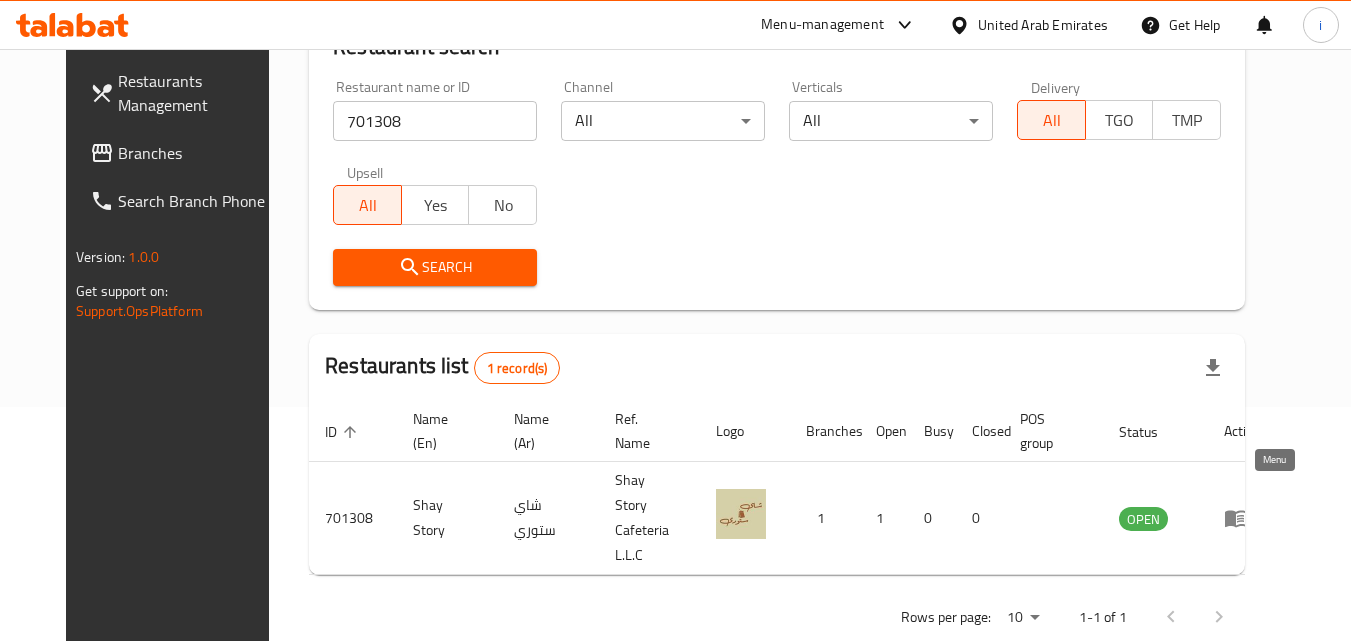 scroll, scrollTop: 0, scrollLeft: 0, axis: both 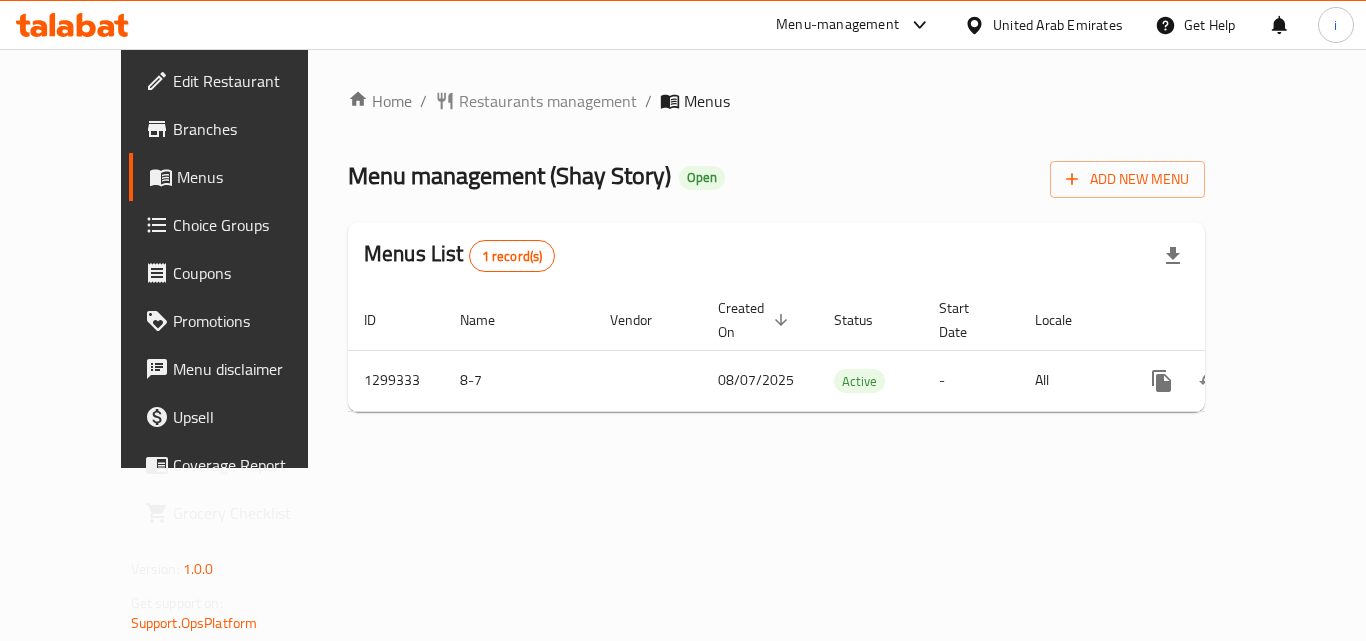 click on "United Arab Emirates" at bounding box center [1058, 25] 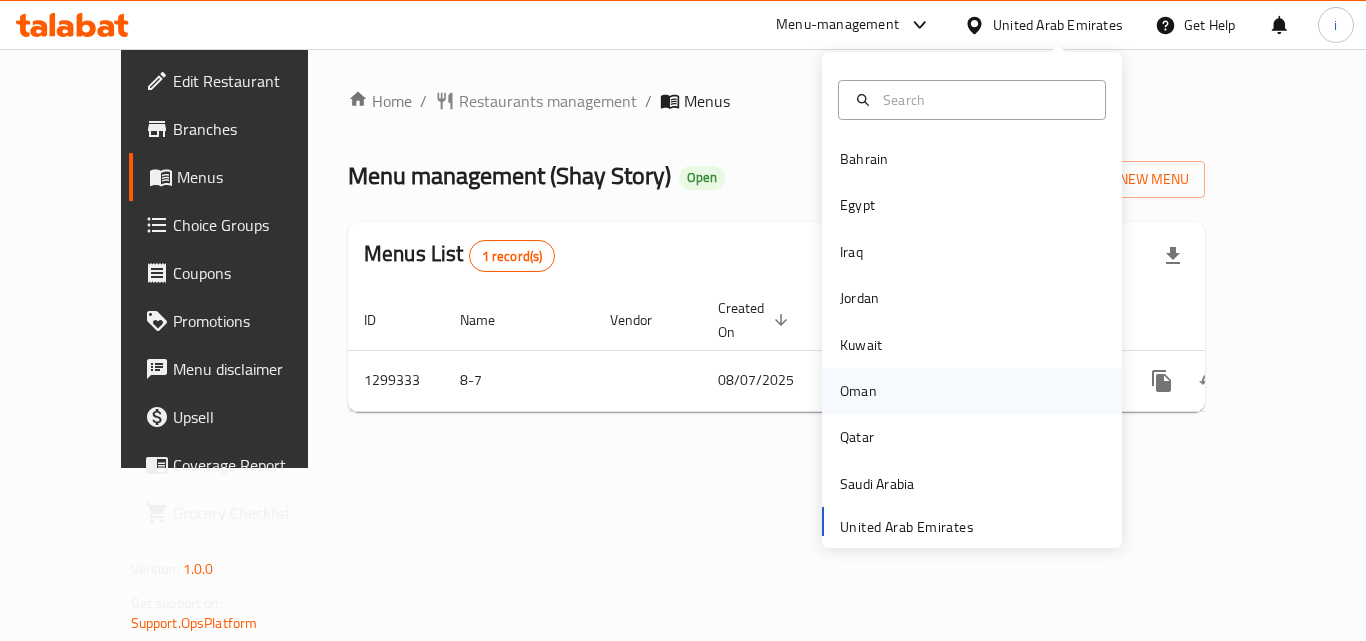 click on "Oman" at bounding box center (858, 391) 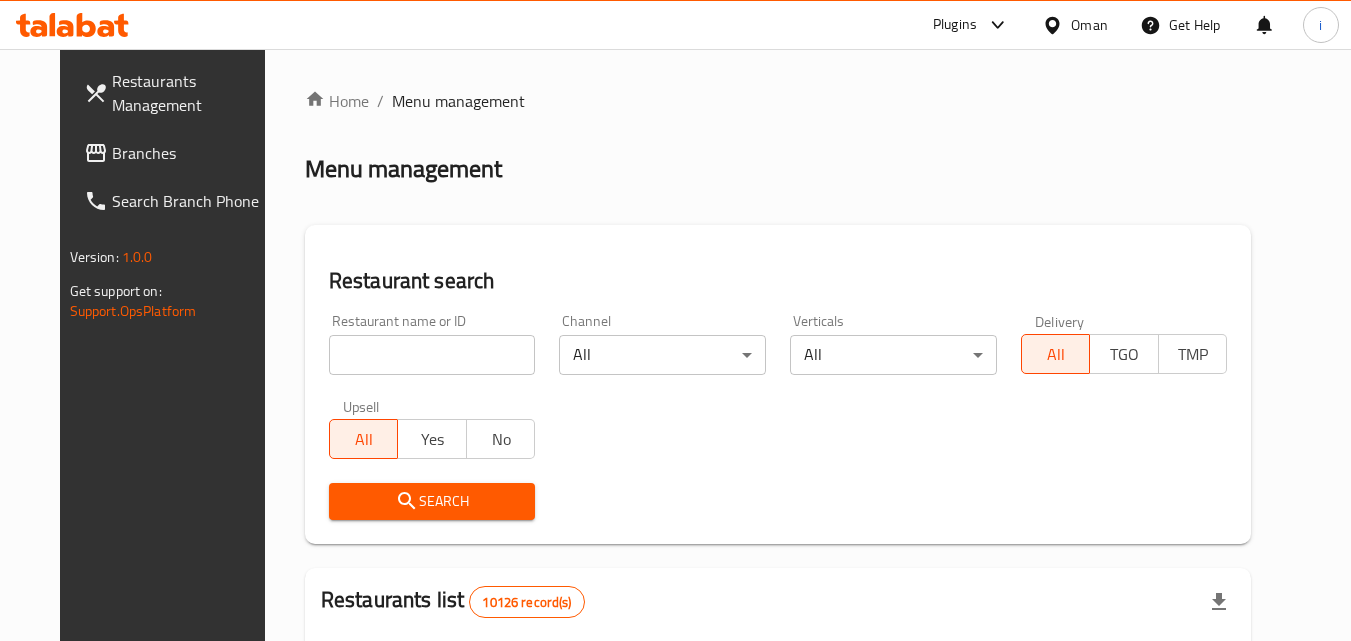 click on "Plugins" at bounding box center [955, 25] 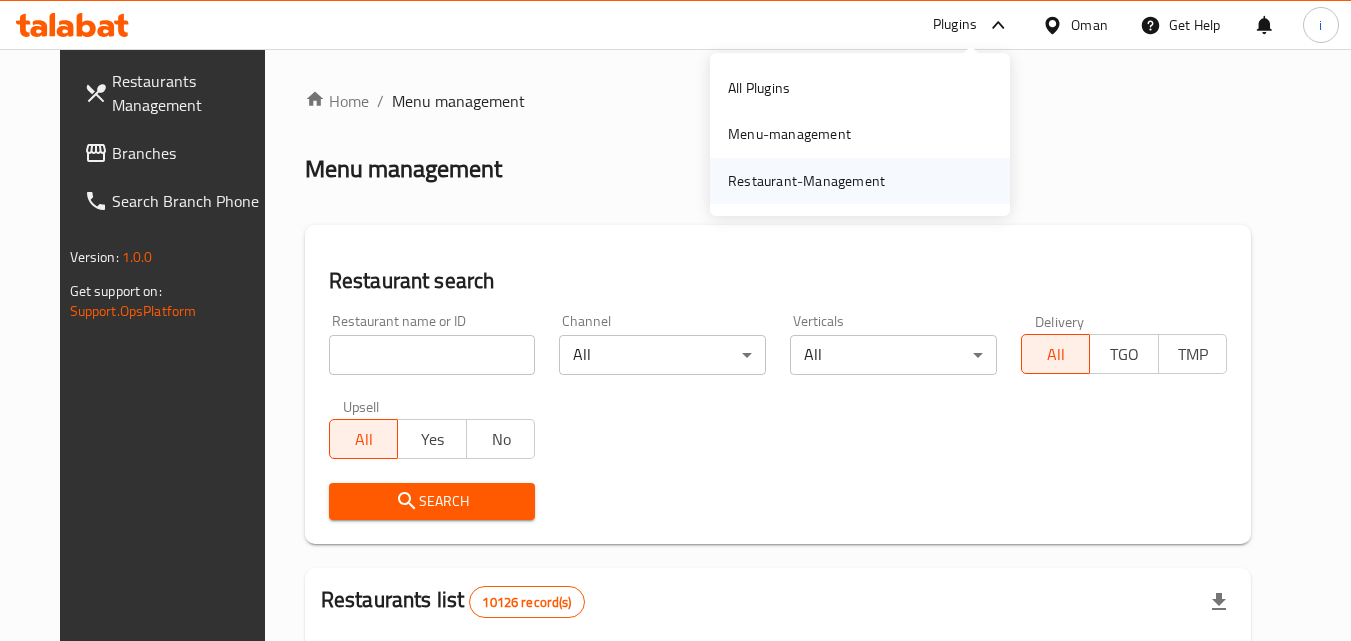 click on "Restaurant-Management" at bounding box center [806, 181] 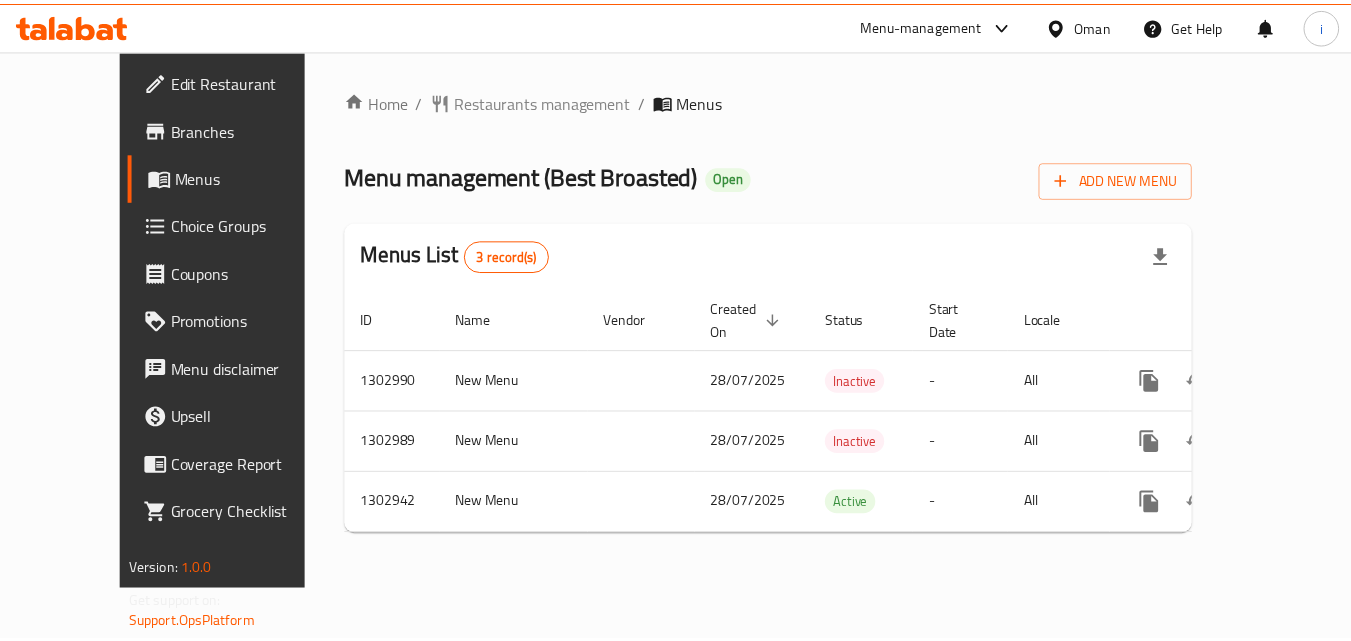 scroll, scrollTop: 0, scrollLeft: 0, axis: both 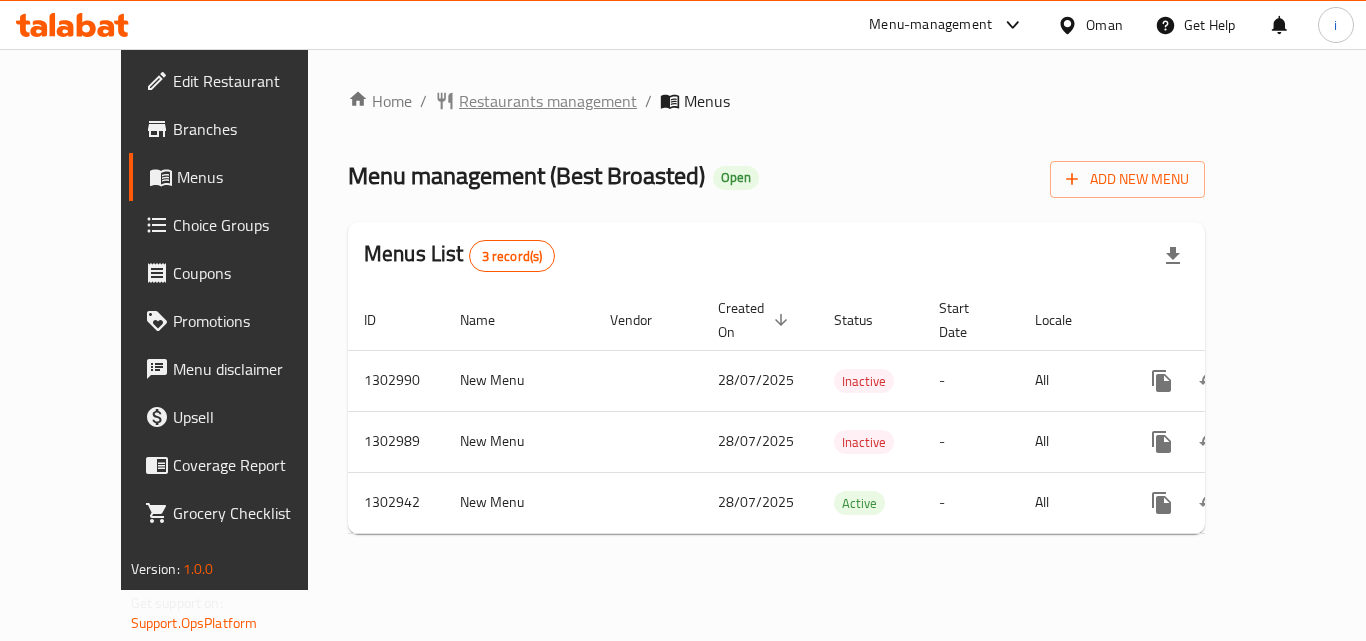 click on "Restaurants management" at bounding box center (548, 101) 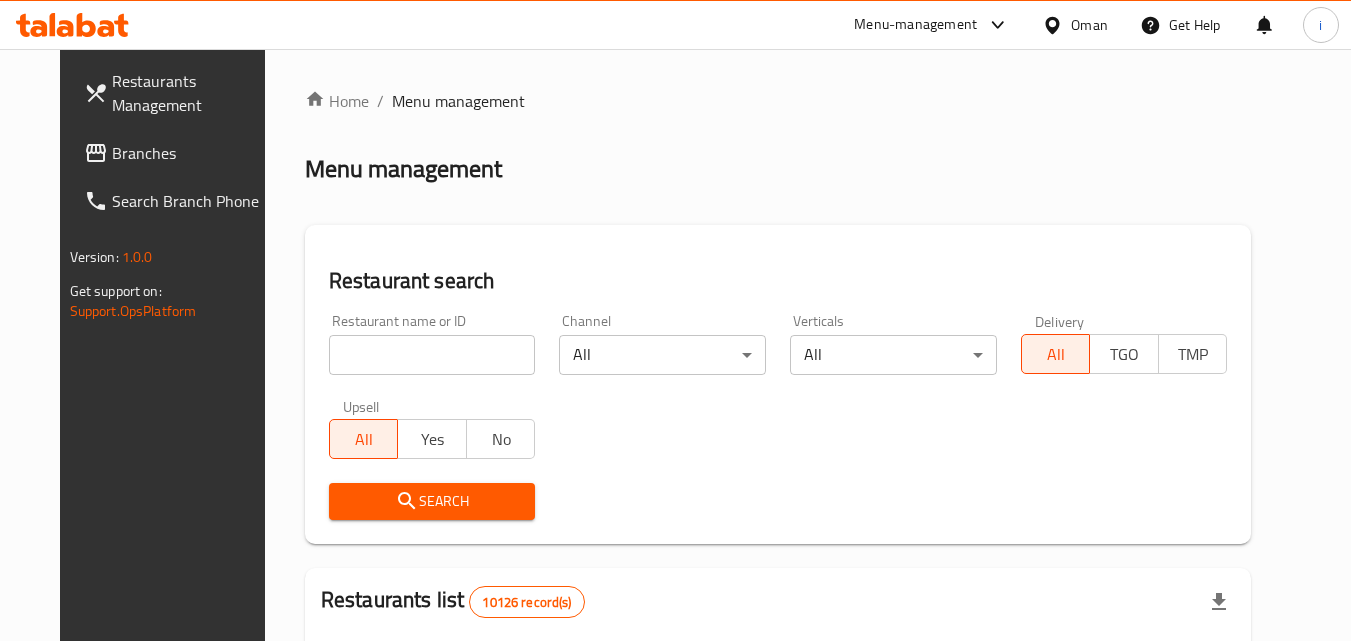 click at bounding box center (432, 355) 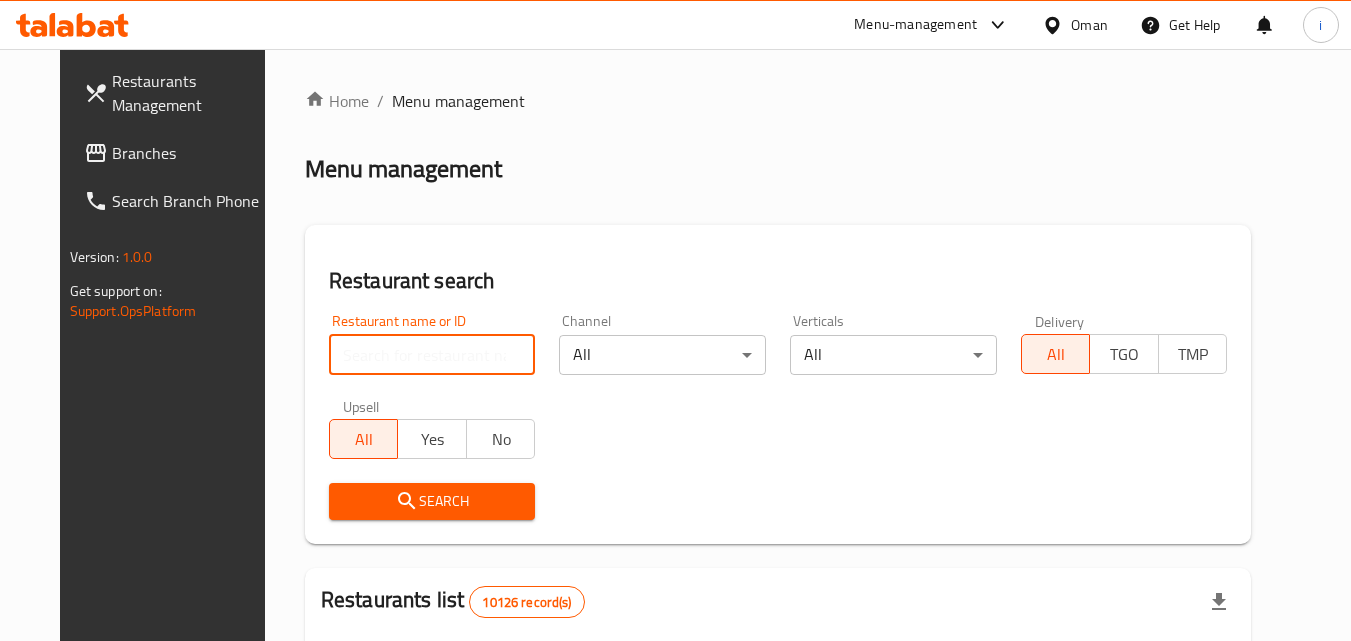 paste on "702622" 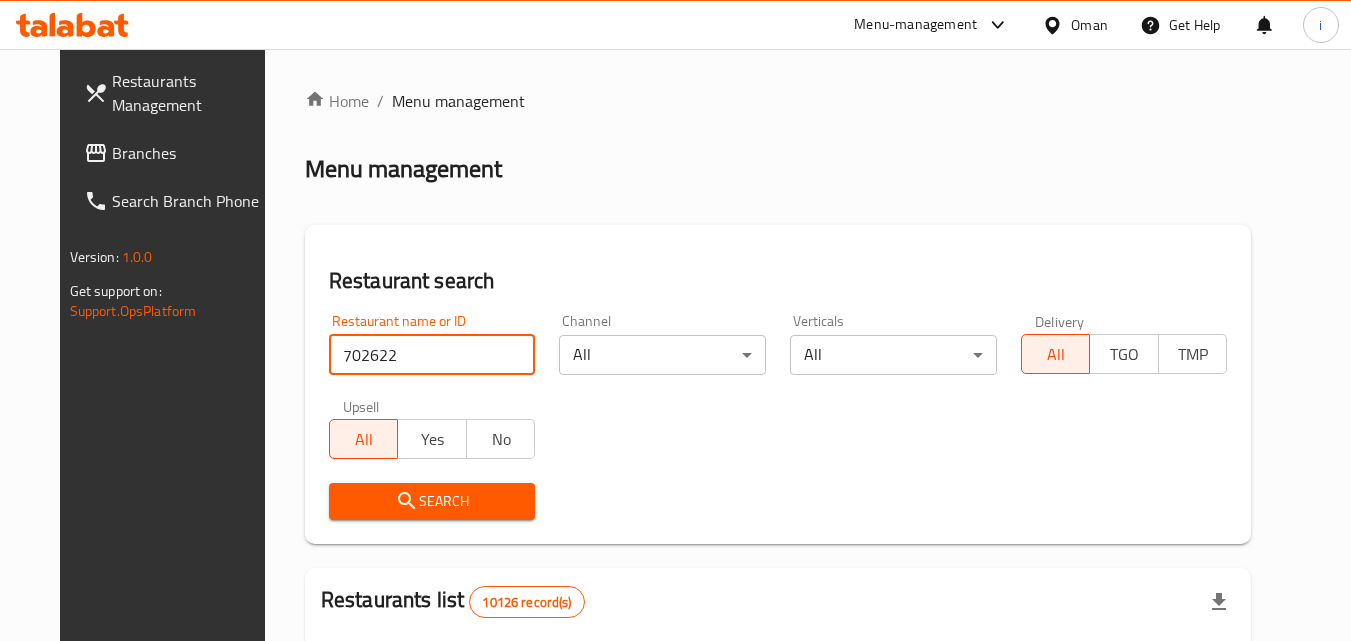 type on "702622" 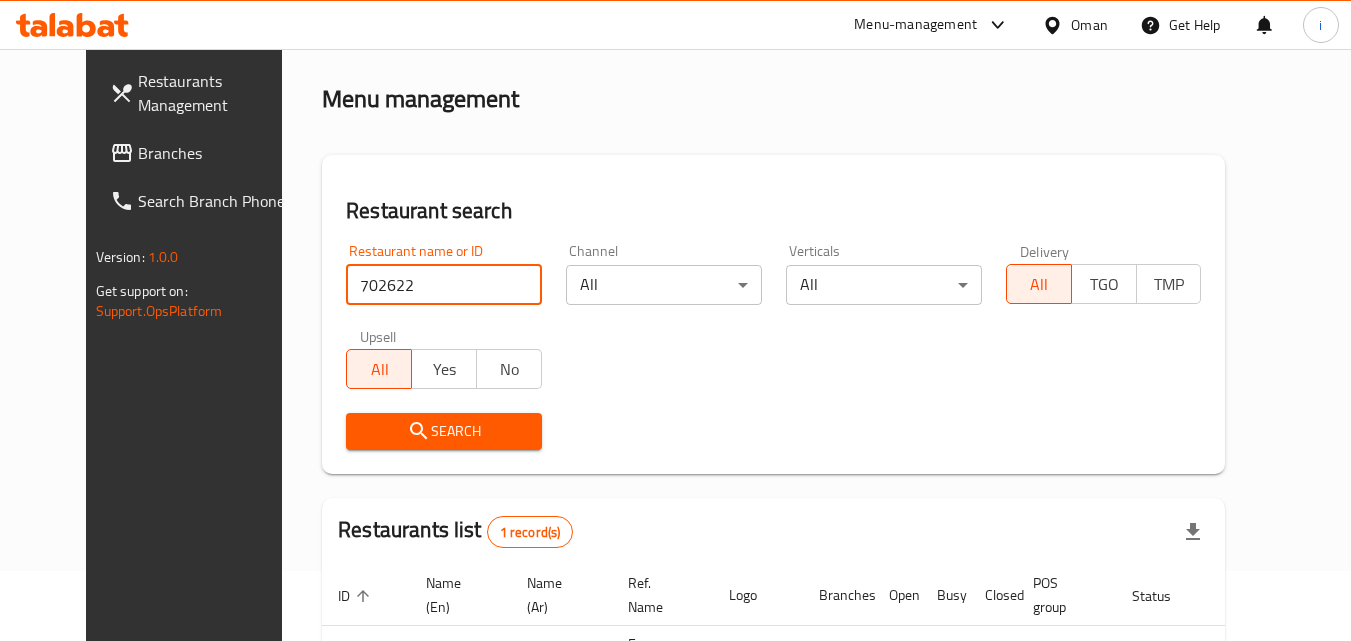 scroll, scrollTop: 234, scrollLeft: 0, axis: vertical 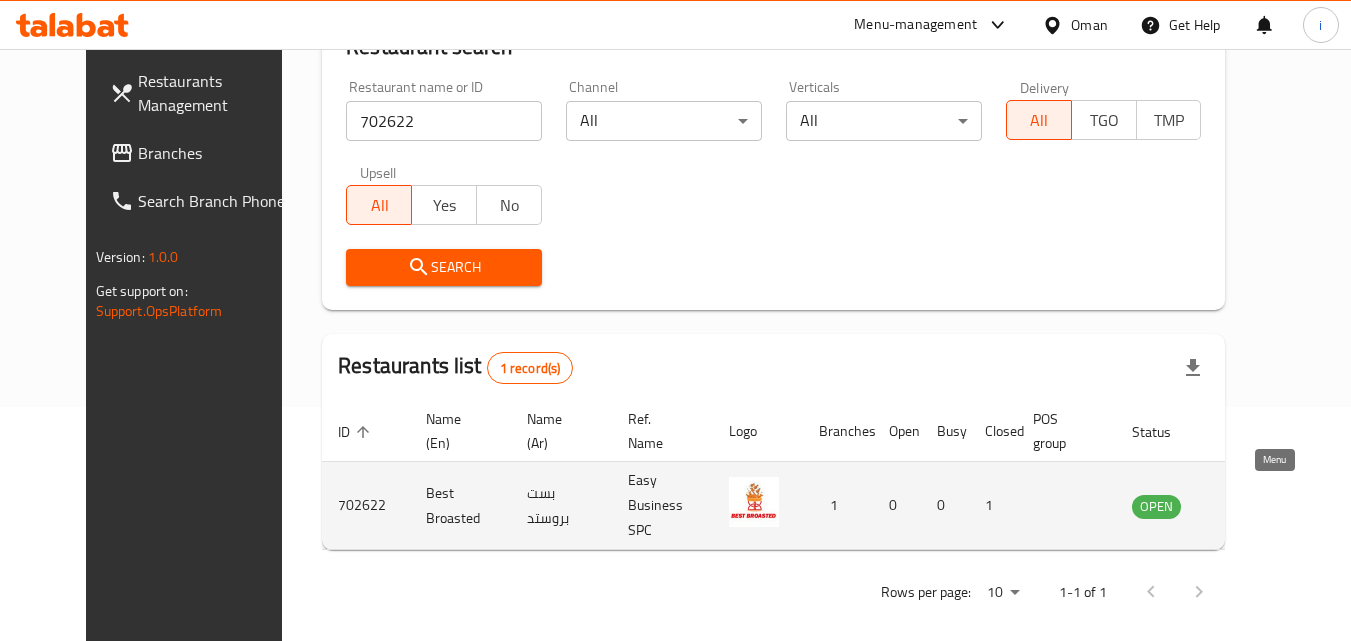 click 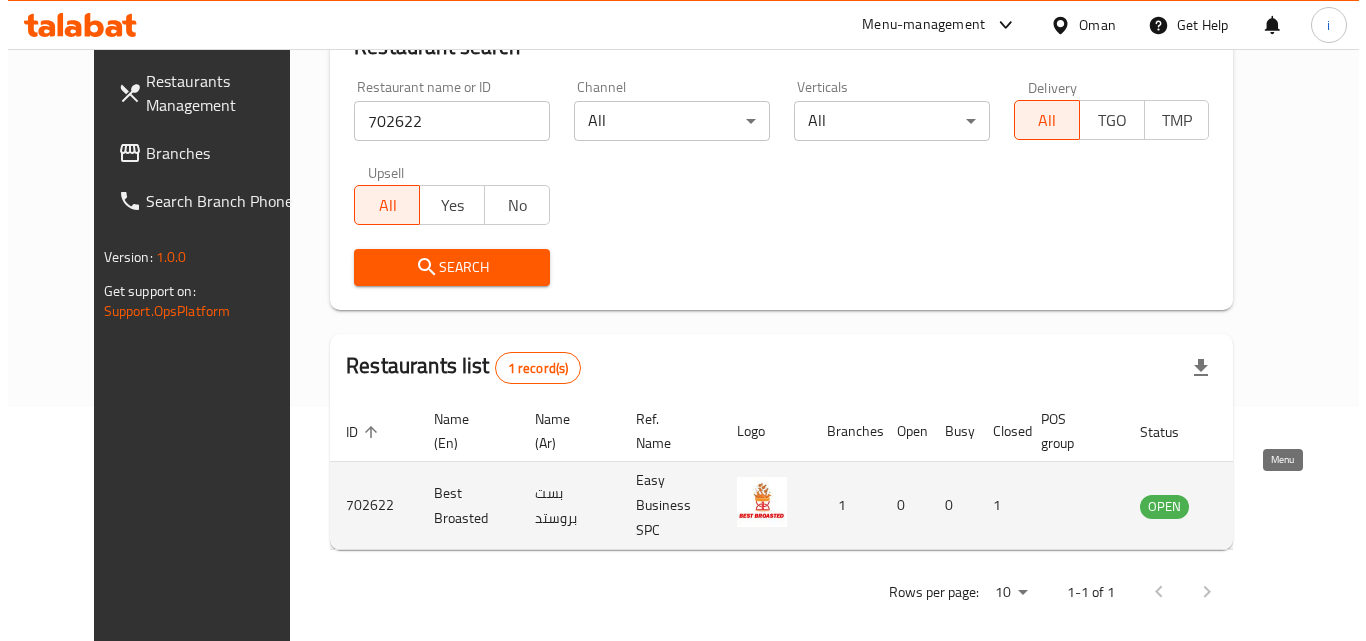 scroll, scrollTop: 0, scrollLeft: 0, axis: both 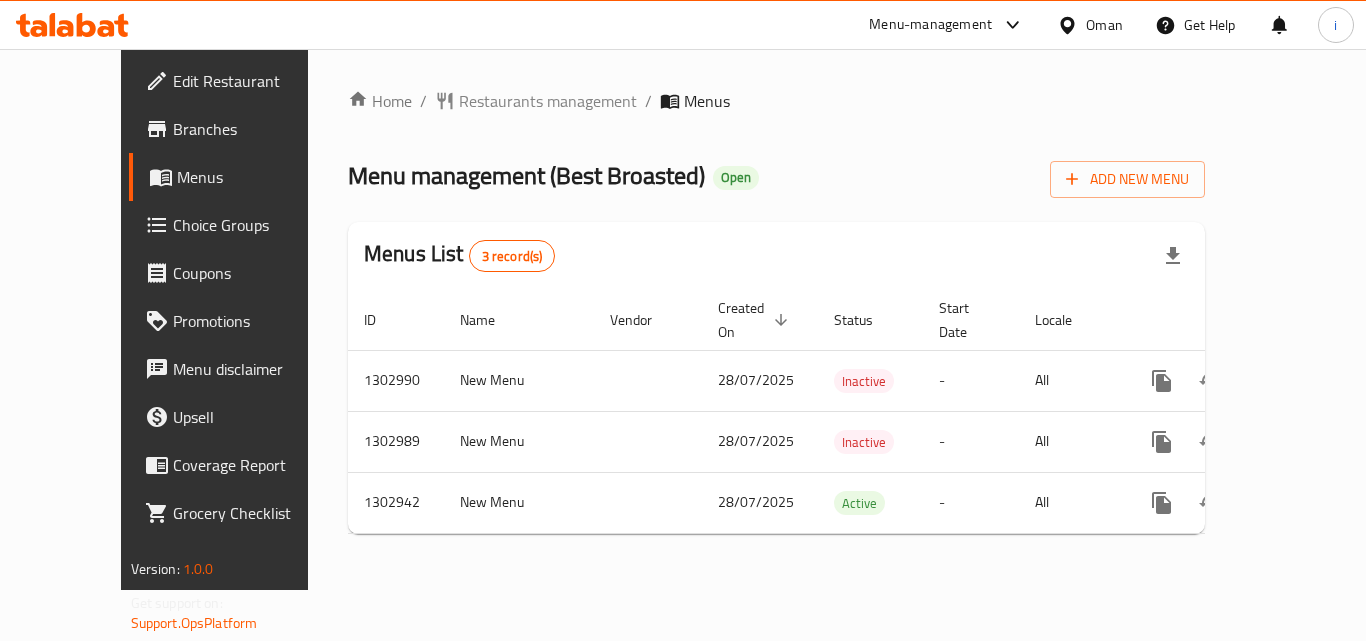 click 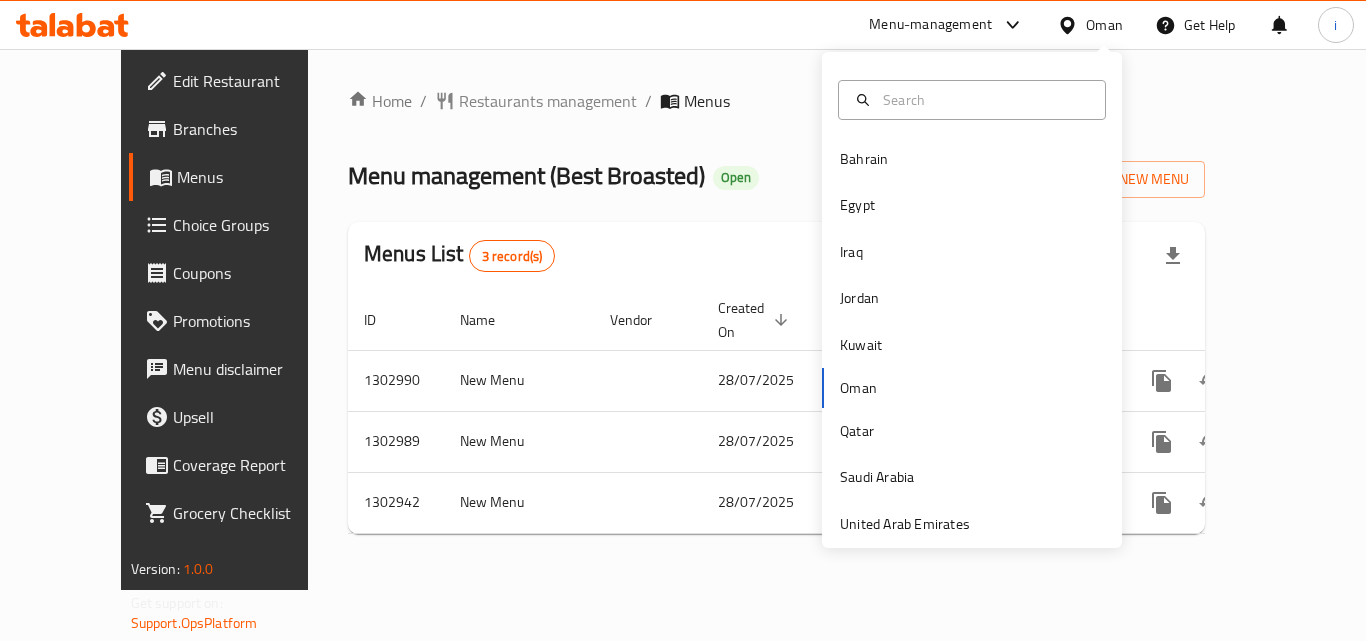 click on "Menu-management" at bounding box center [930, 25] 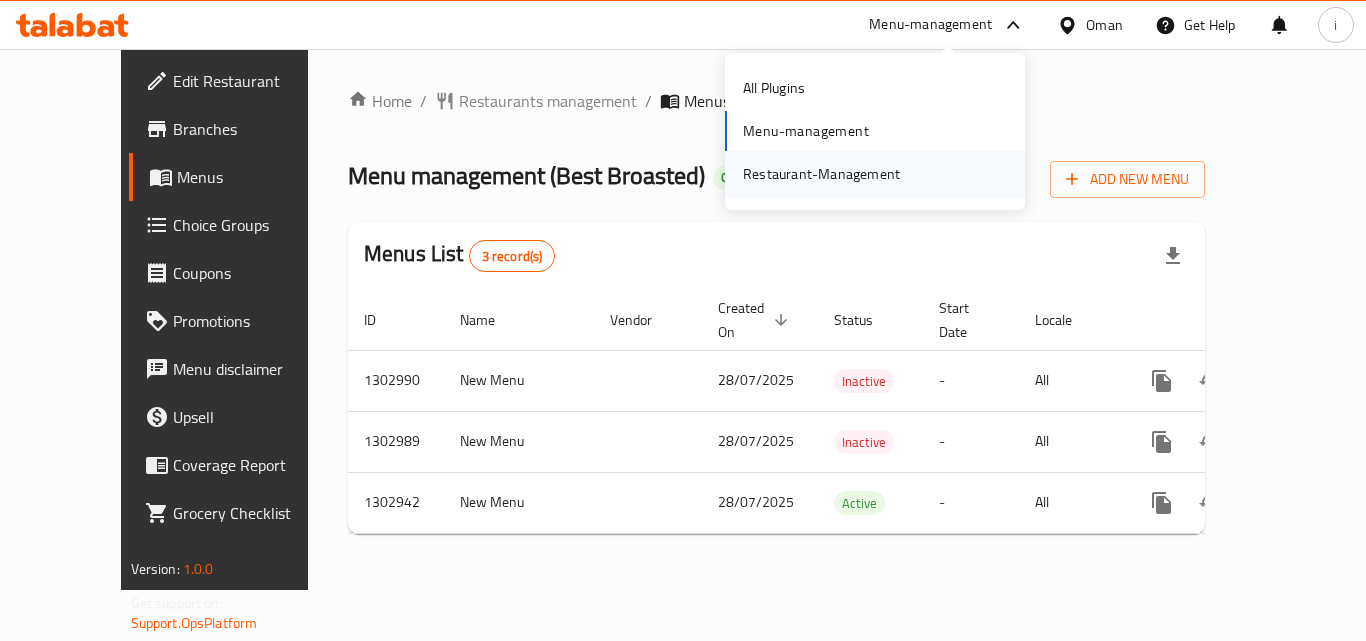 click on "Restaurant-Management" at bounding box center [821, 174] 